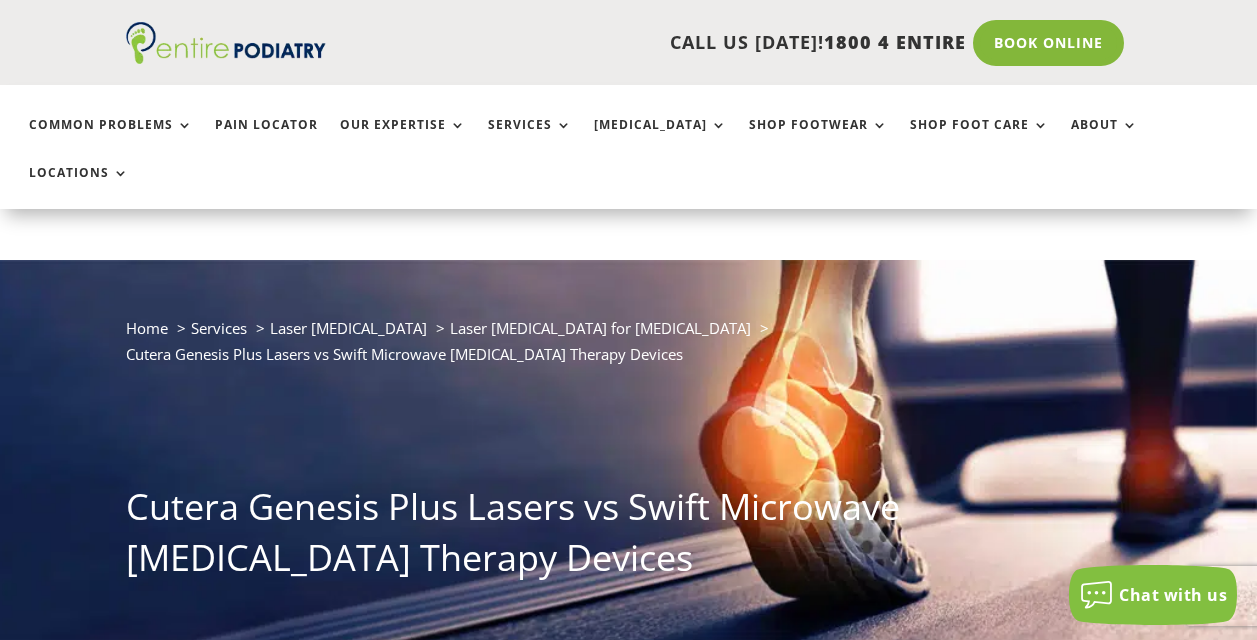 scroll, scrollTop: 359, scrollLeft: 0, axis: vertical 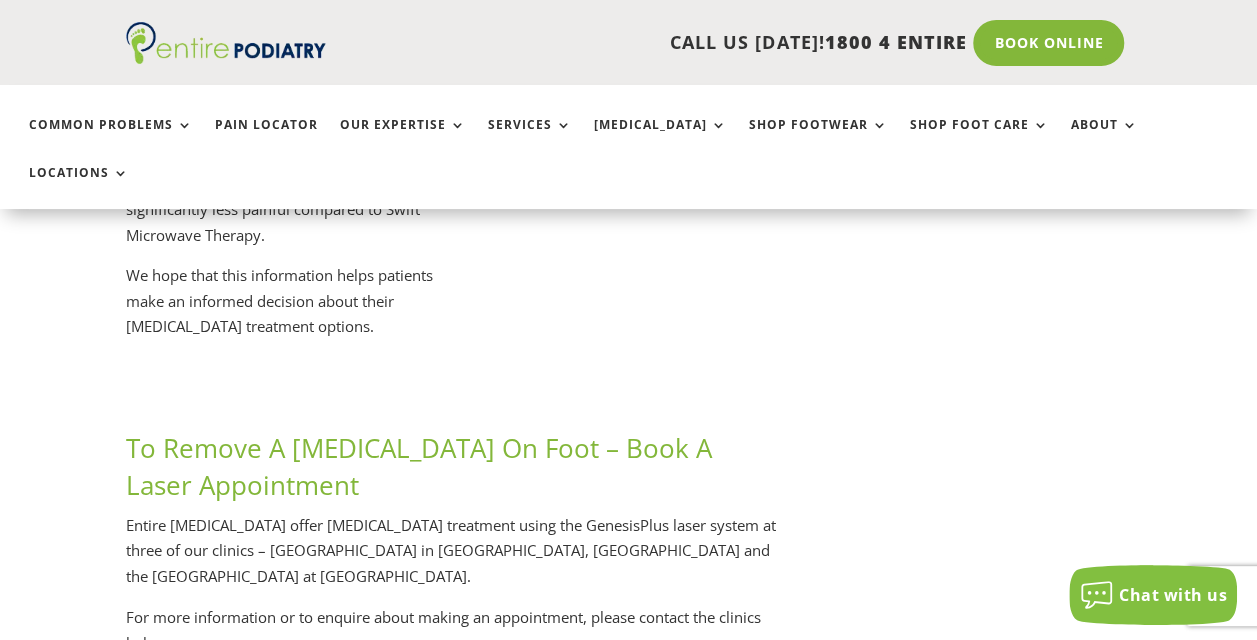 click on "Northlakes clinic" at bounding box center [298, 694] 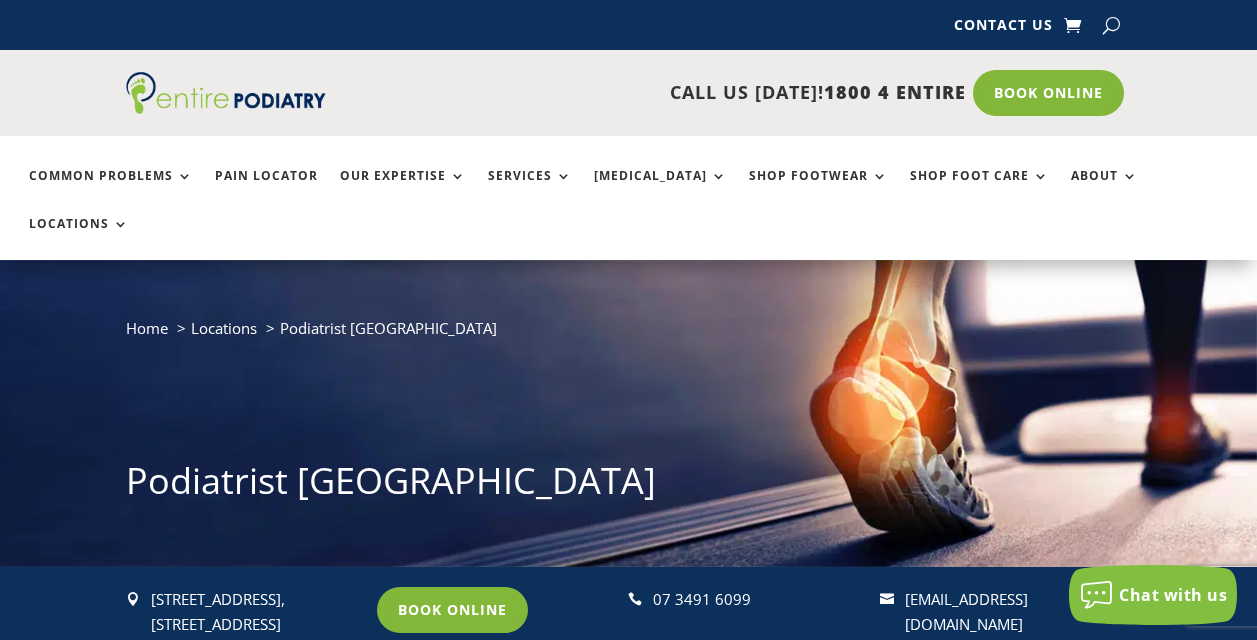 scroll, scrollTop: 0, scrollLeft: 0, axis: both 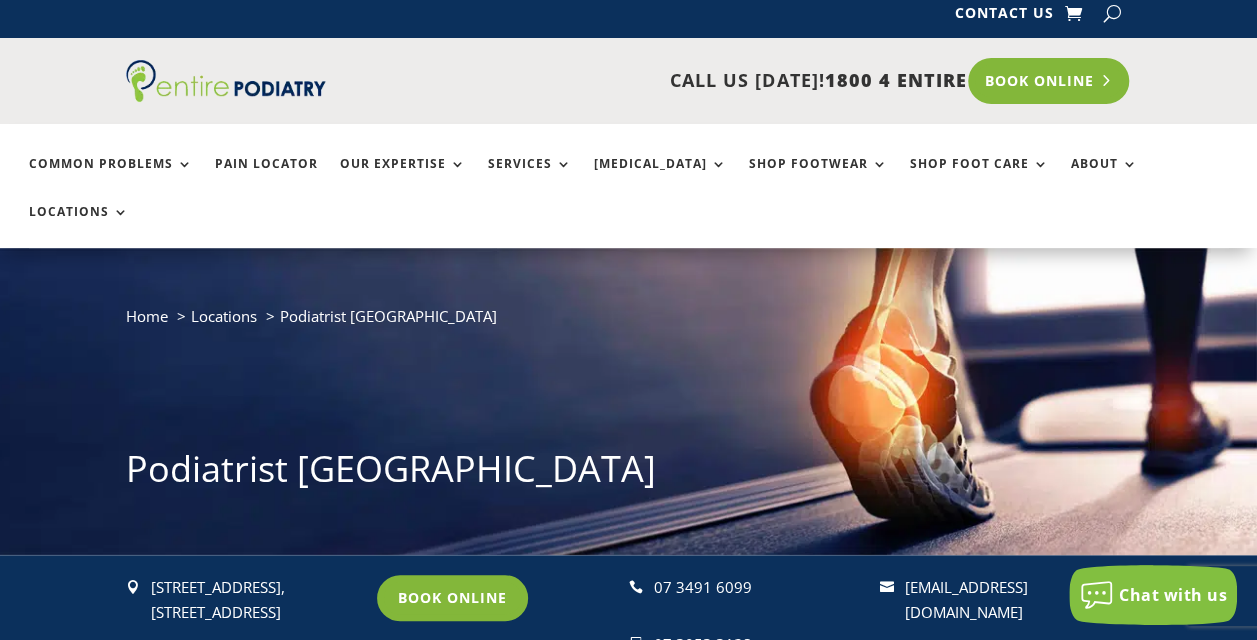 click on "Book Online" at bounding box center [1048, 81] 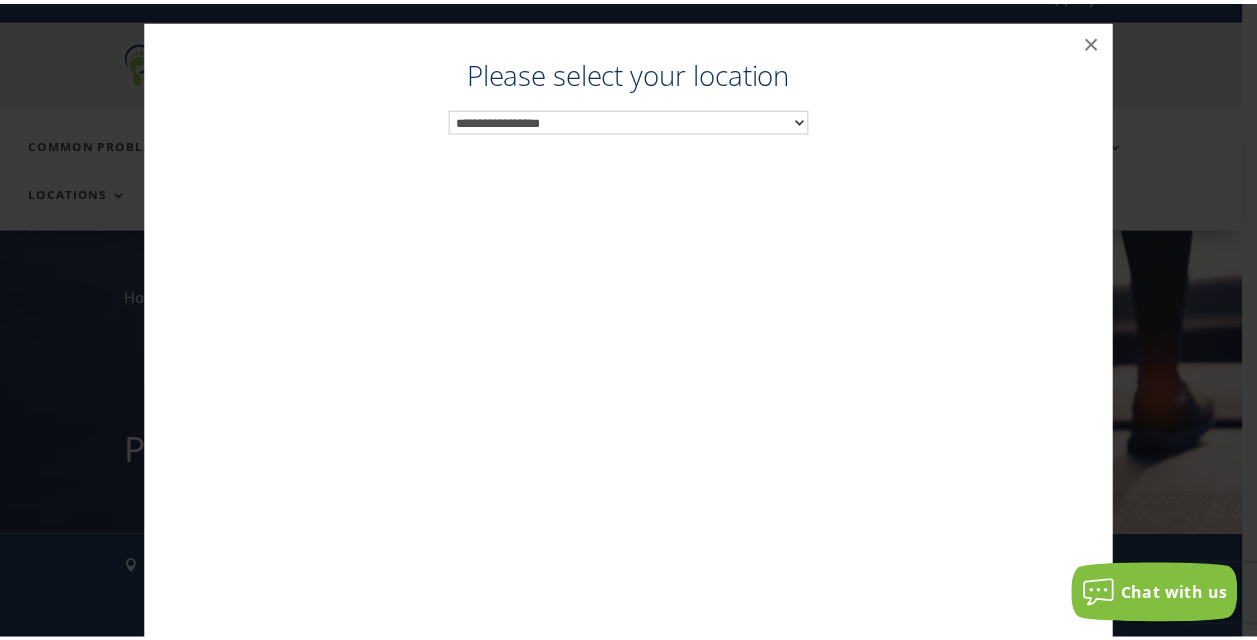 scroll, scrollTop: 32, scrollLeft: 0, axis: vertical 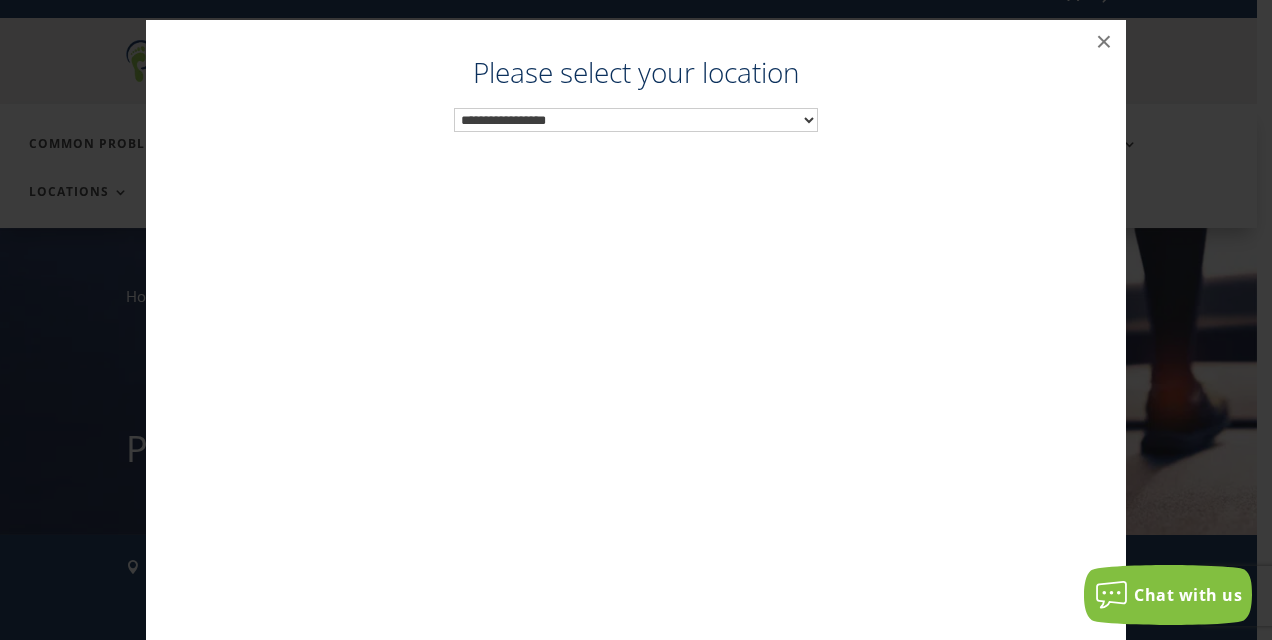click on "**********" at bounding box center (636, 120) 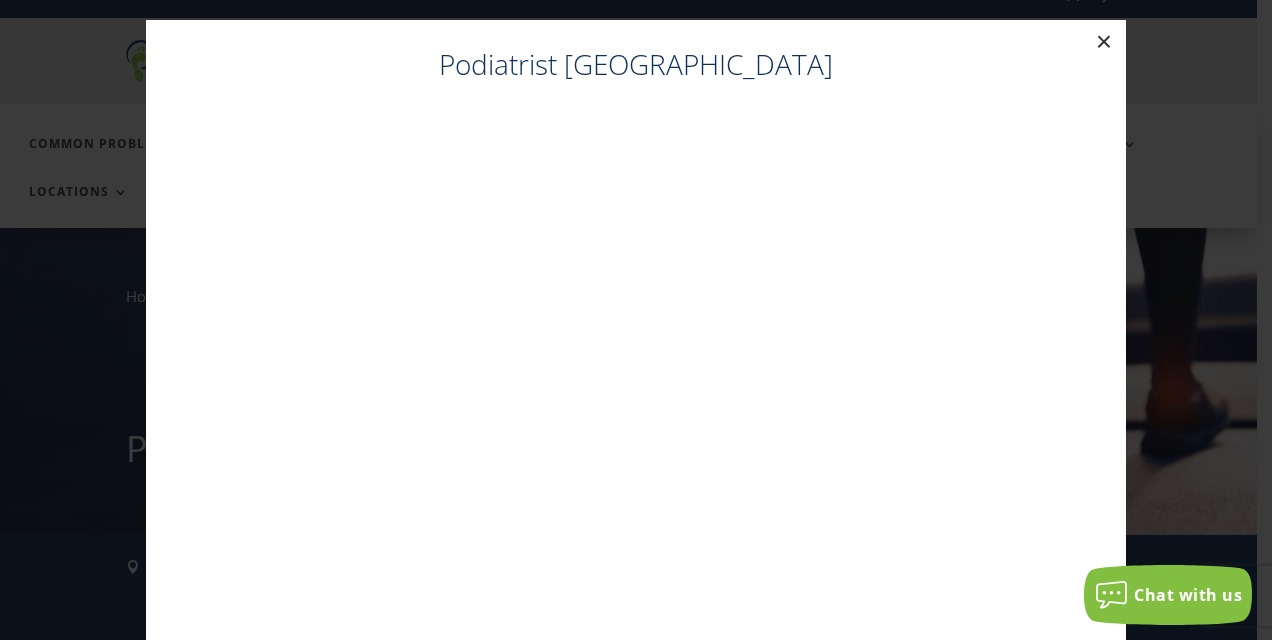 click on "×" at bounding box center (1104, 42) 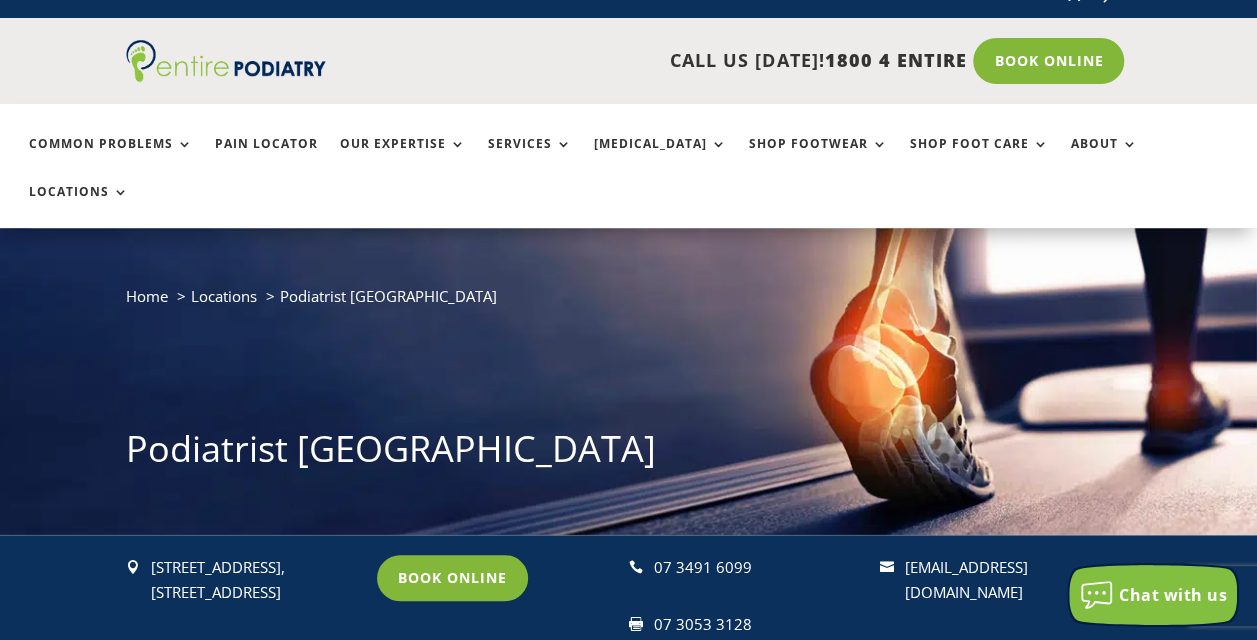 click on "Chat with us" at bounding box center [1153, 595] 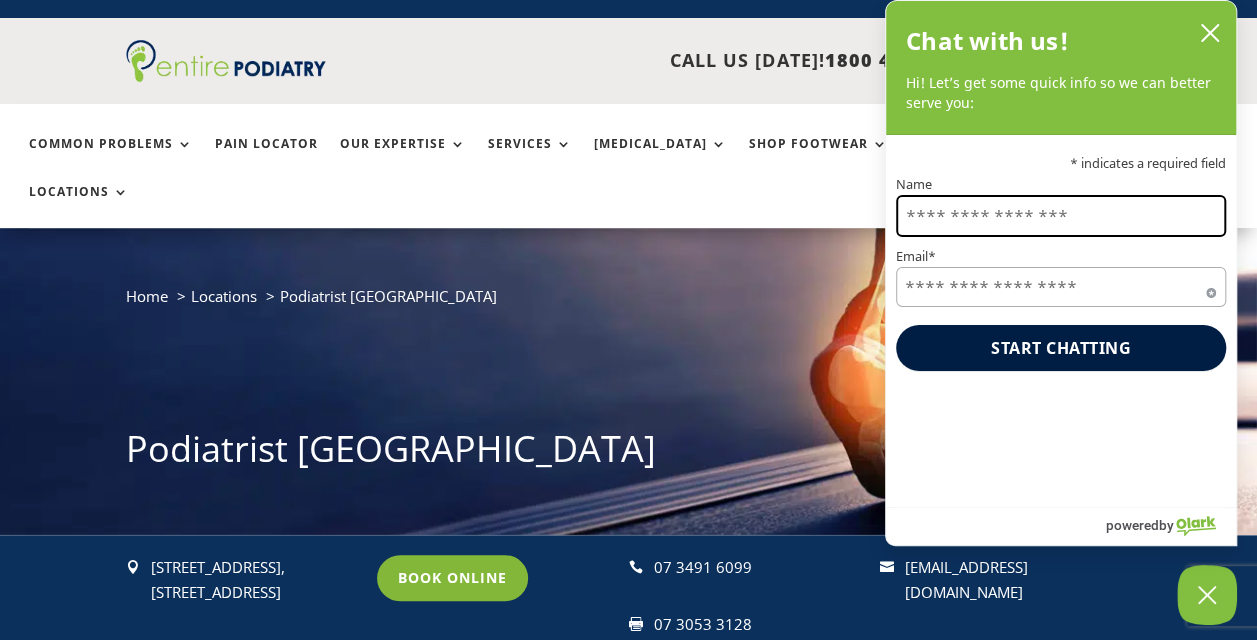 click on "Name" at bounding box center [1061, 216] 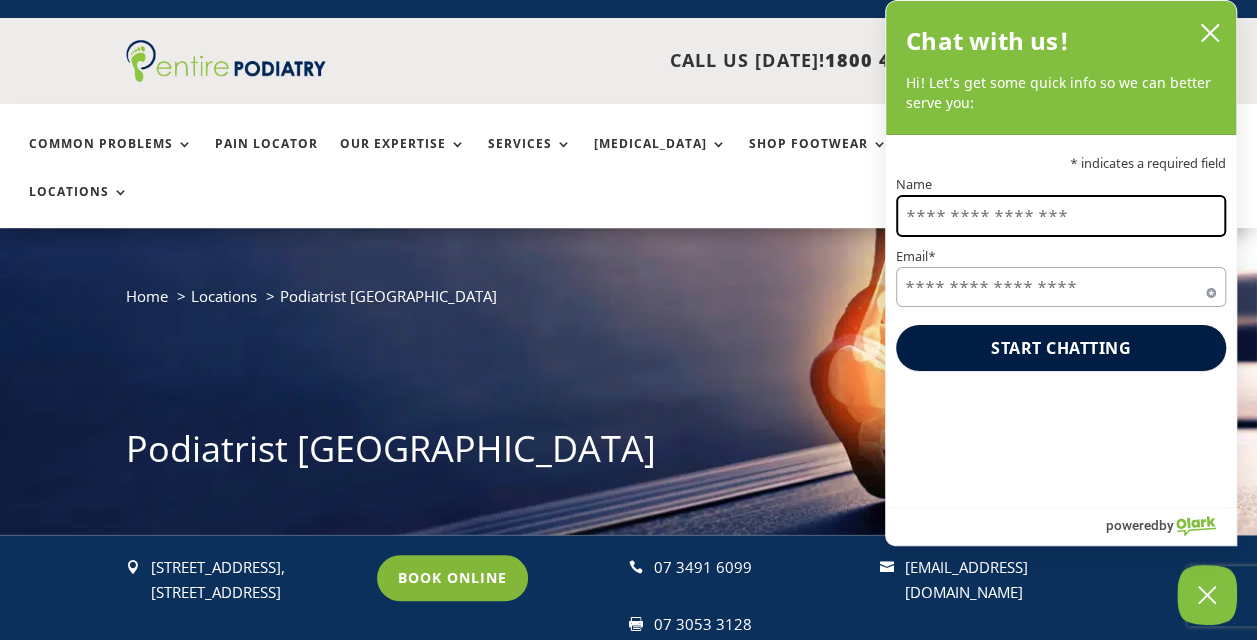 type on "**********" 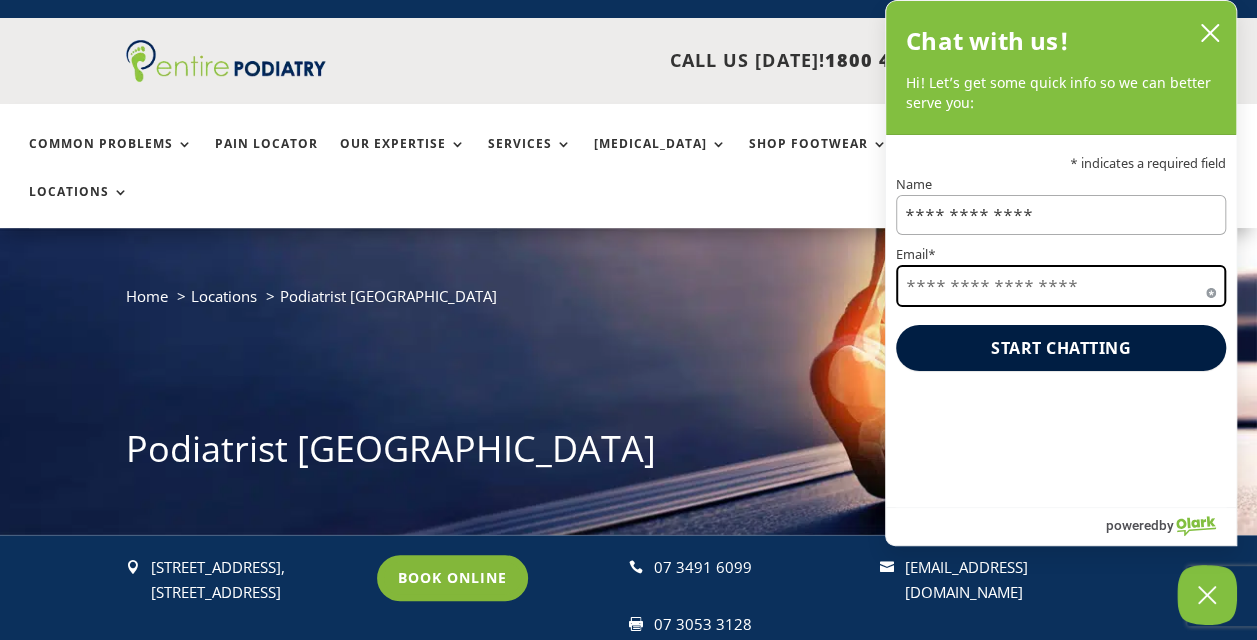 type on "**********" 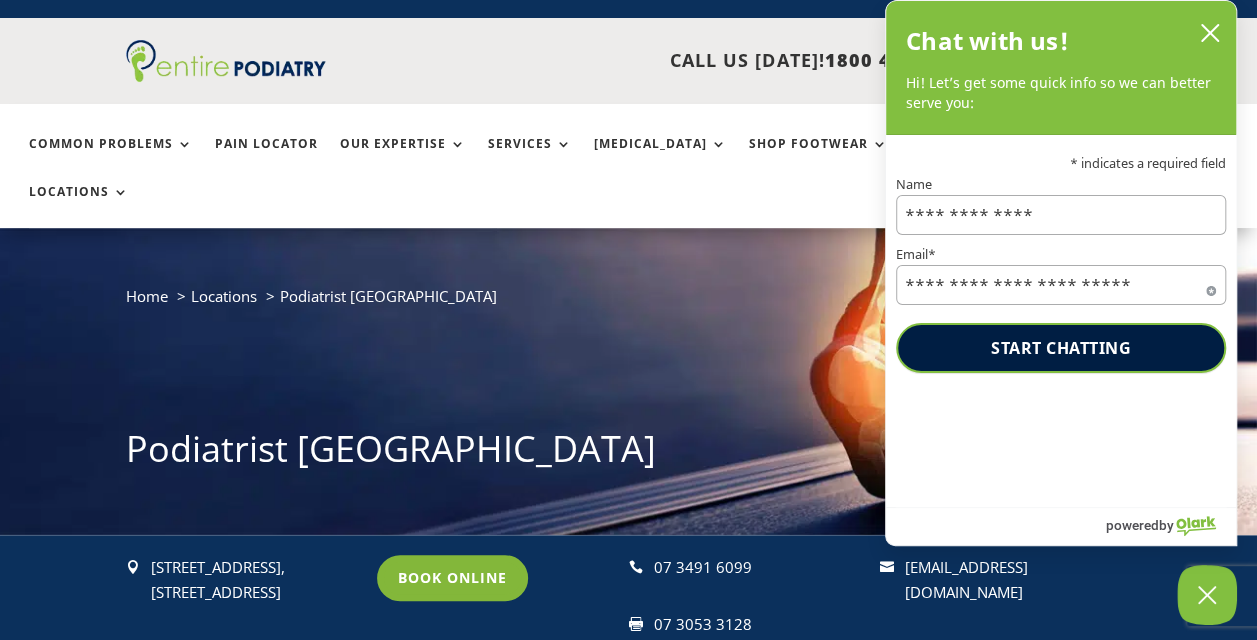 click on "Start chatting" at bounding box center [1061, 348] 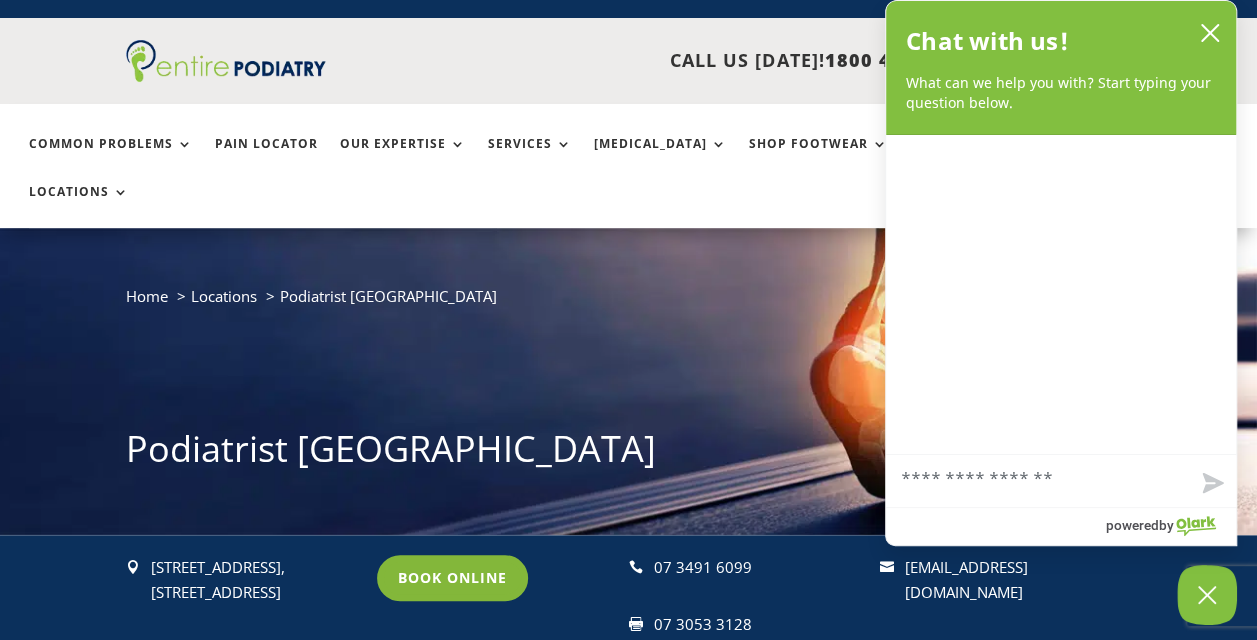 click on "Chat with us" at bounding box center (1061, 481) 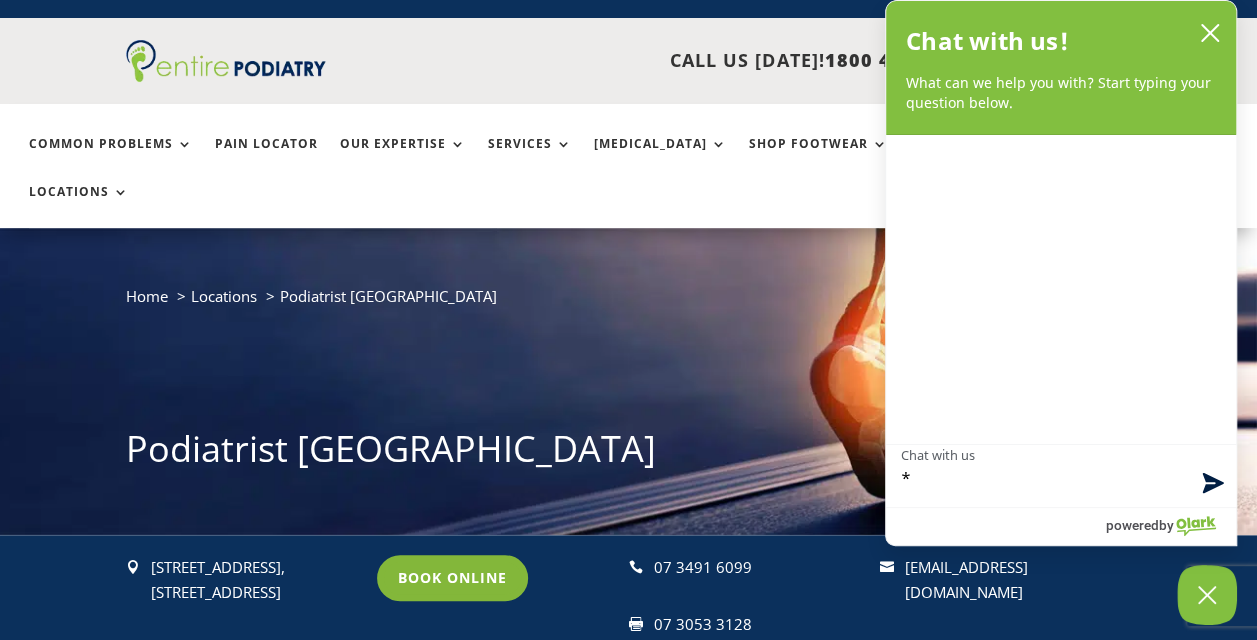 type on "**" 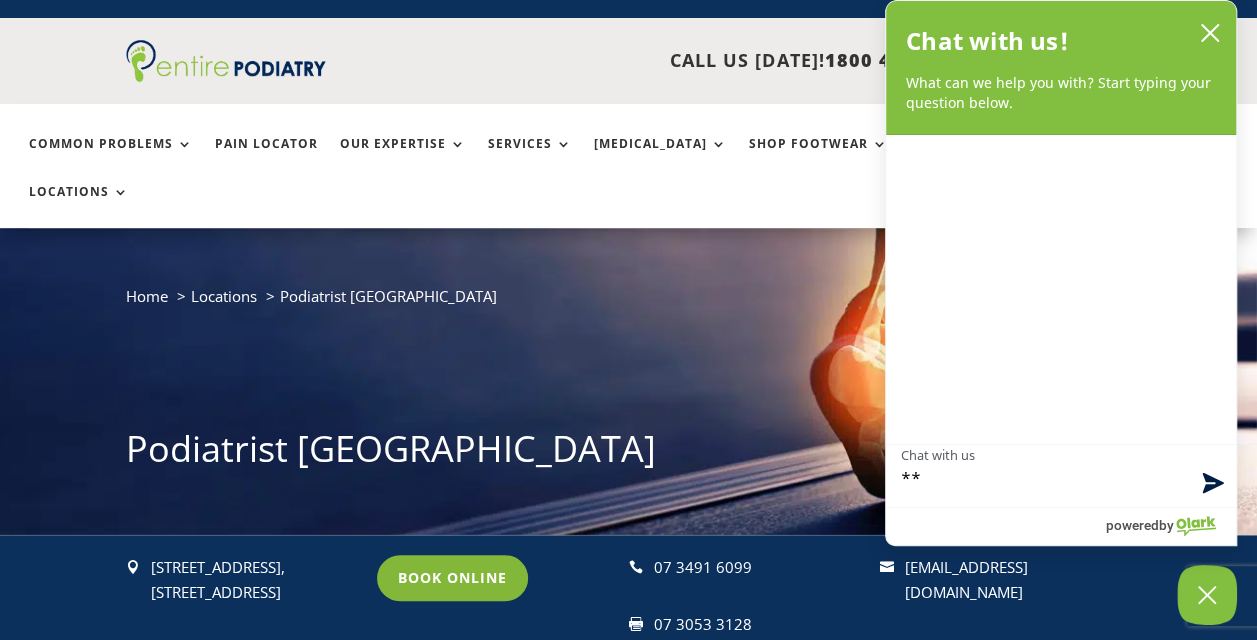 type on "***" 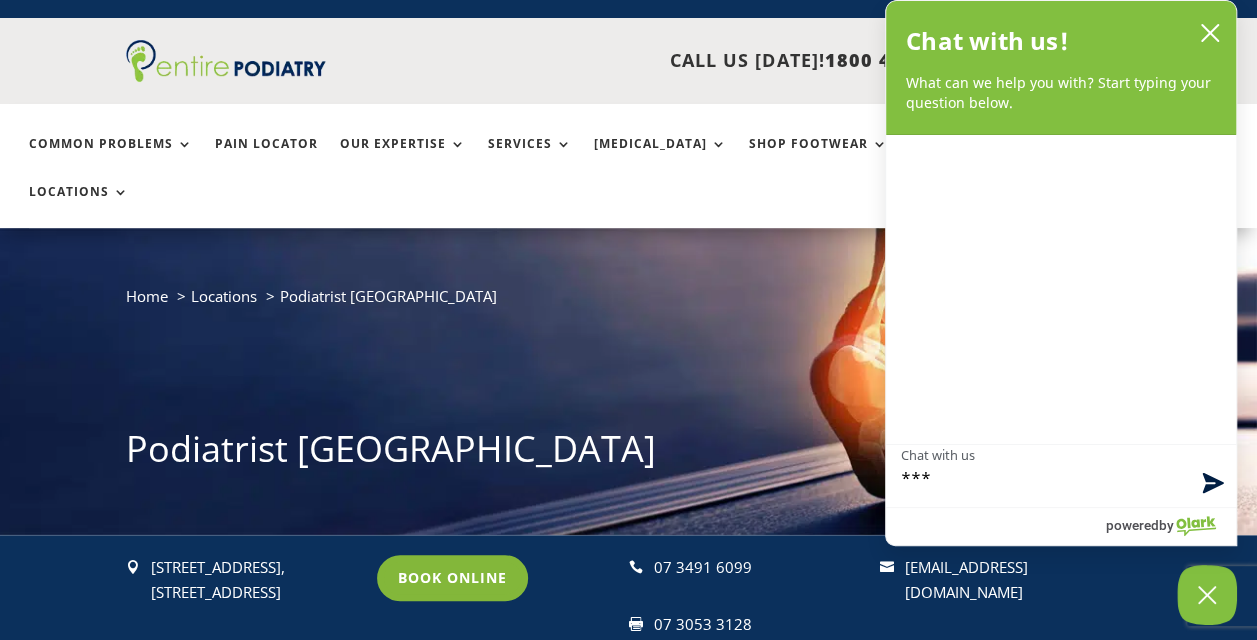 type on "****" 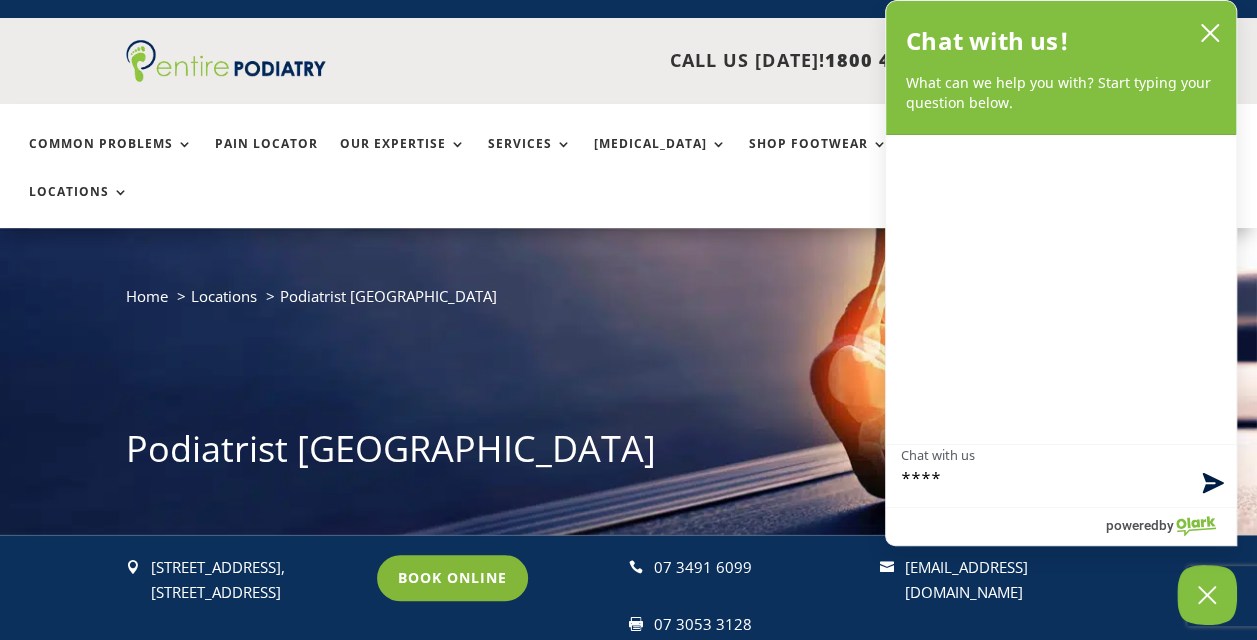 type on "****" 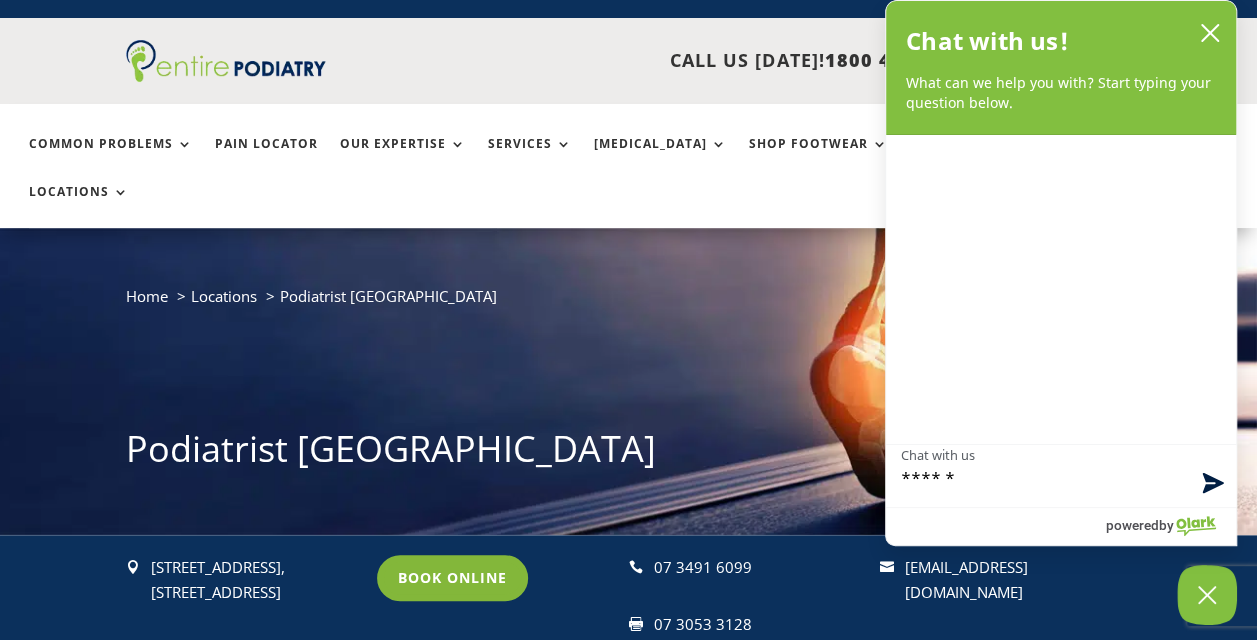 type on "****" 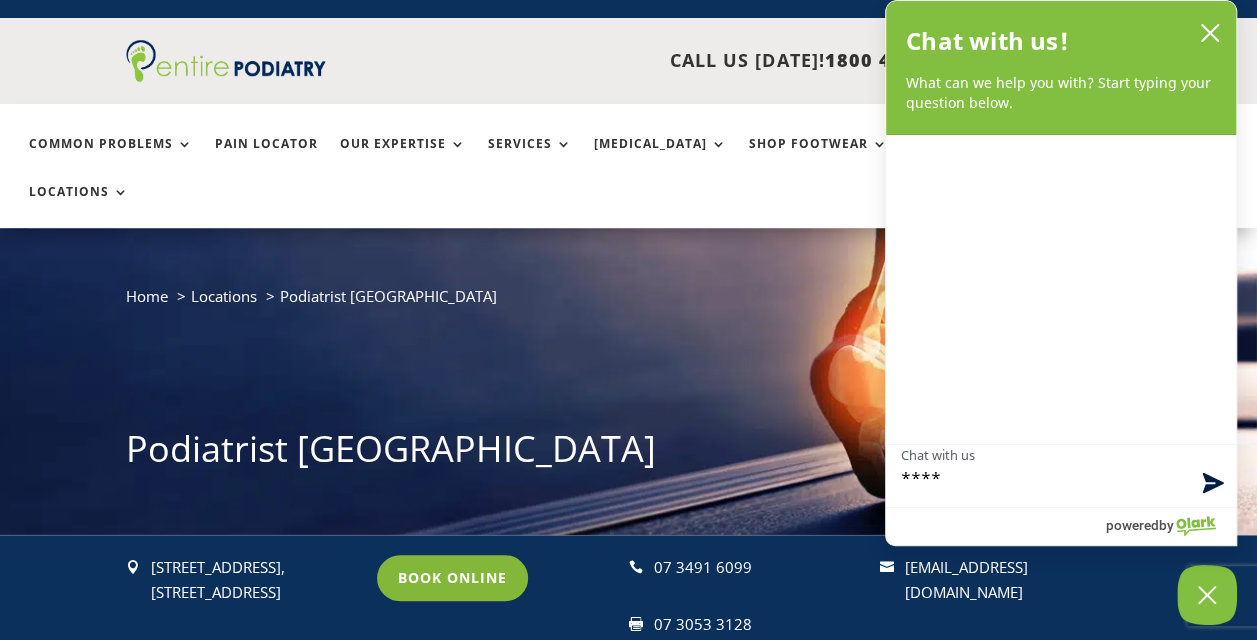 type on "******" 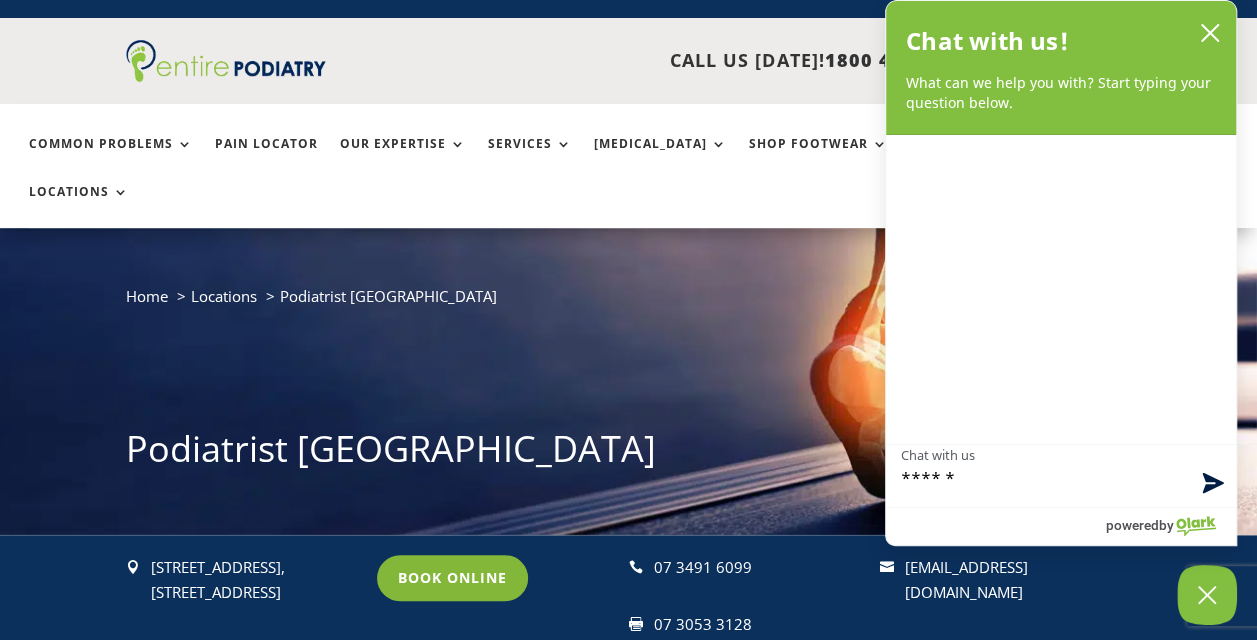 type on "******" 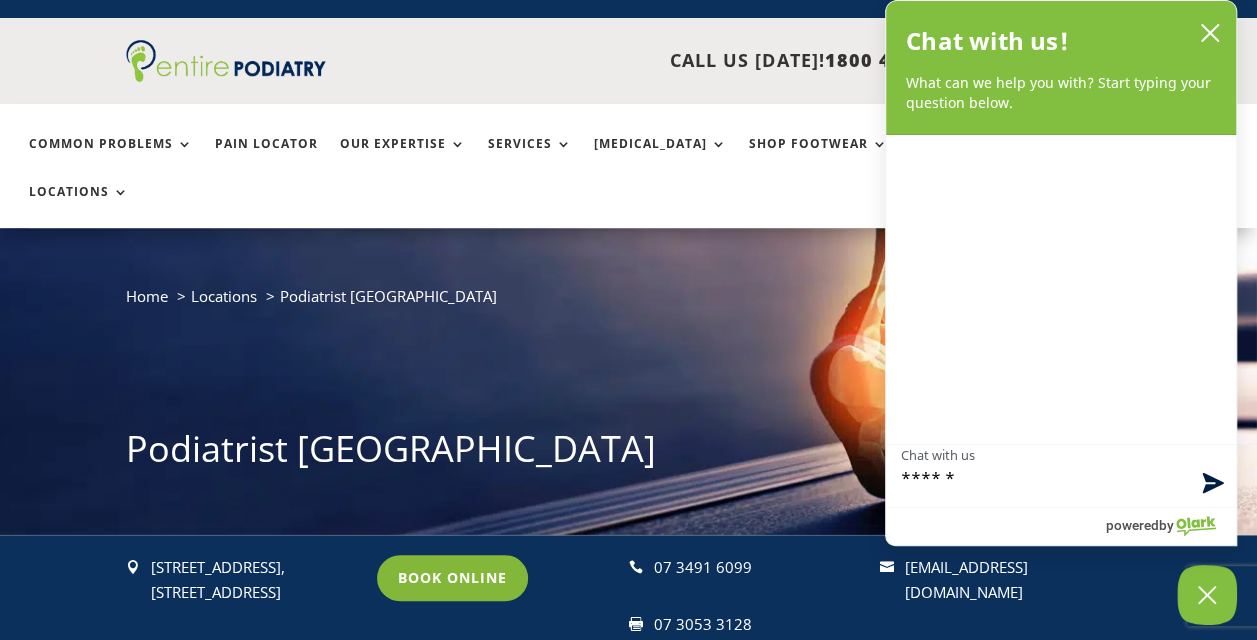 type on "********" 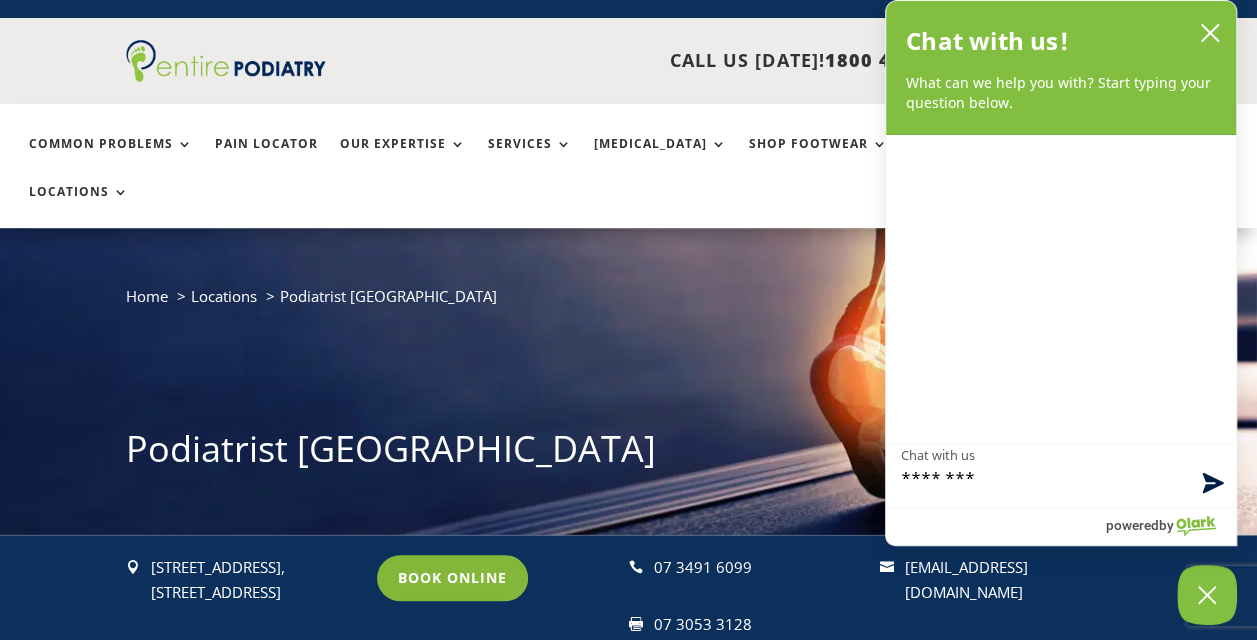 type on "*********" 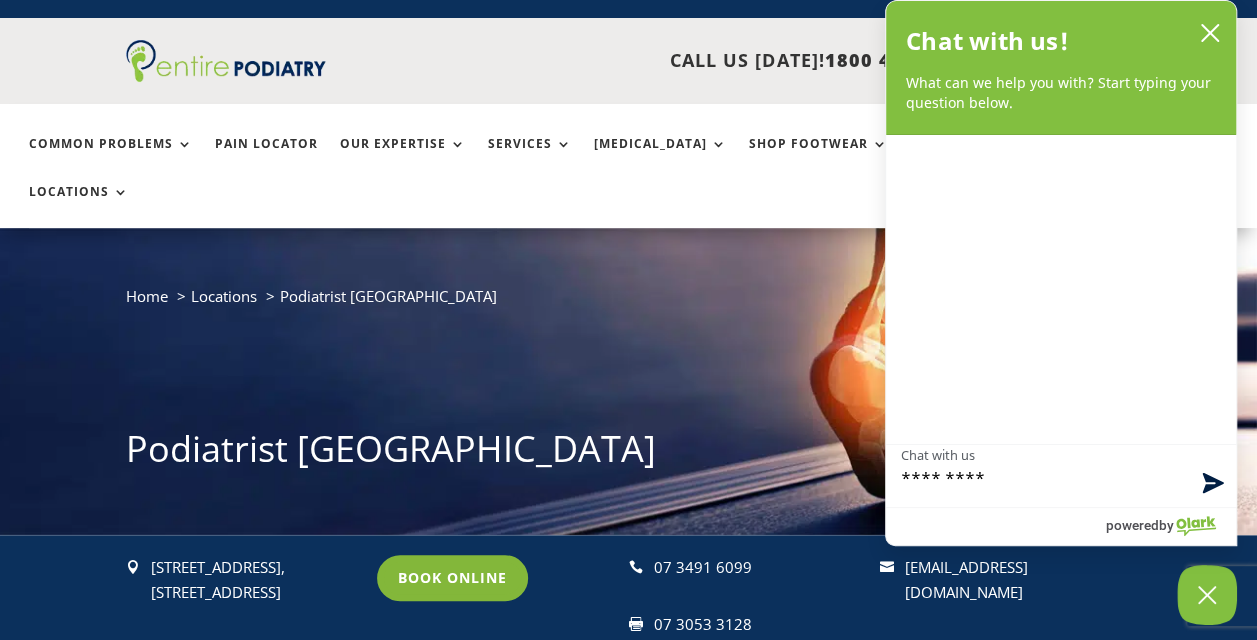 type on "**********" 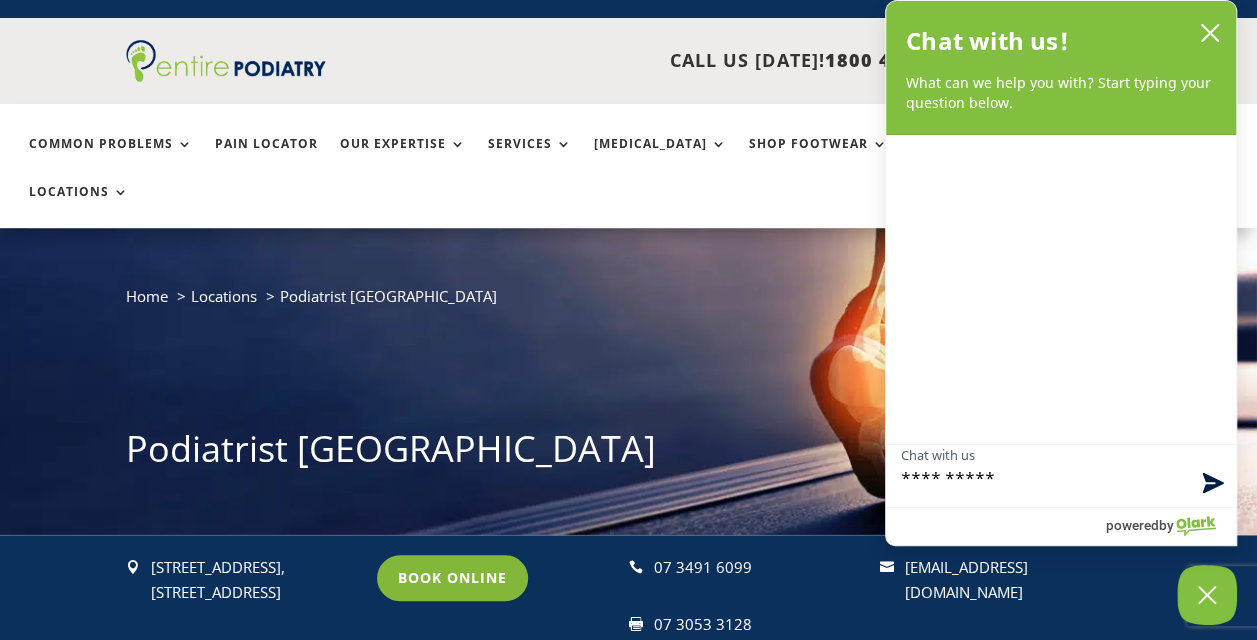 type on "**********" 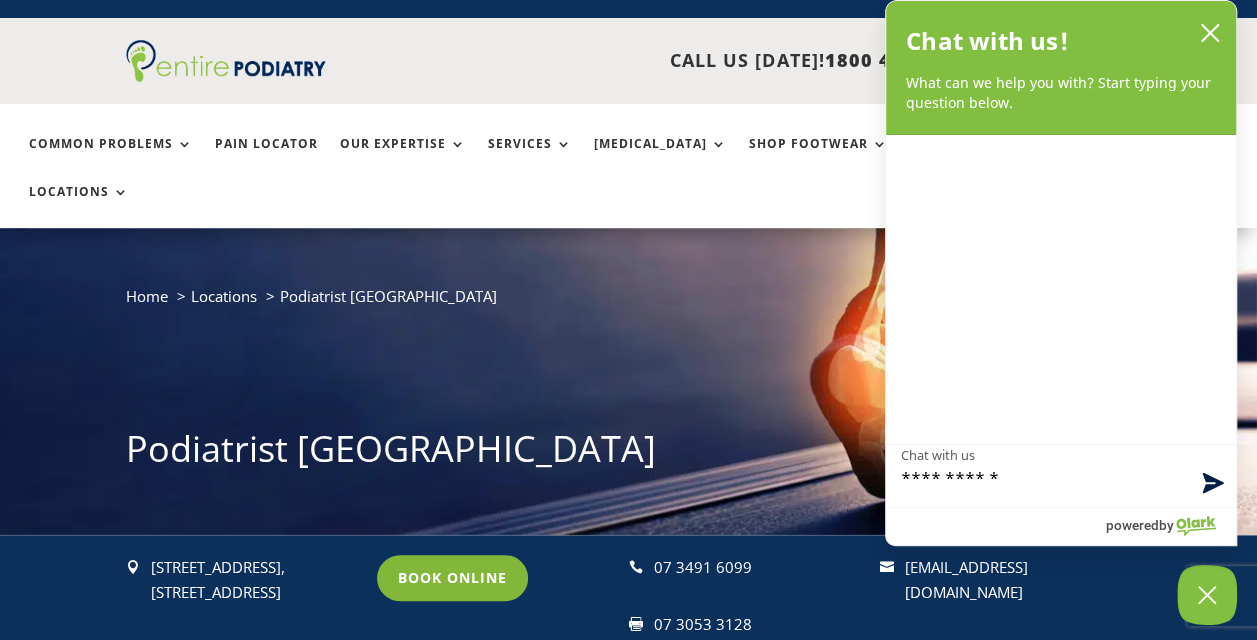 type on "**********" 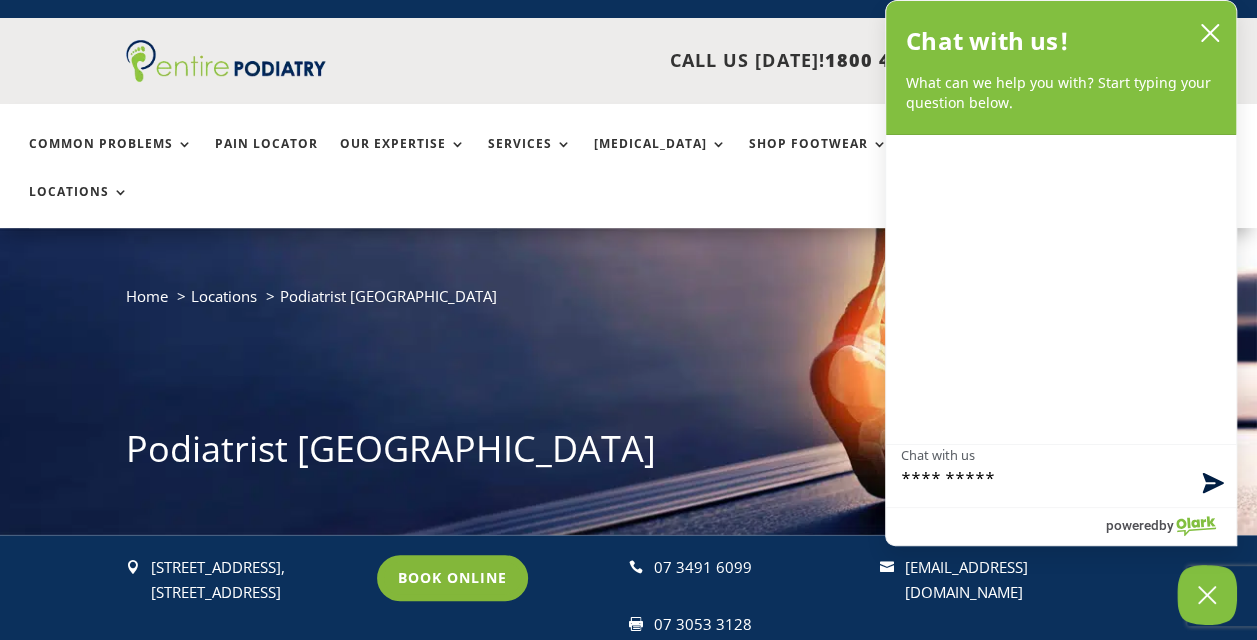 type on "*********" 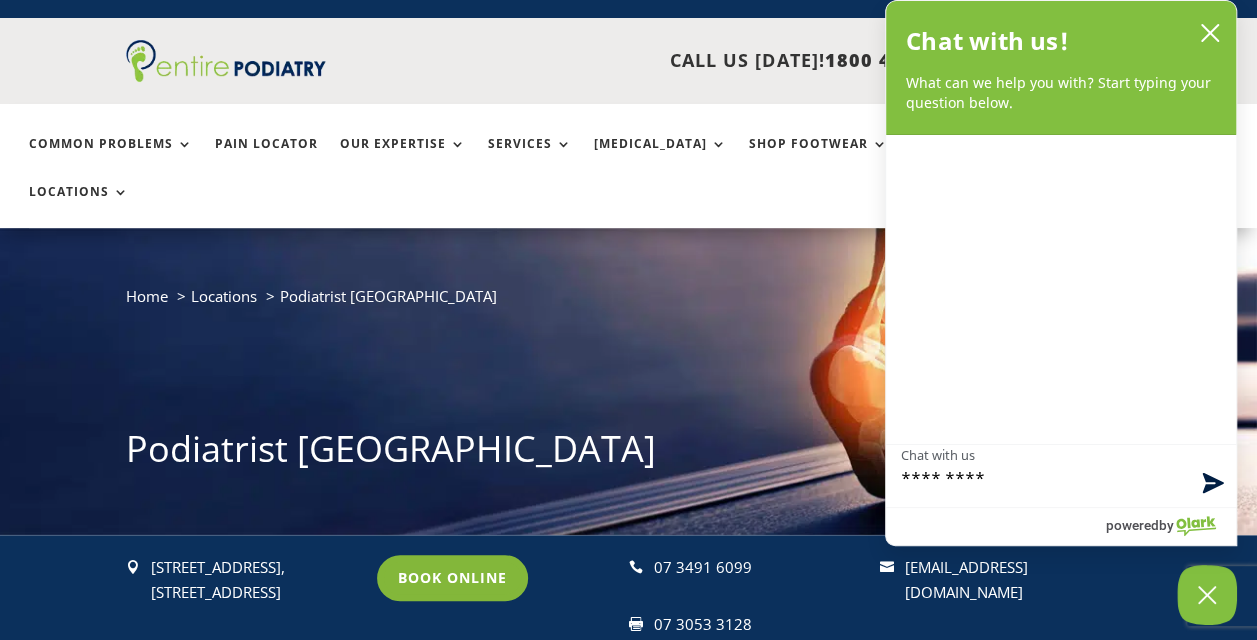 type on "********" 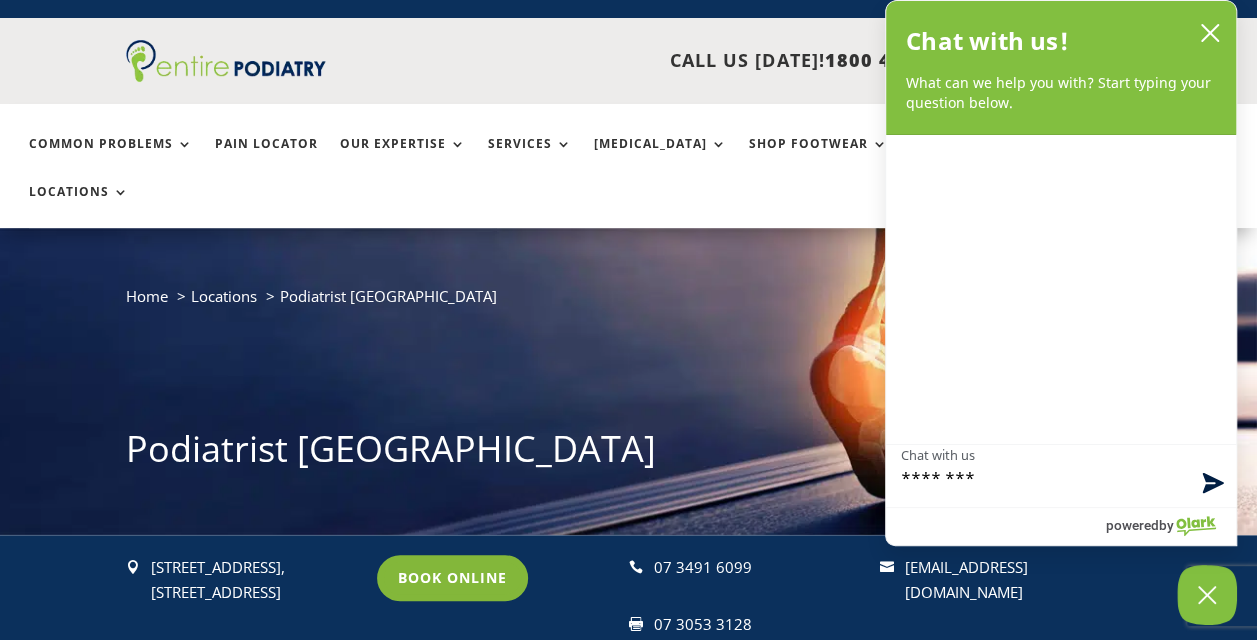 type on "******" 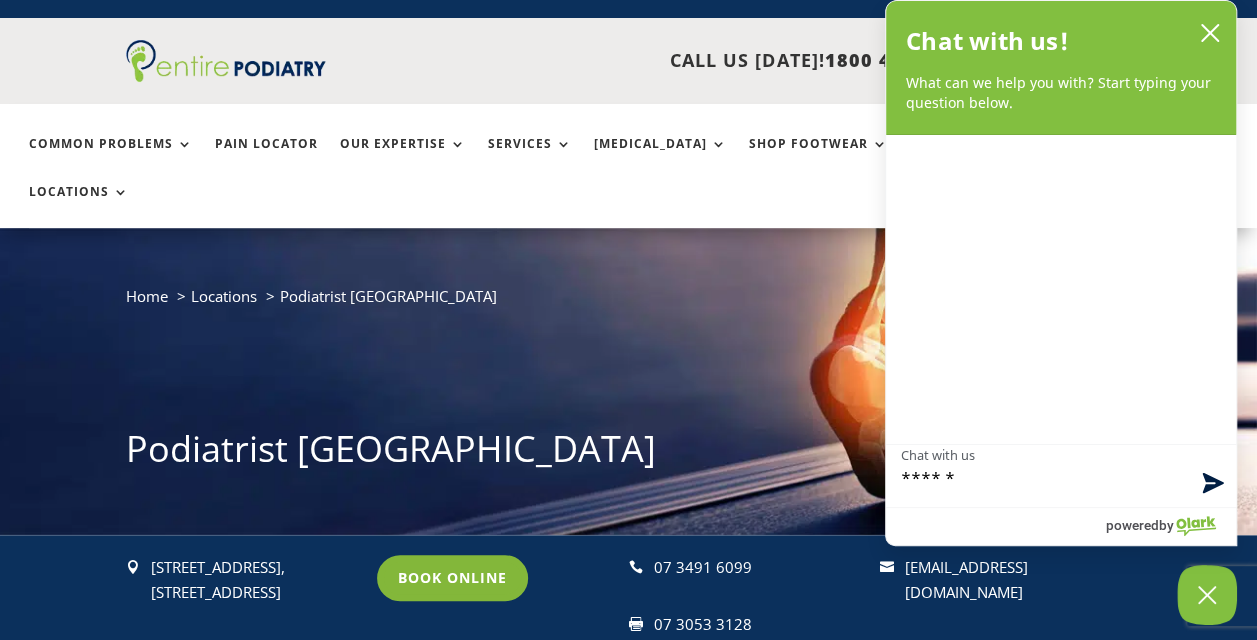 type on "********" 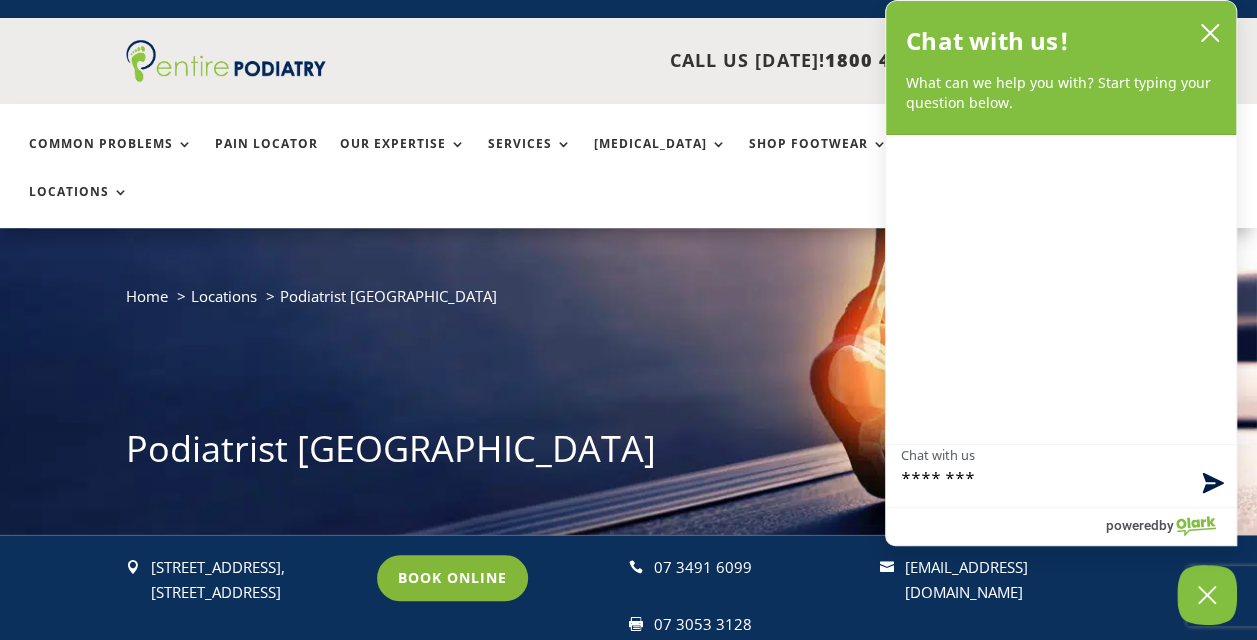 type on "*********" 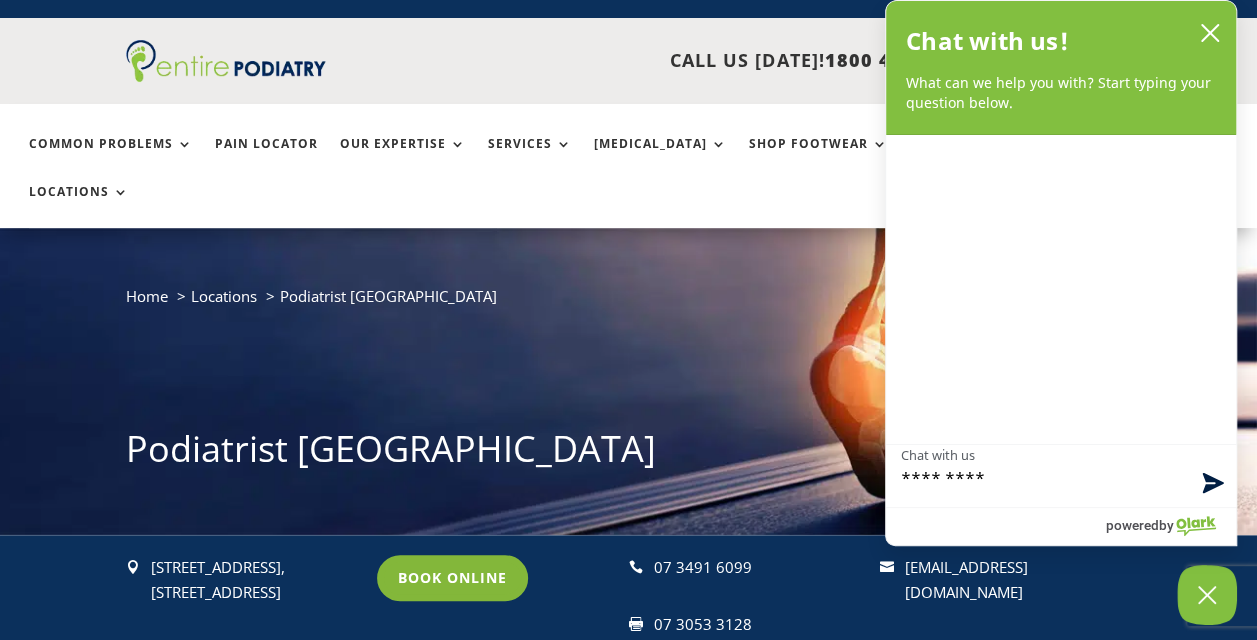 type on "**********" 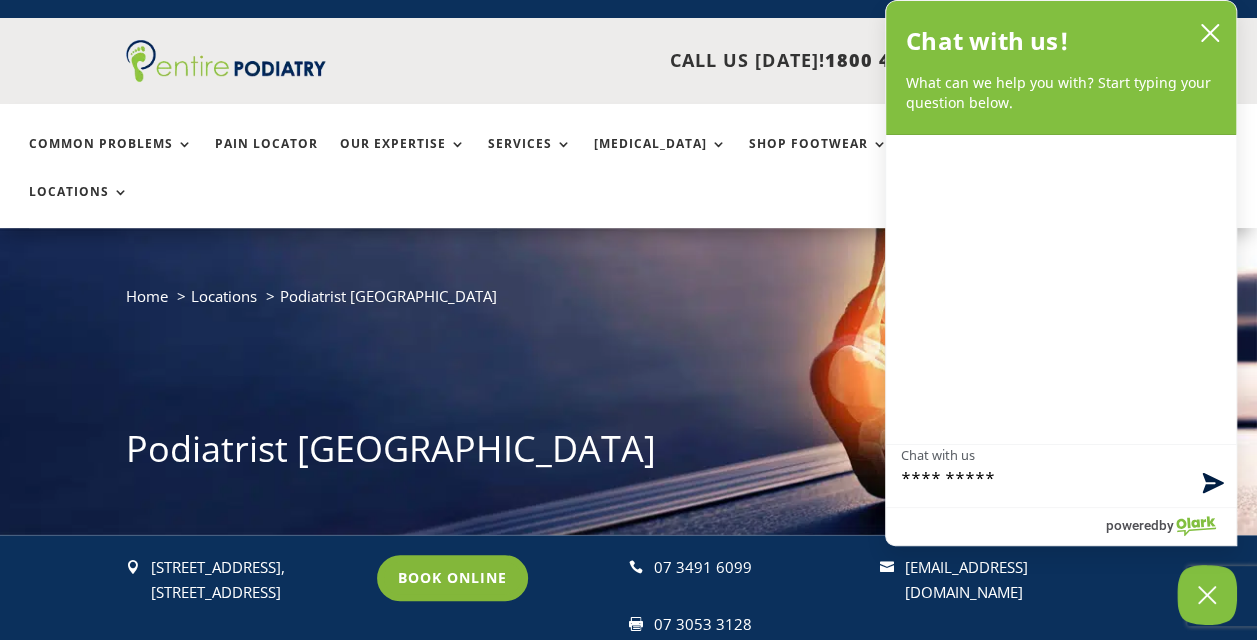 type on "**********" 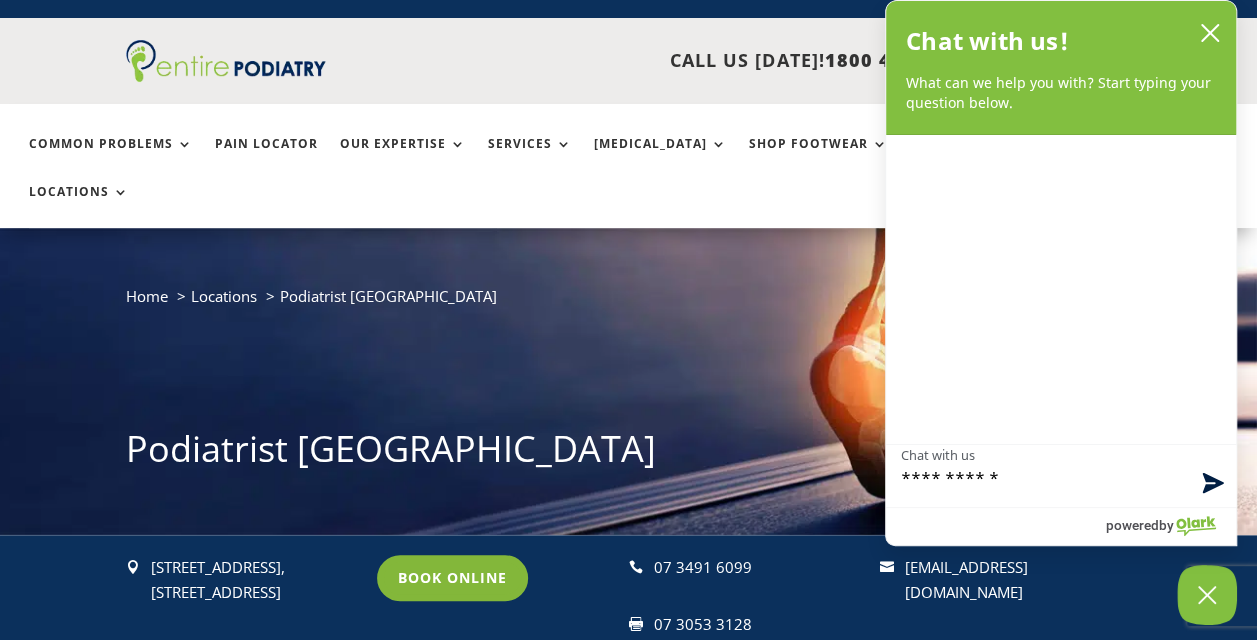 type on "**********" 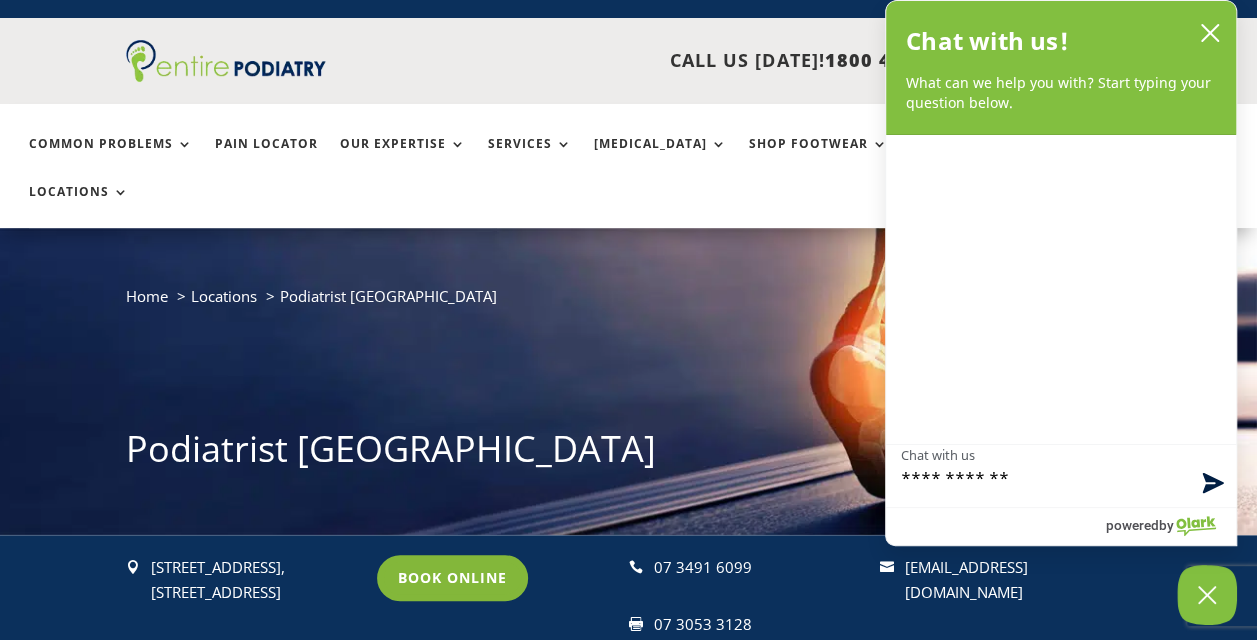 type on "**********" 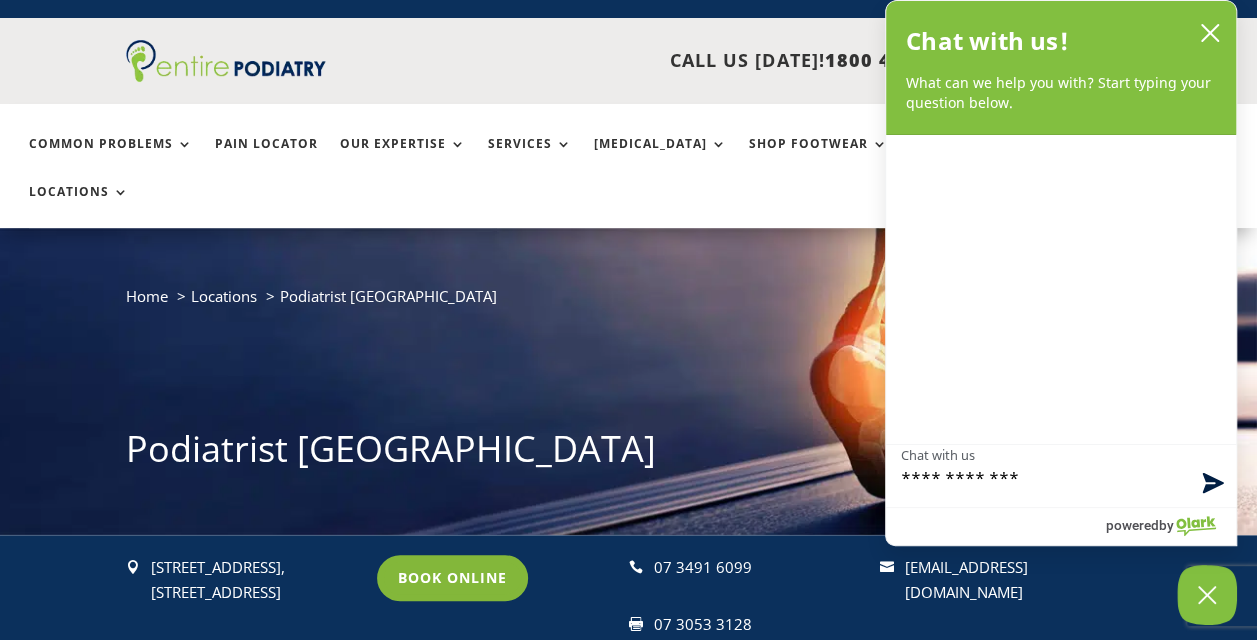 type on "**********" 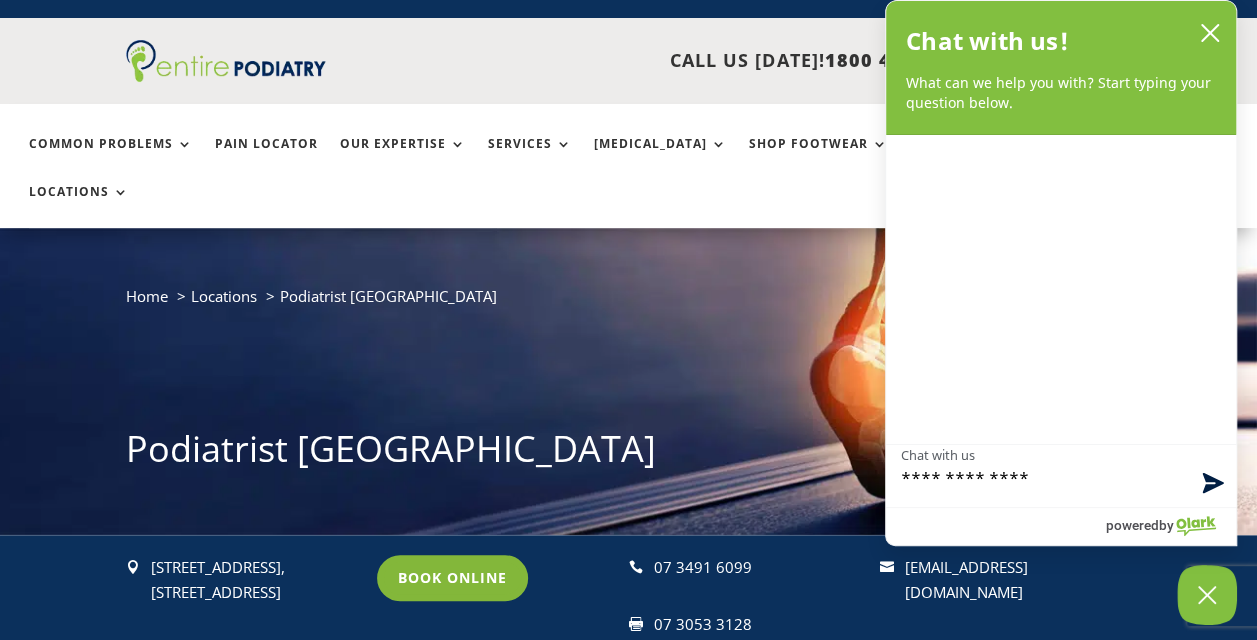type on "**********" 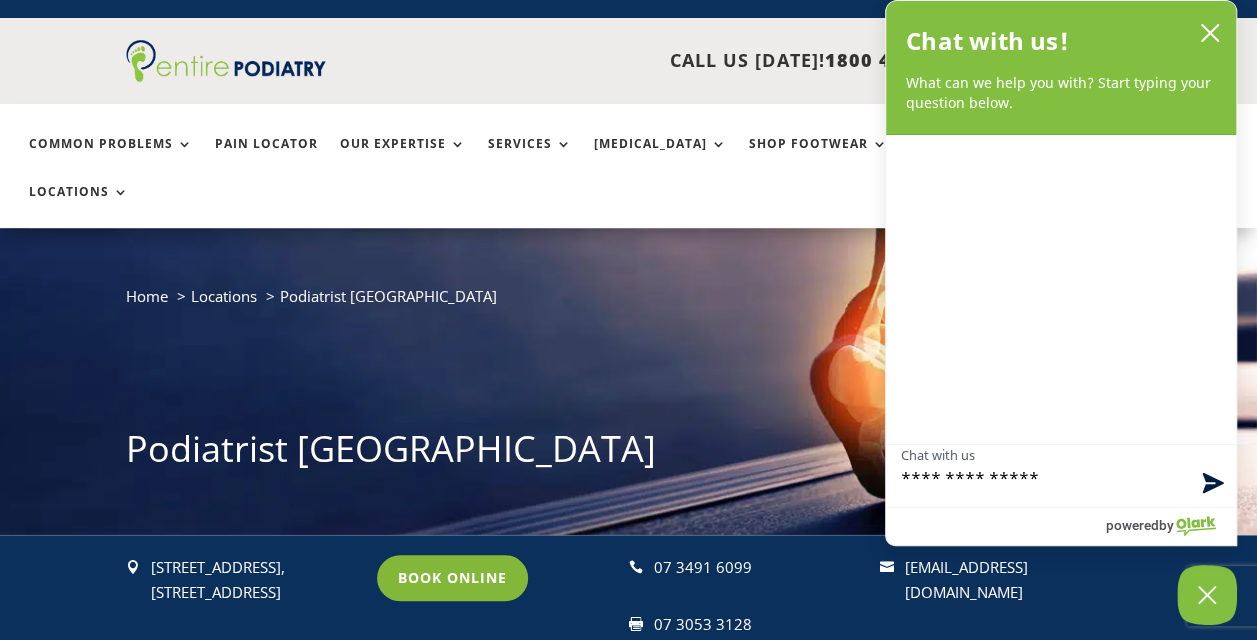 type on "**********" 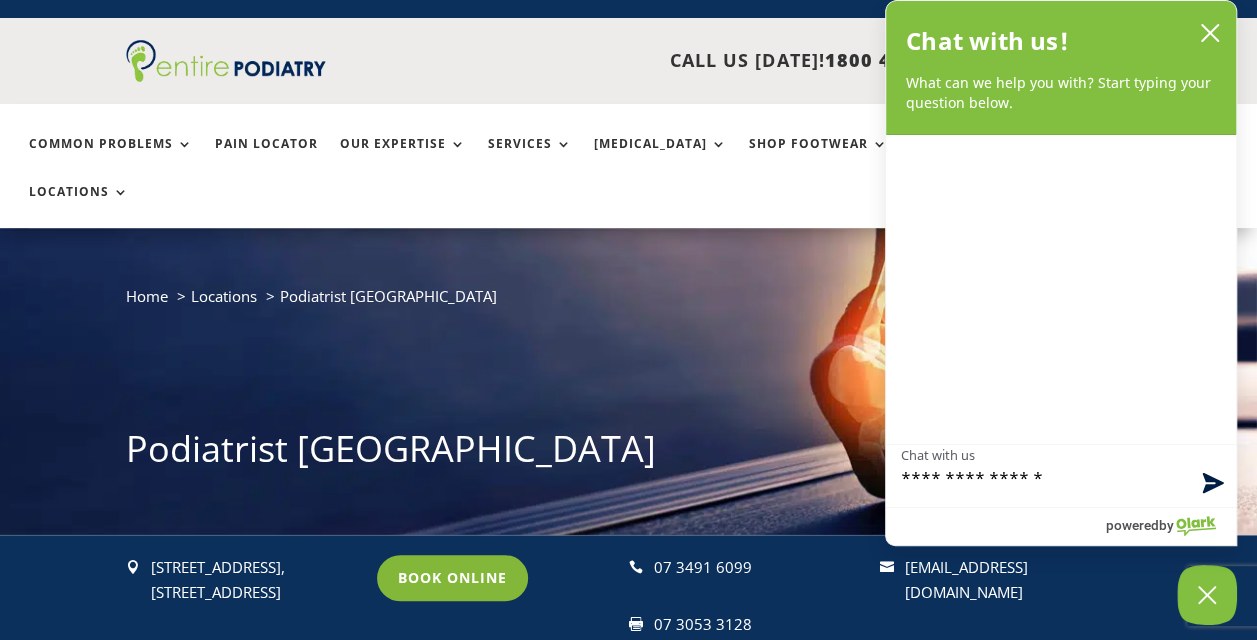 type on "**********" 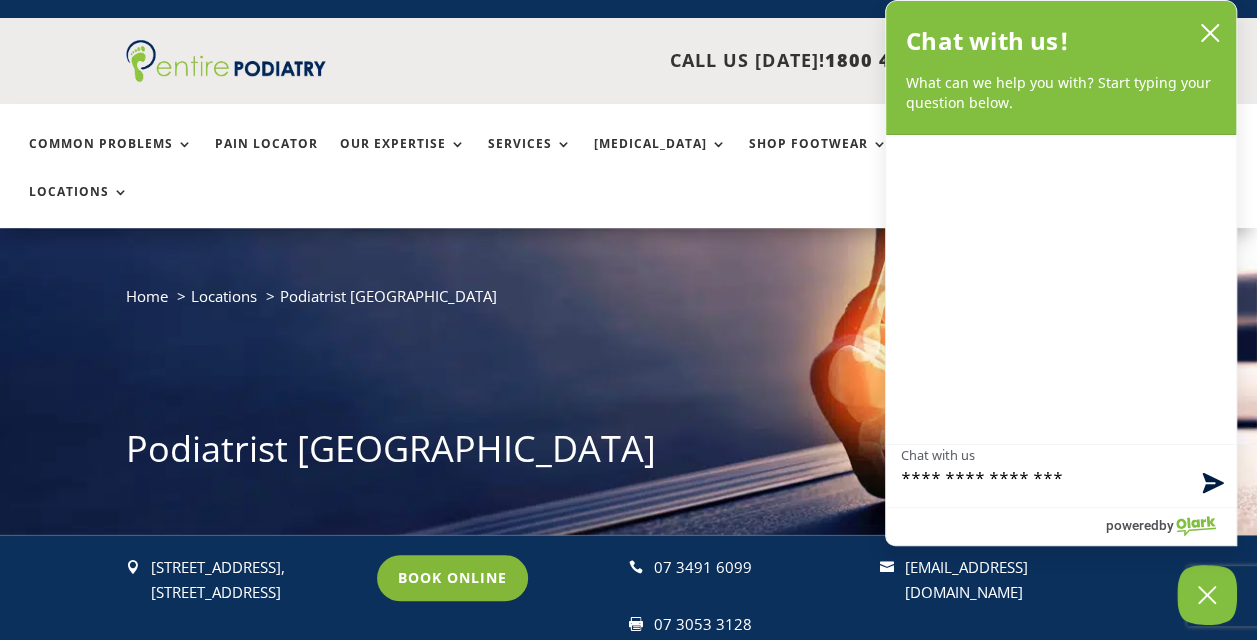 type on "**********" 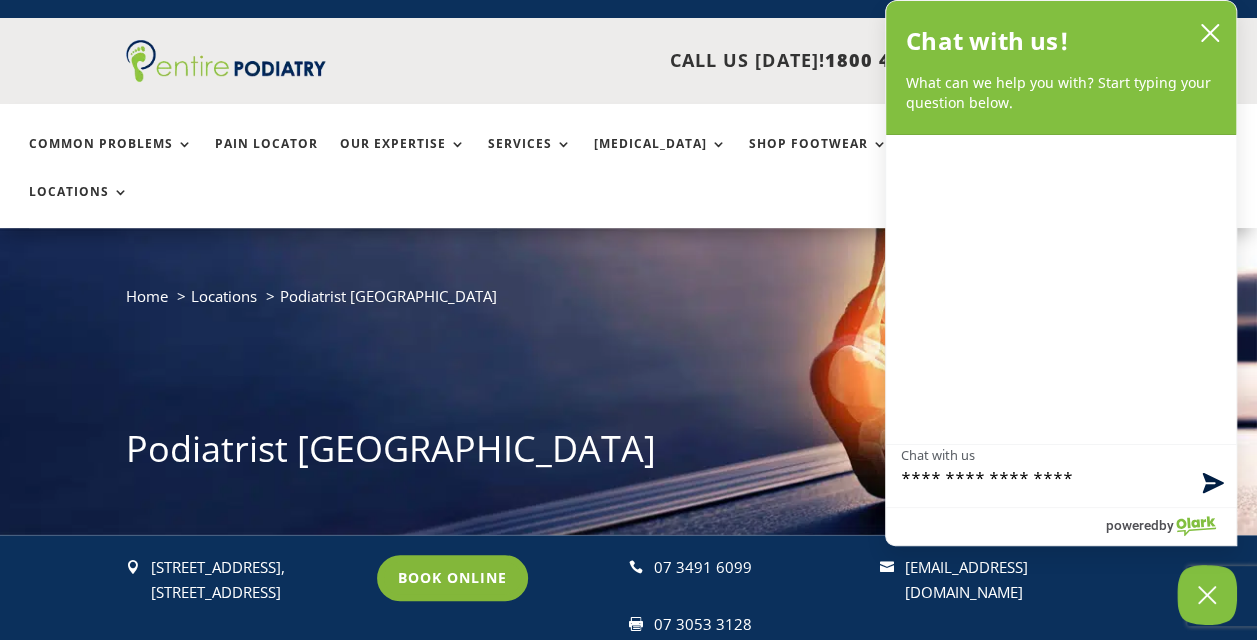type on "**********" 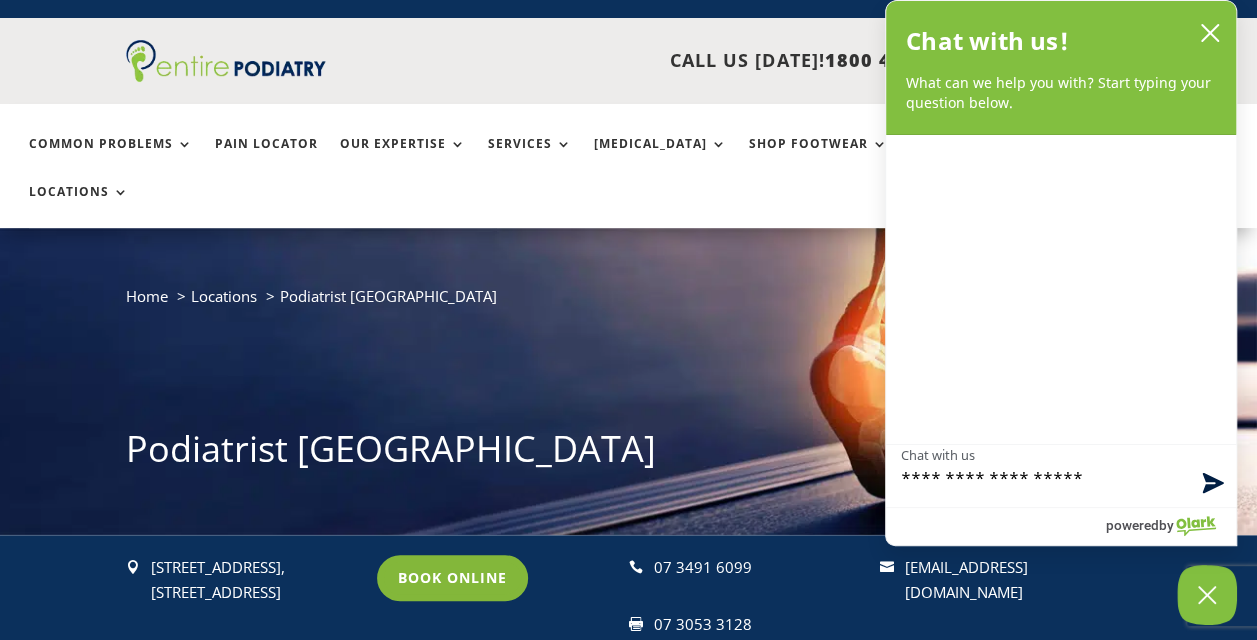 type on "**********" 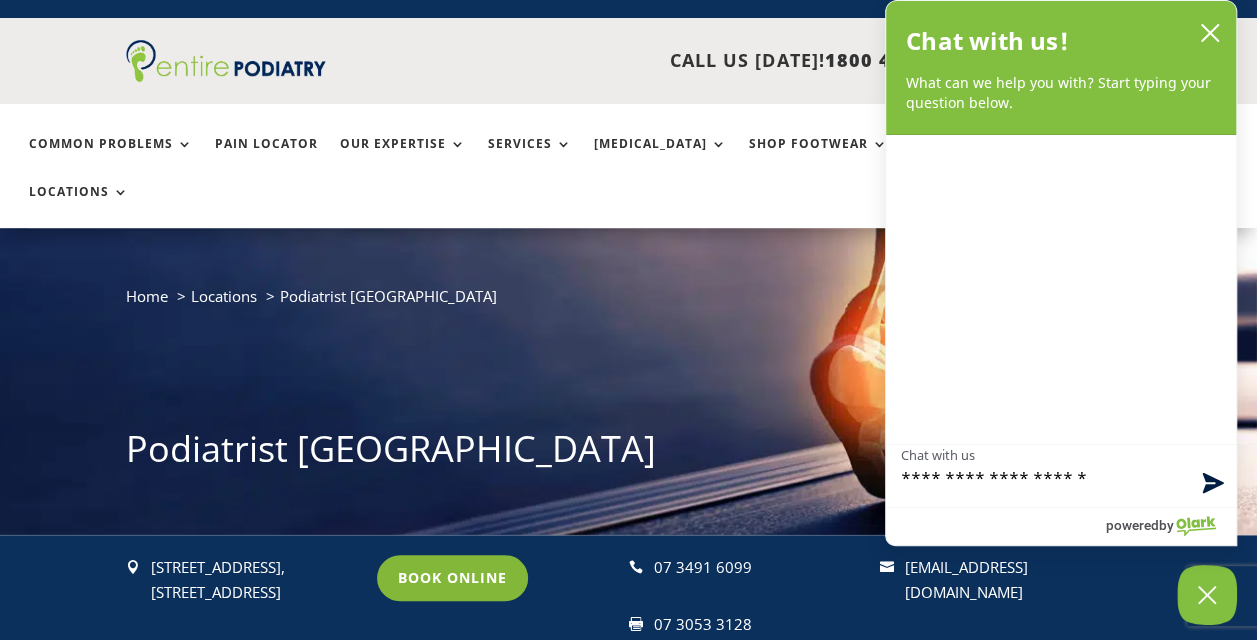 type on "**********" 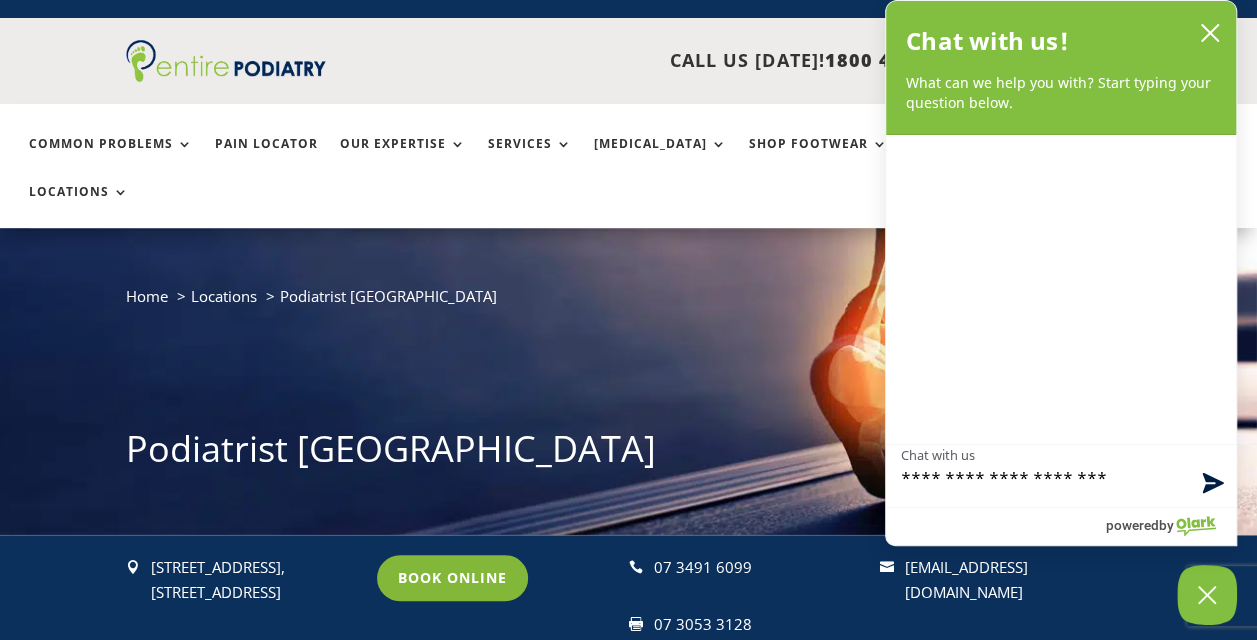 type on "**********" 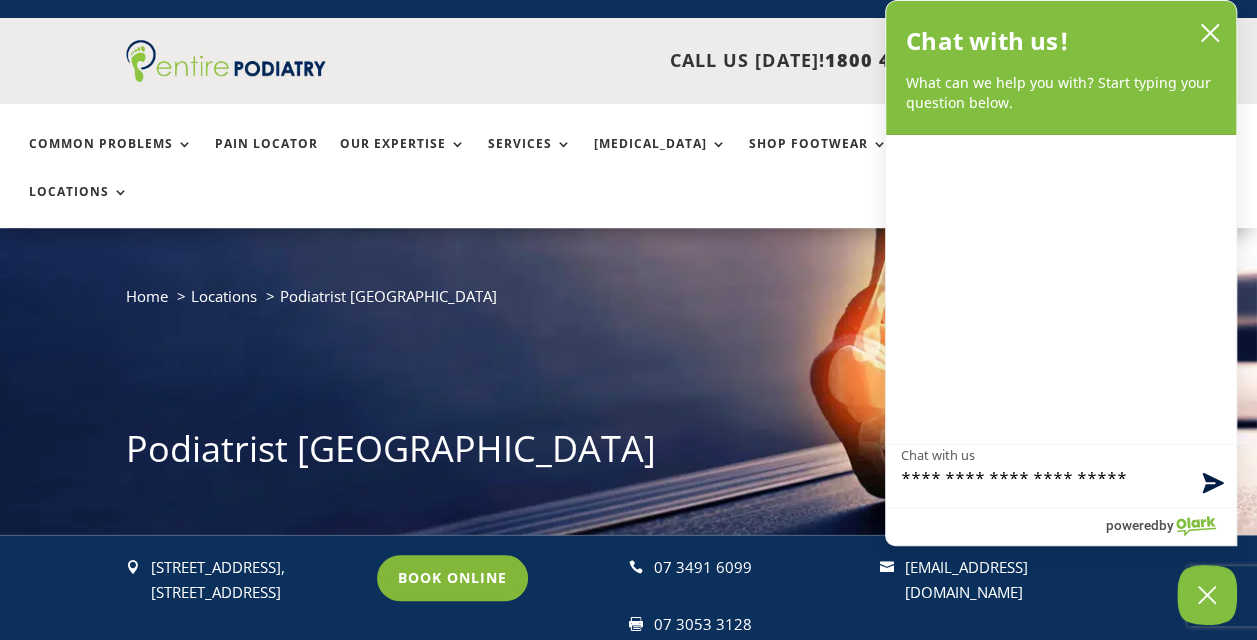 type on "**********" 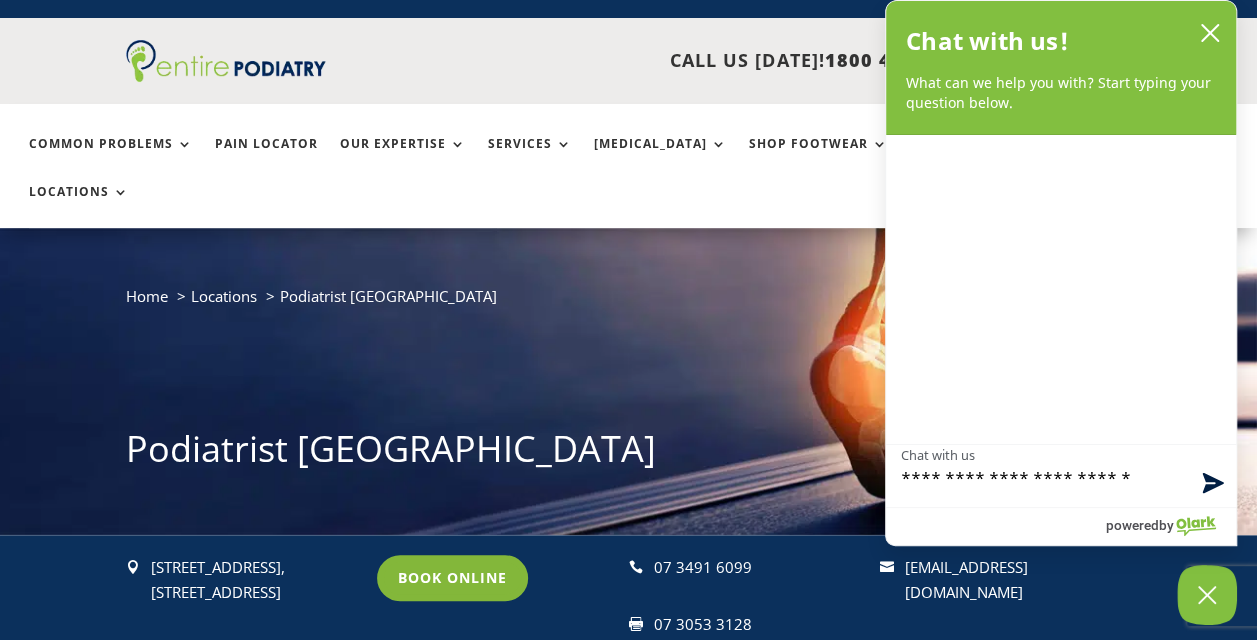 type on "**********" 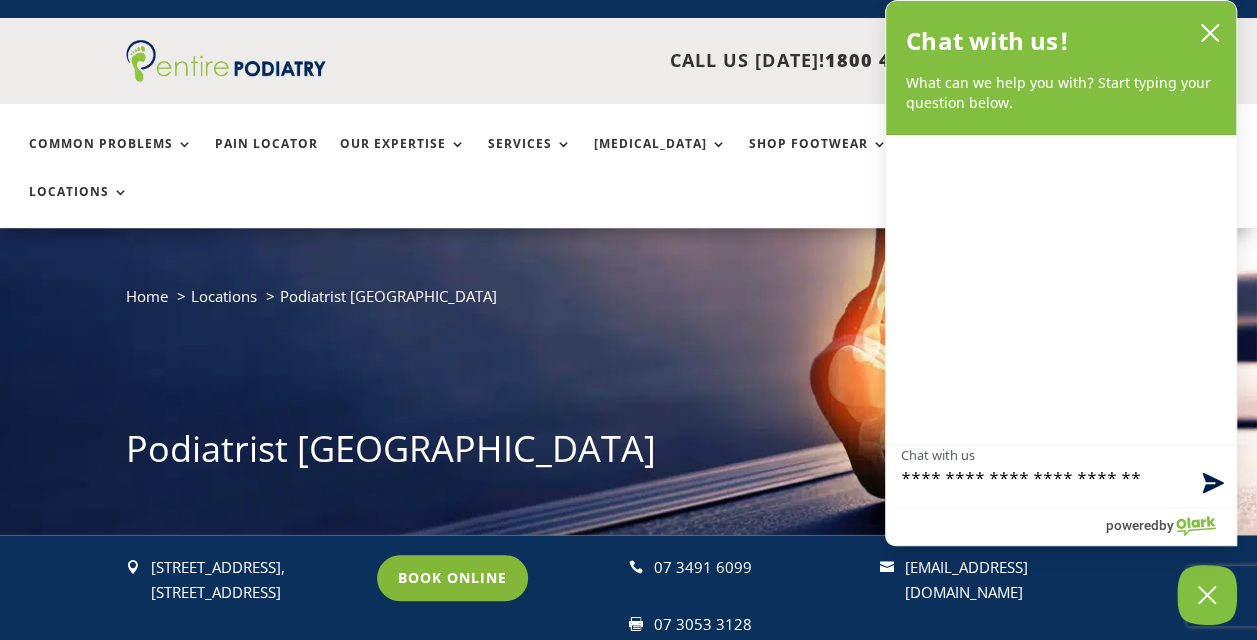 type on "**********" 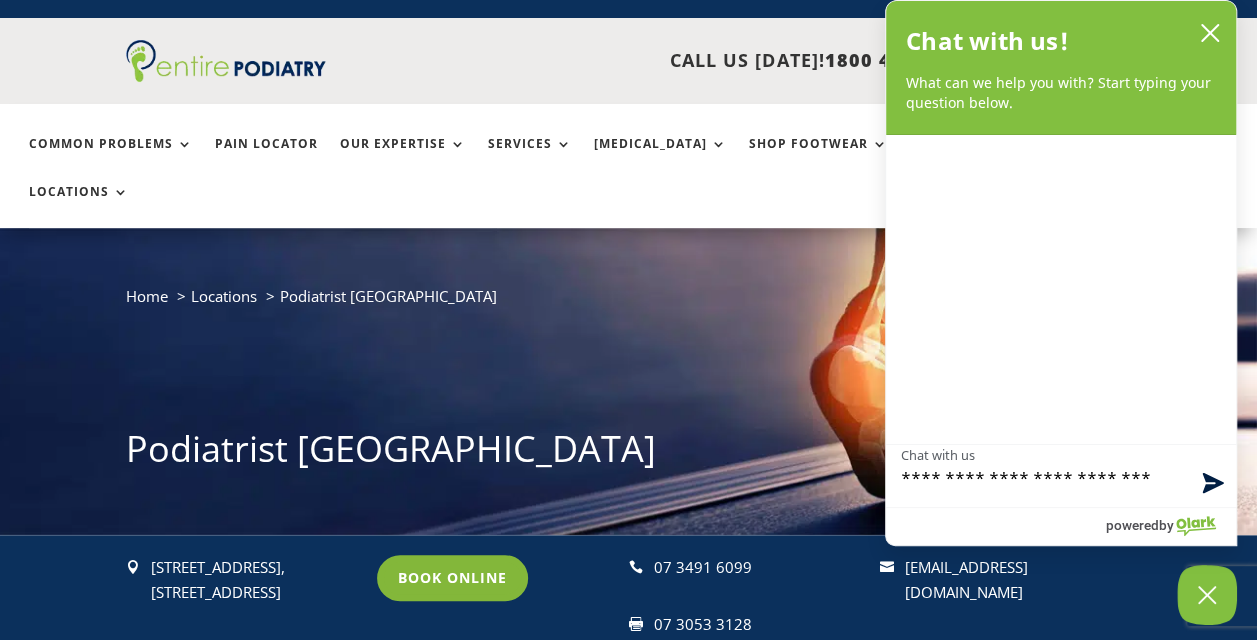 type on "**********" 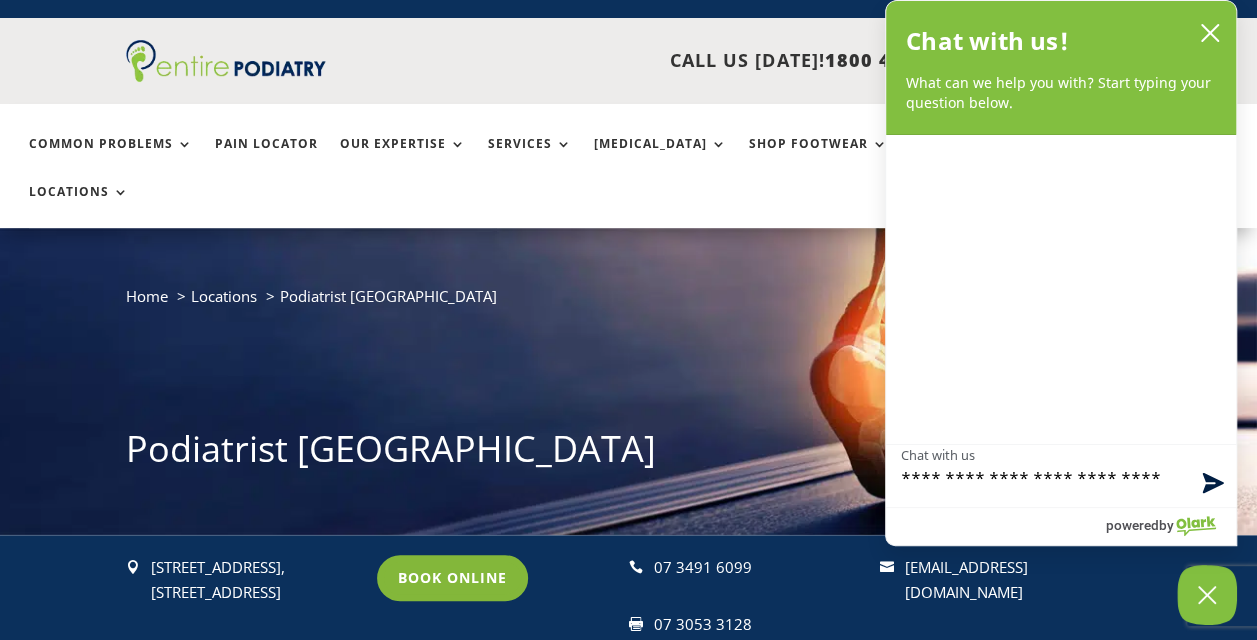 type on "**********" 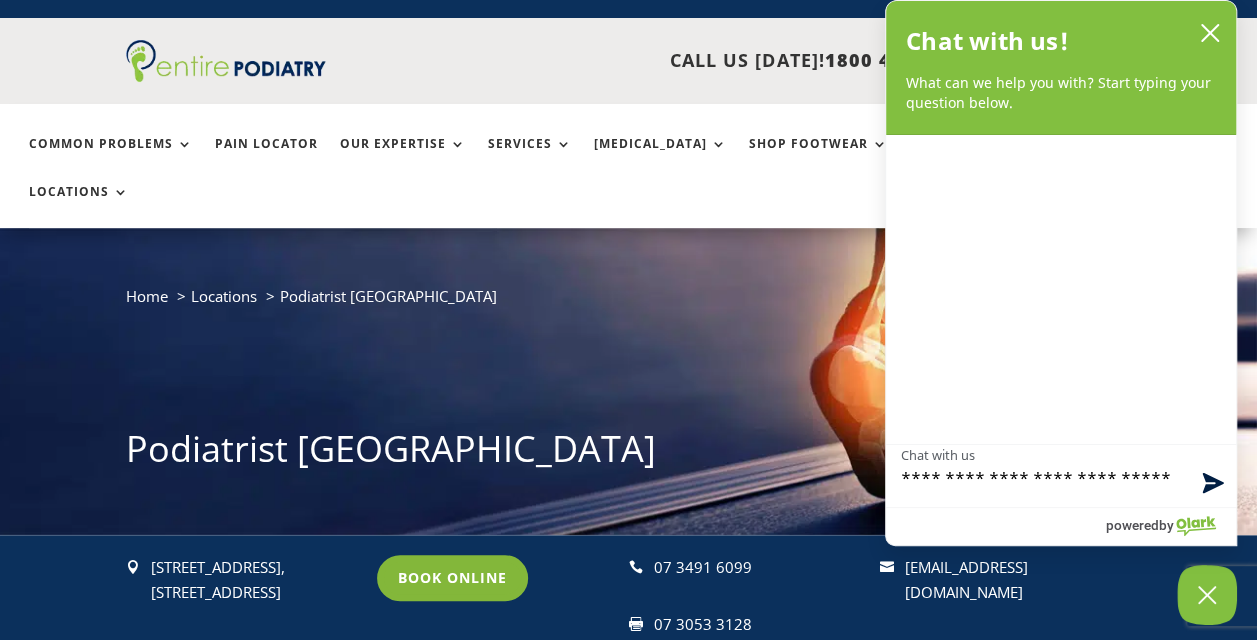 type on "**********" 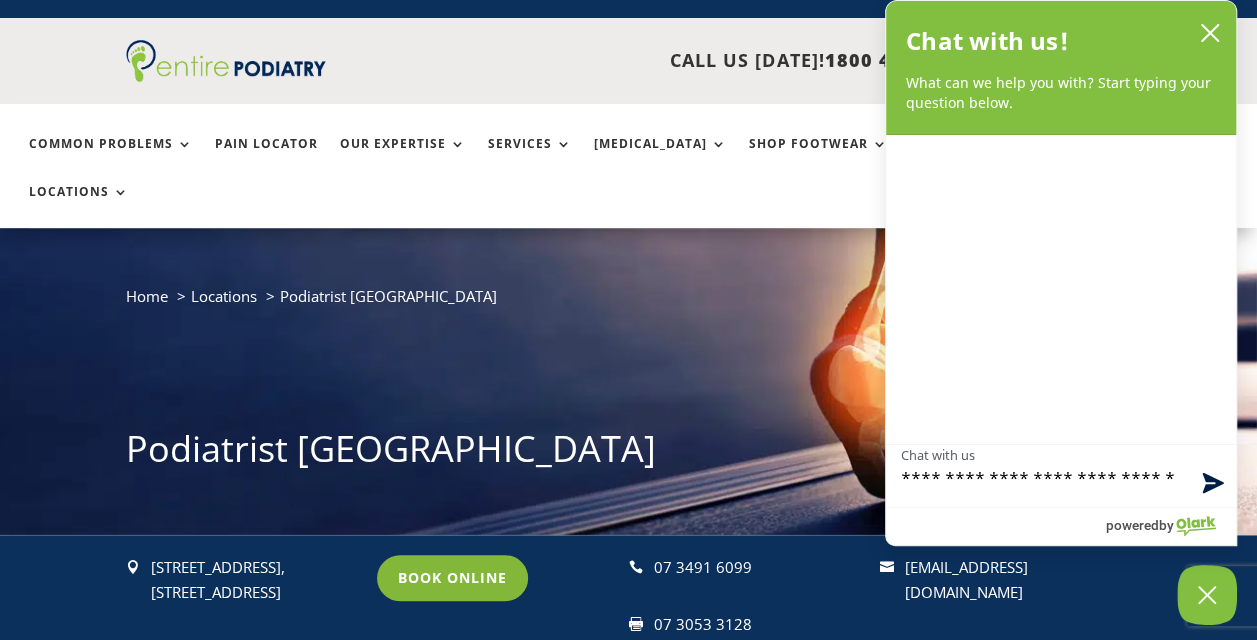 type on "**********" 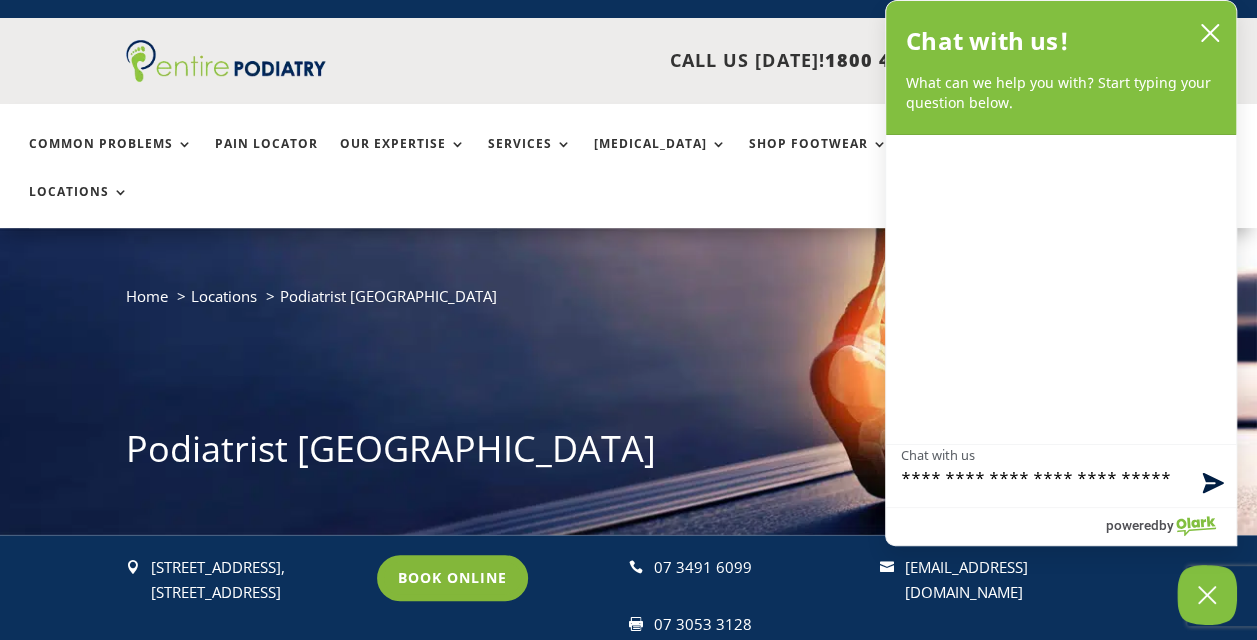 type on "**********" 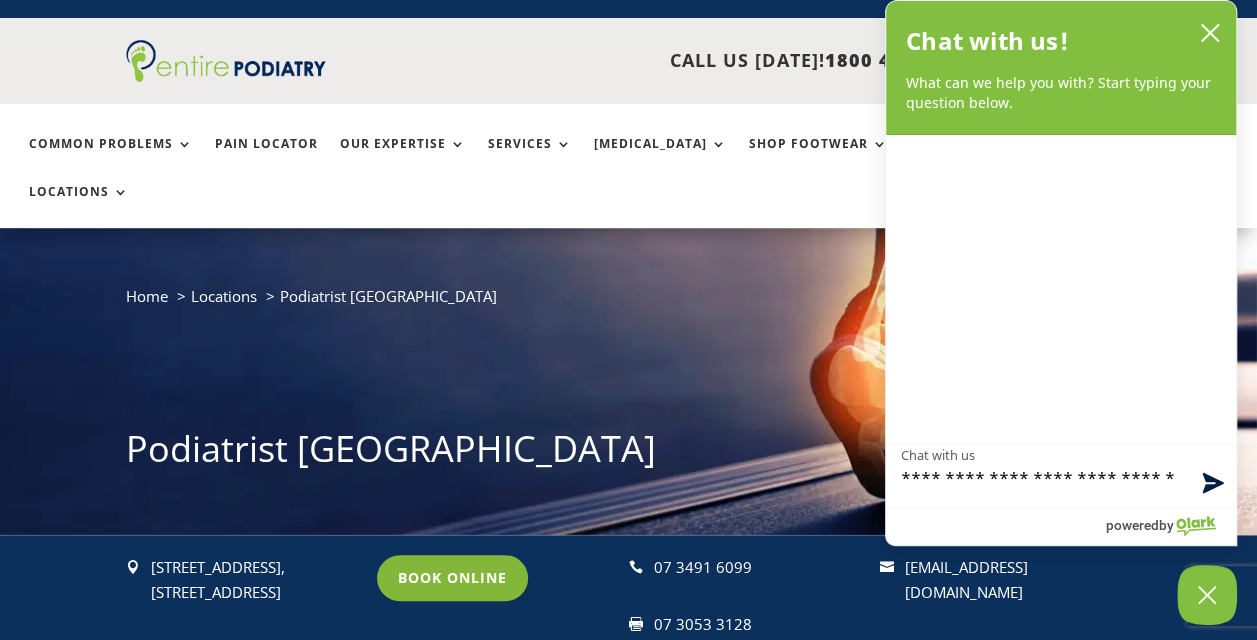 type on "**********" 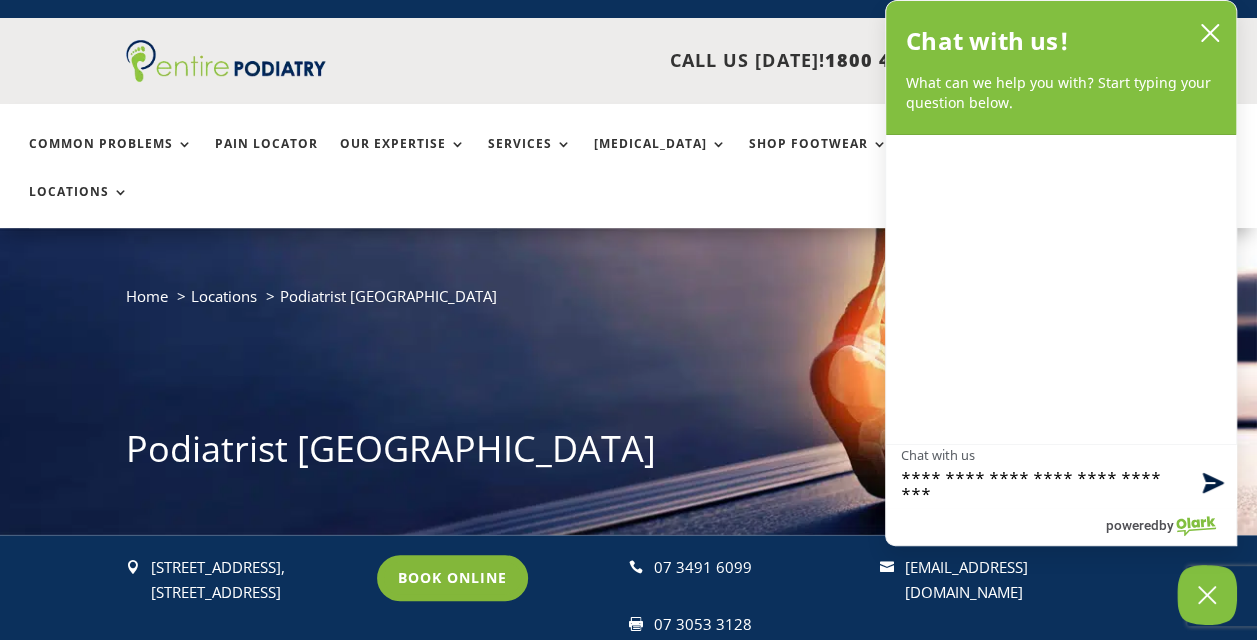 type on "**********" 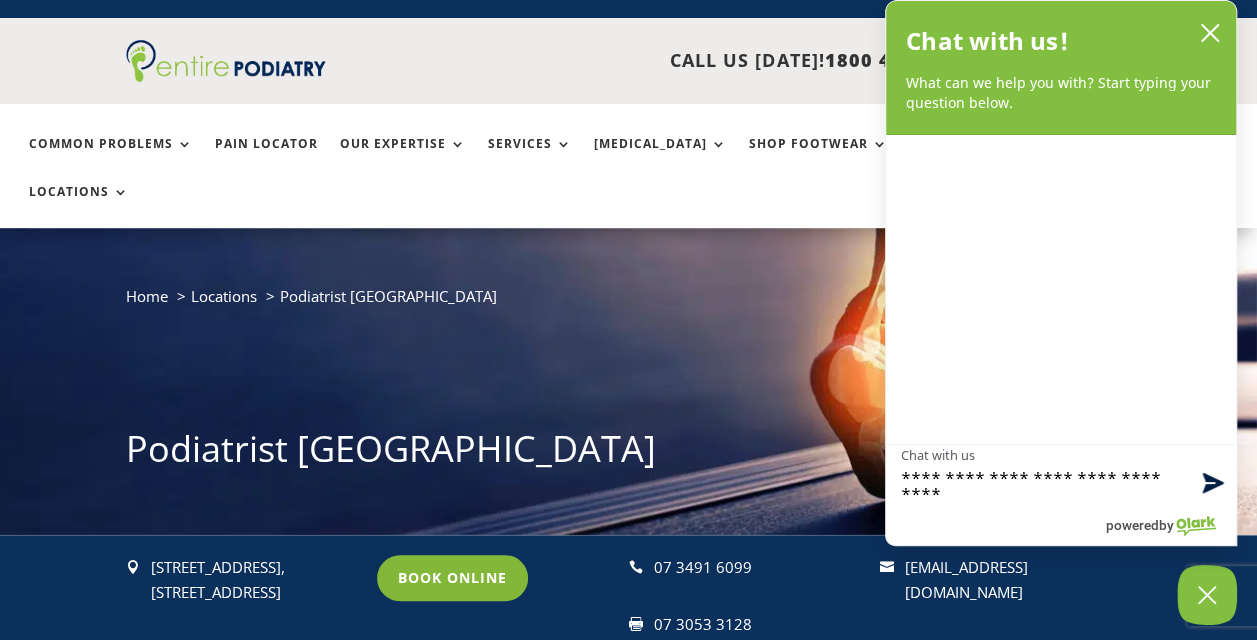 type on "**********" 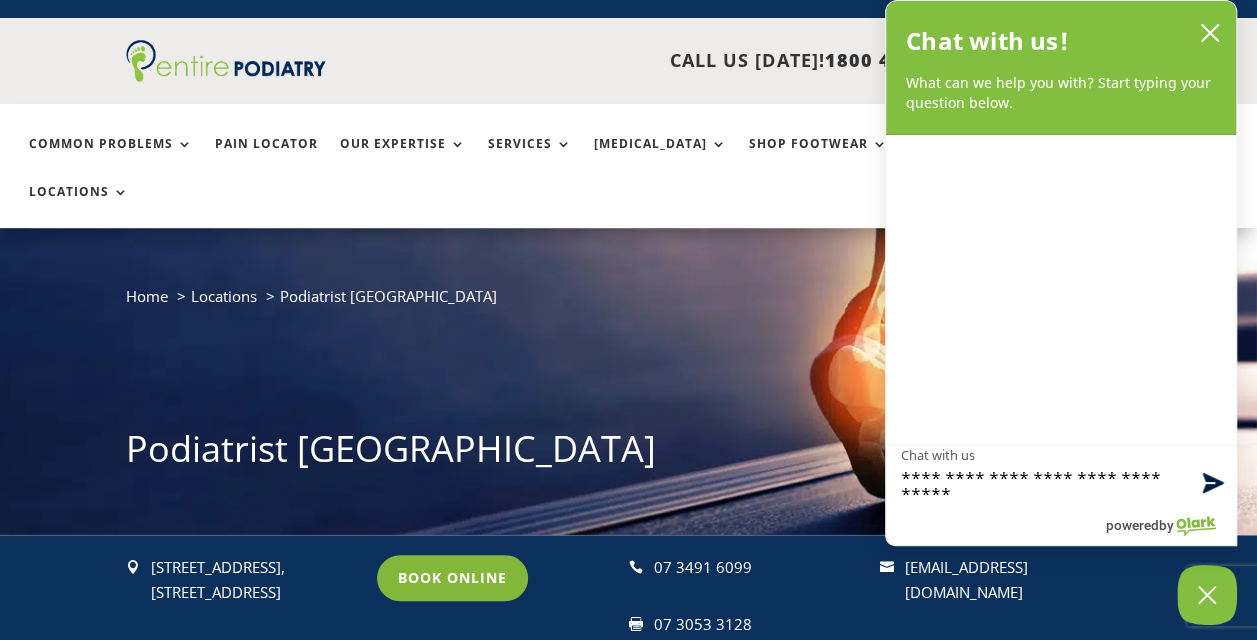 type on "**********" 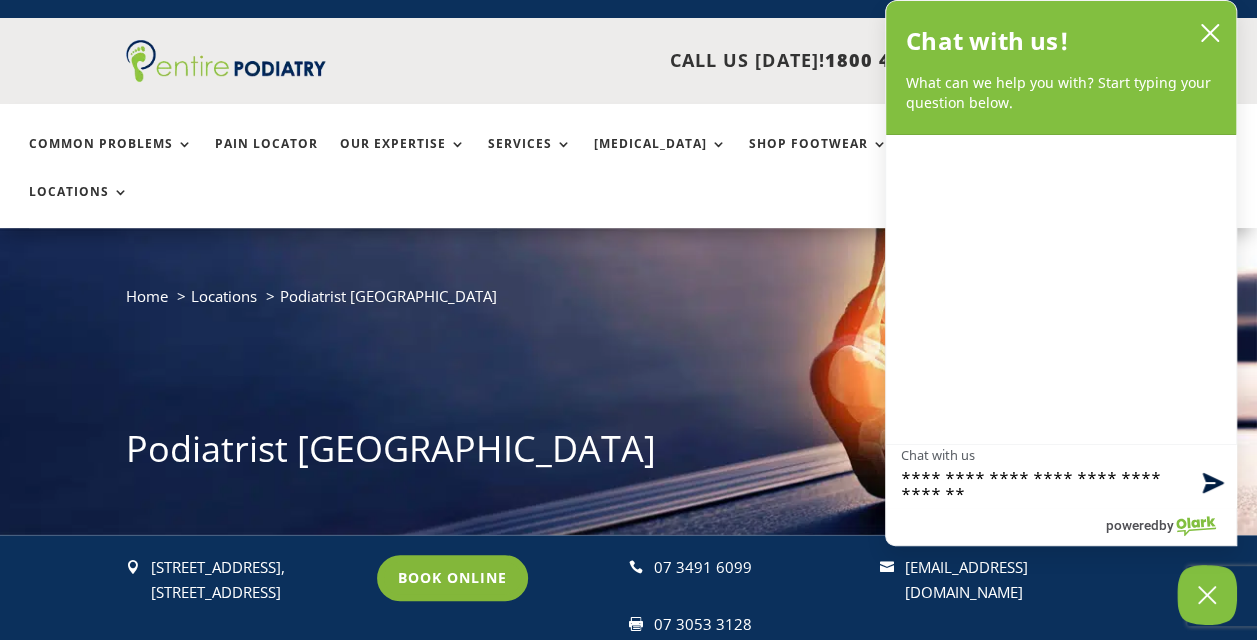 type on "**********" 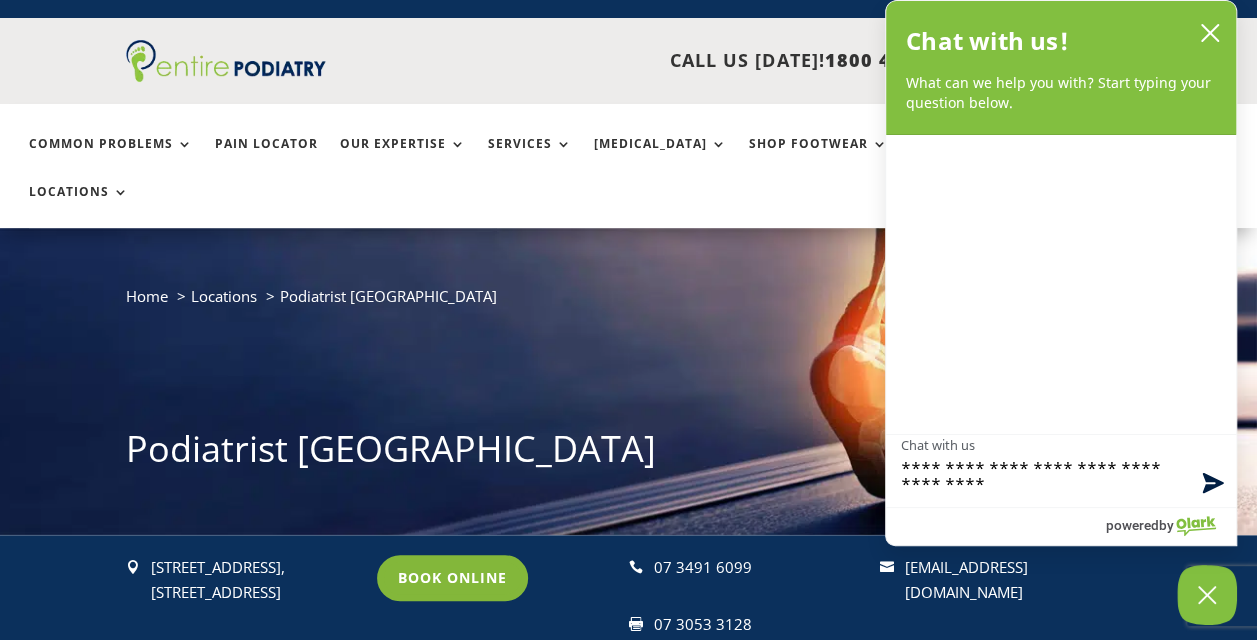 type on "**********" 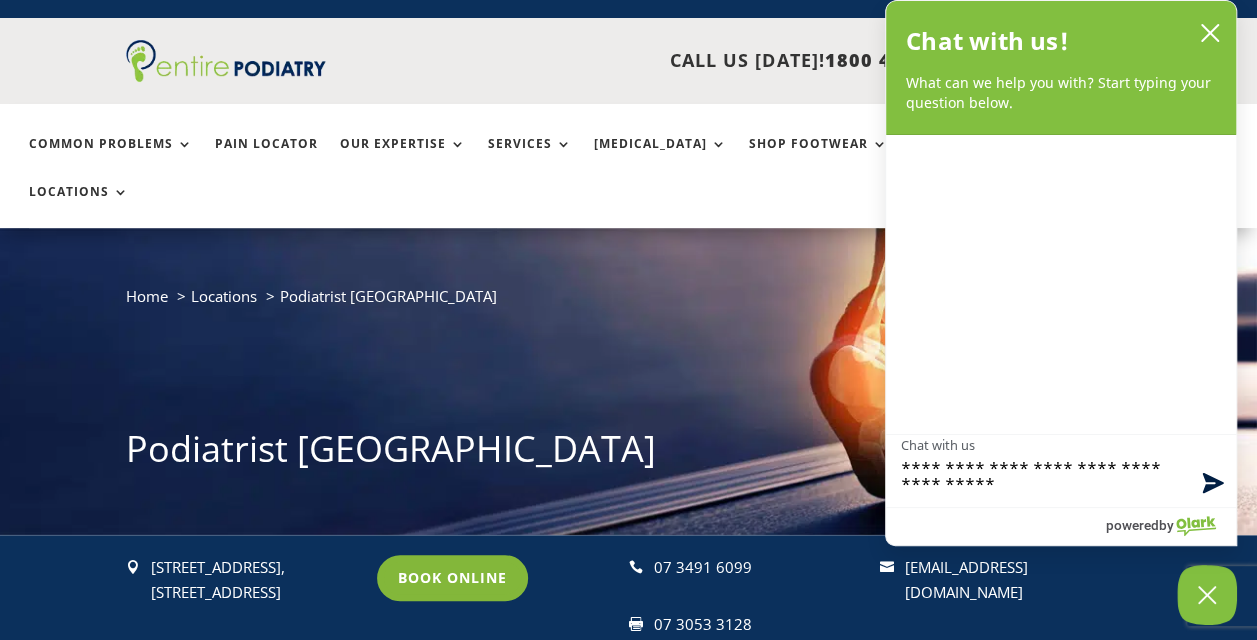 type on "**********" 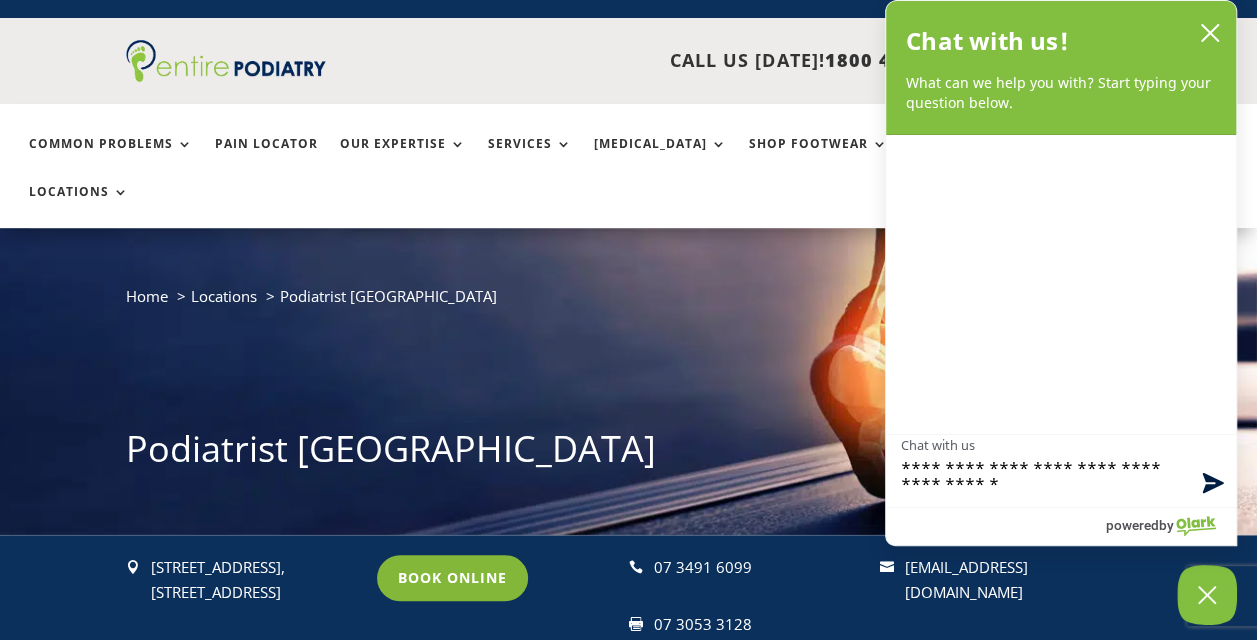 type on "**********" 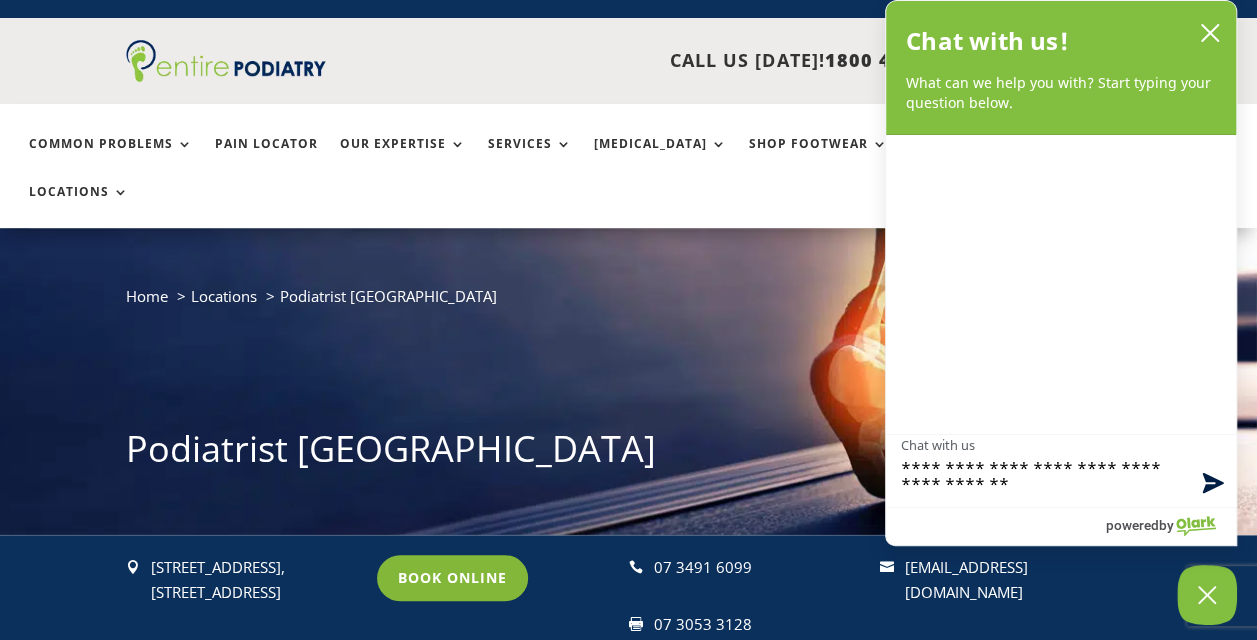 type on "**********" 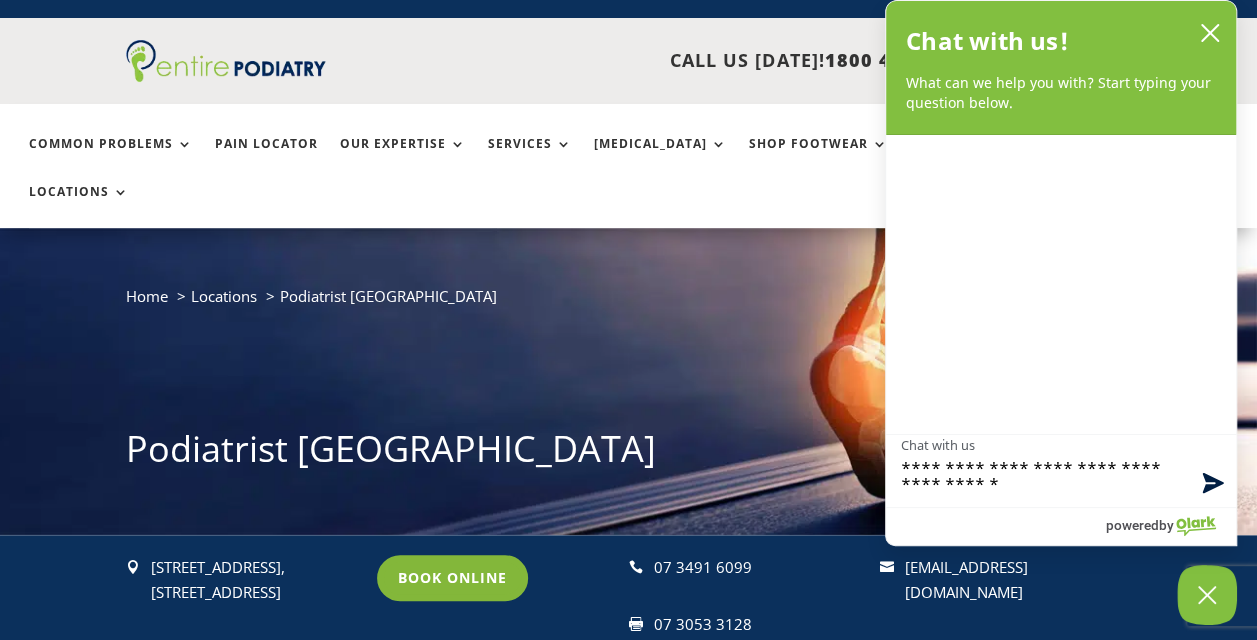 type on "**********" 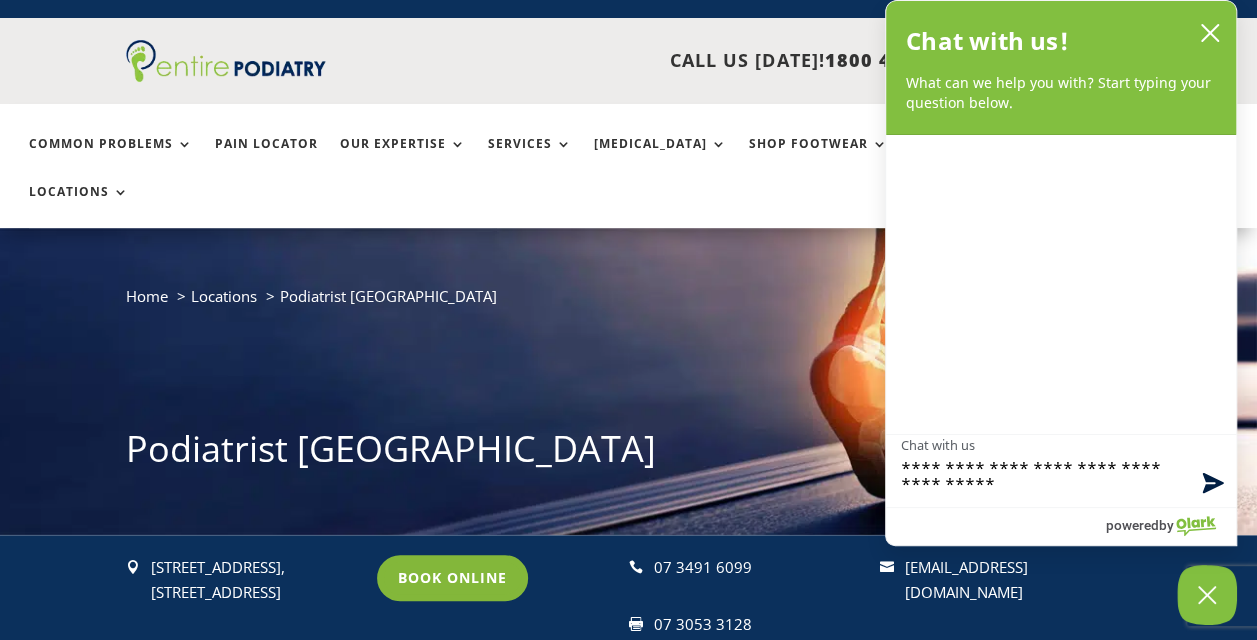 type on "**********" 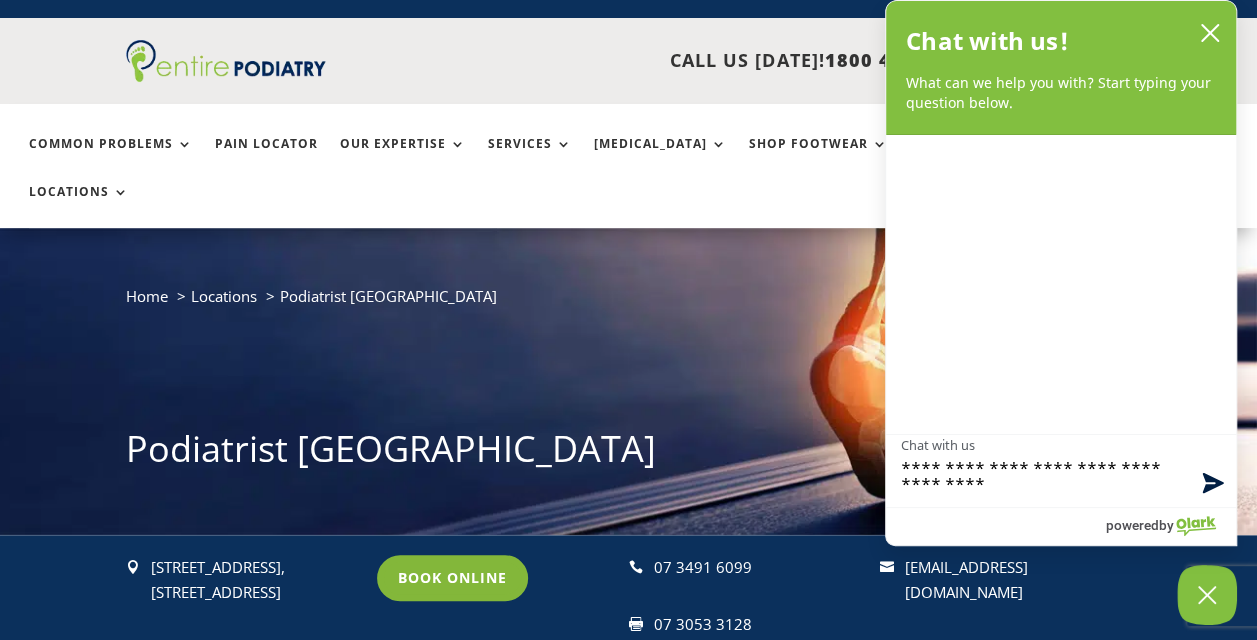type on "**********" 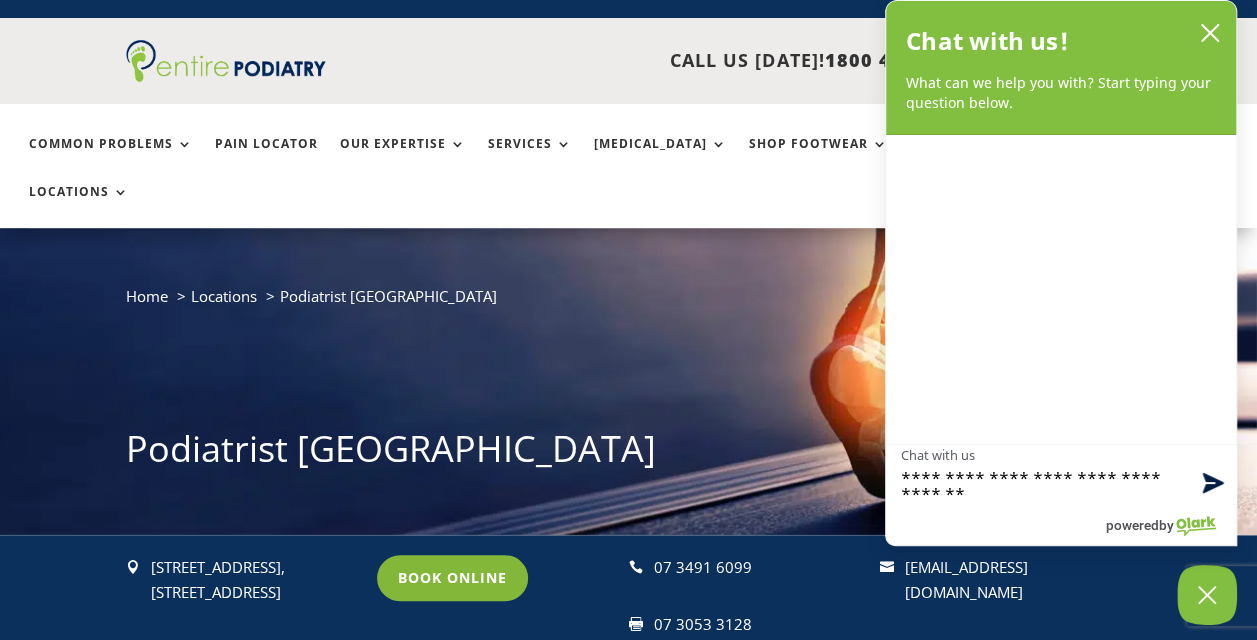 type on "**********" 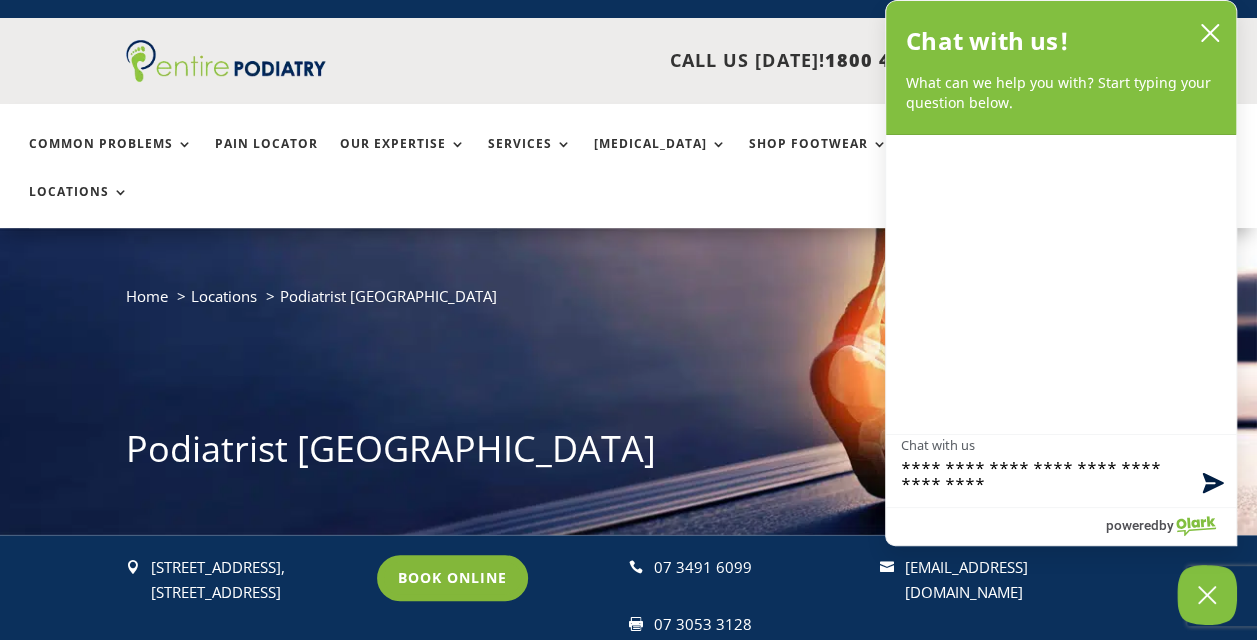 type on "**********" 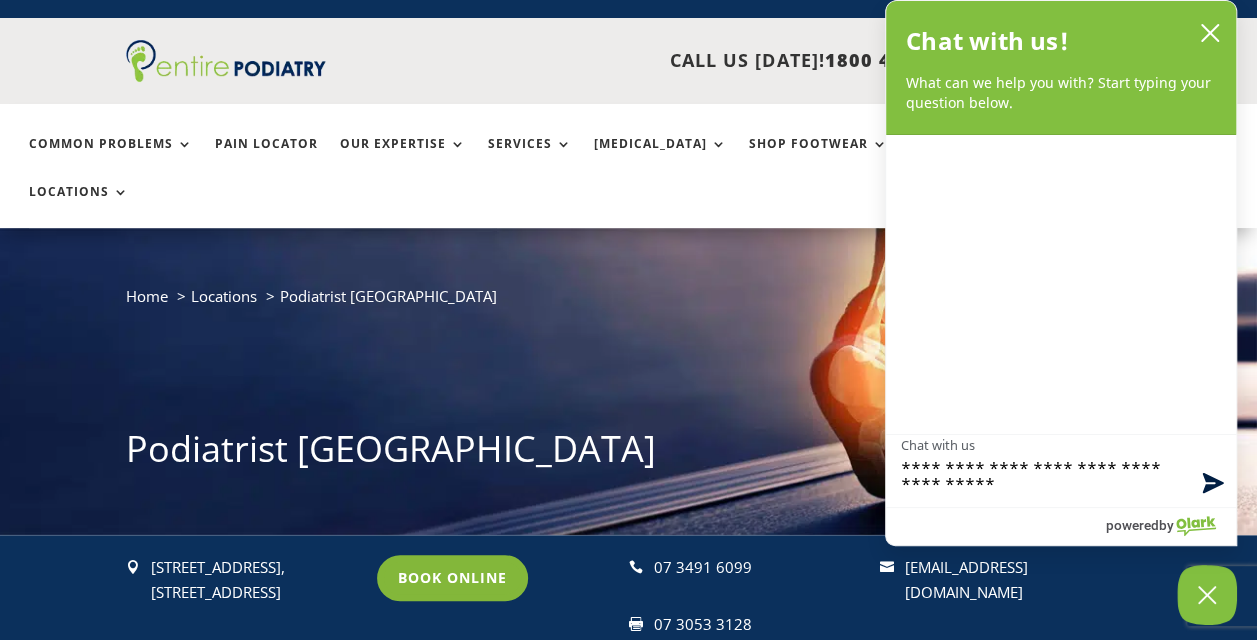 type on "**********" 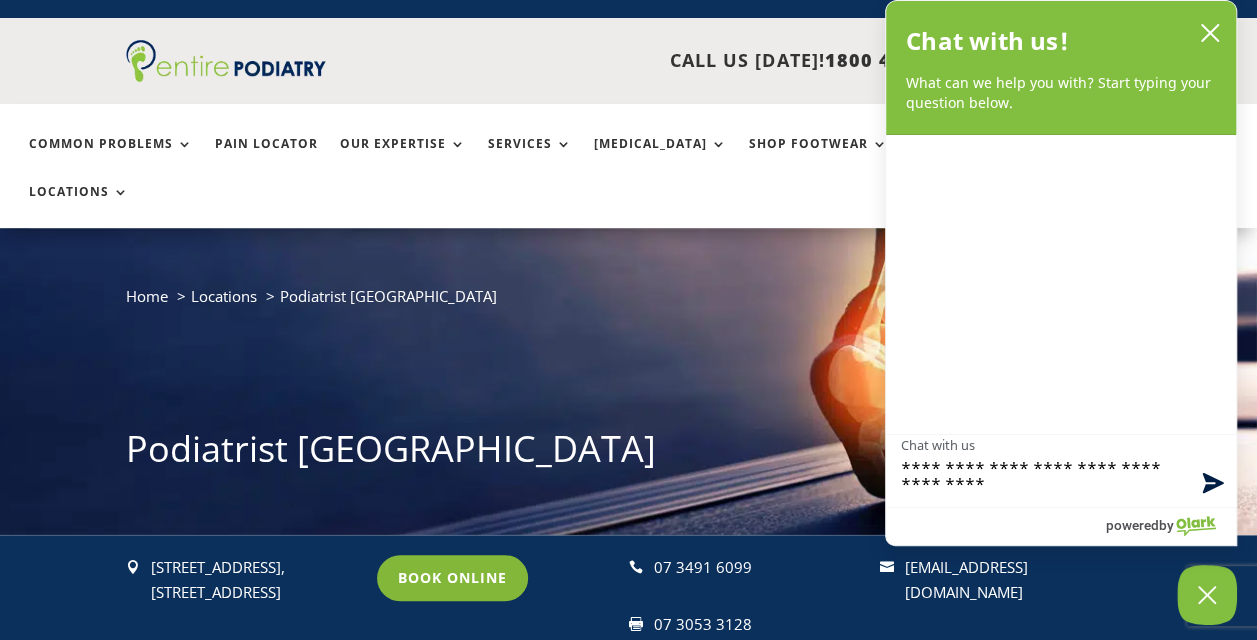 type on "**********" 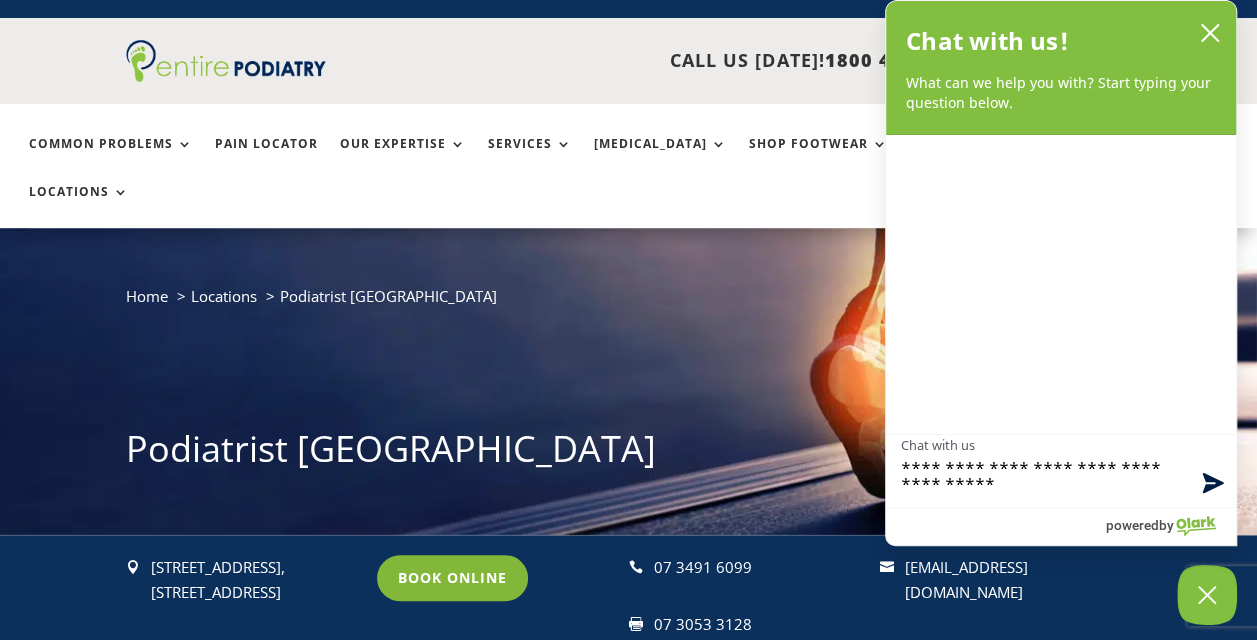 type on "**********" 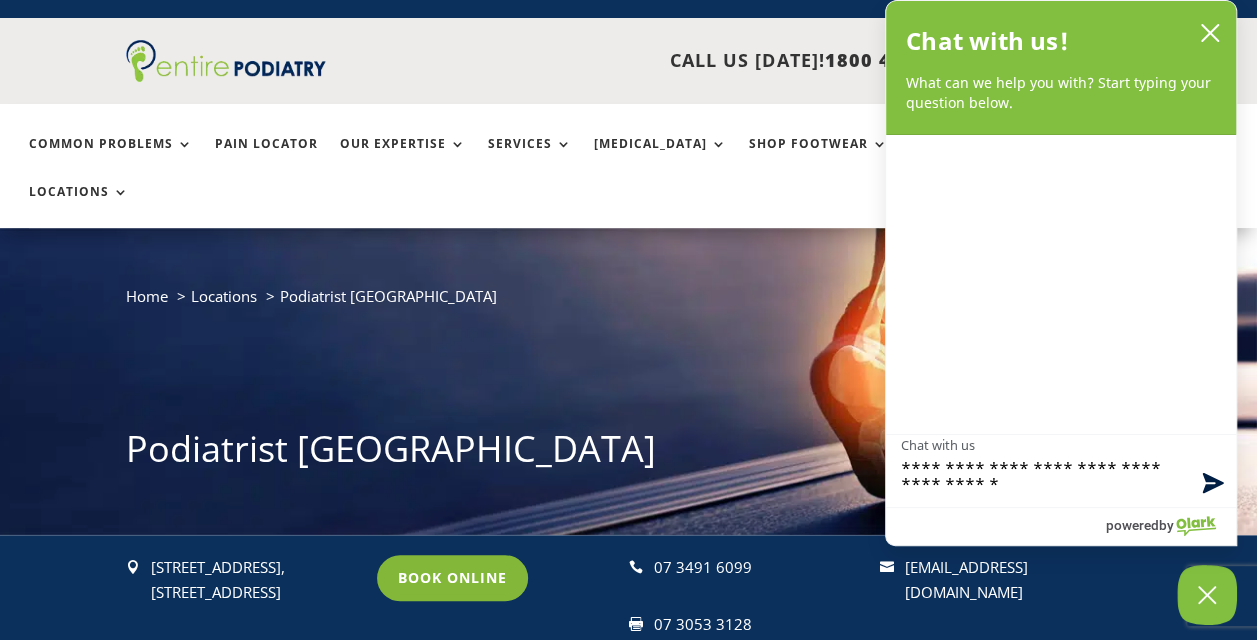 type on "**********" 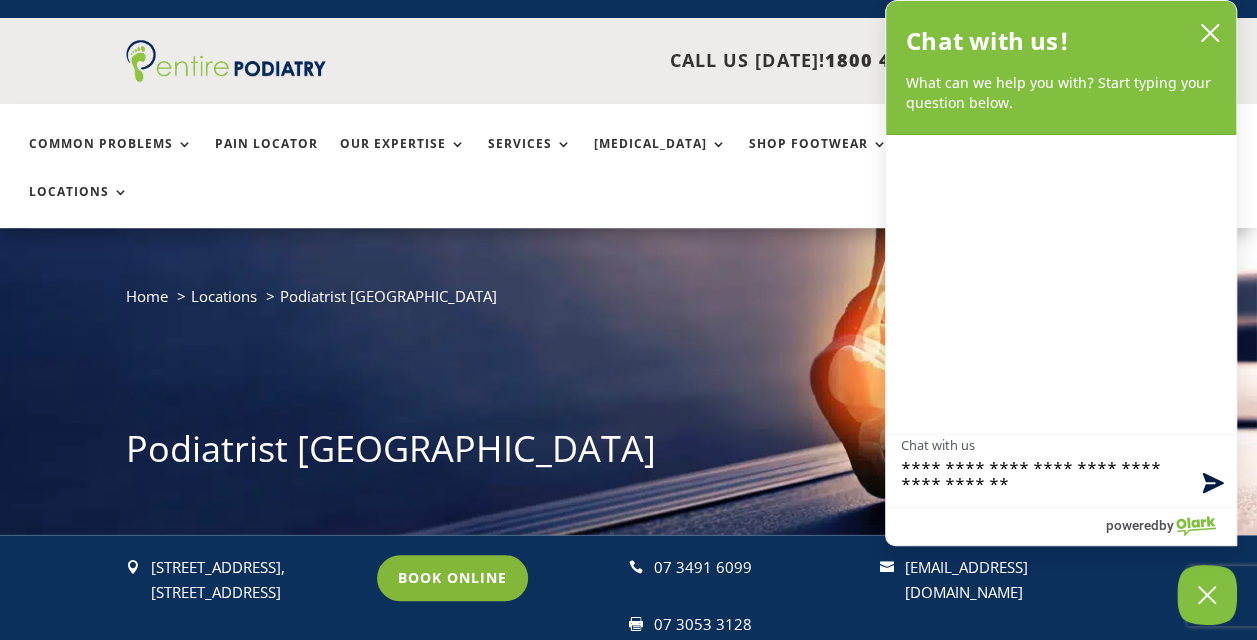 type on "**********" 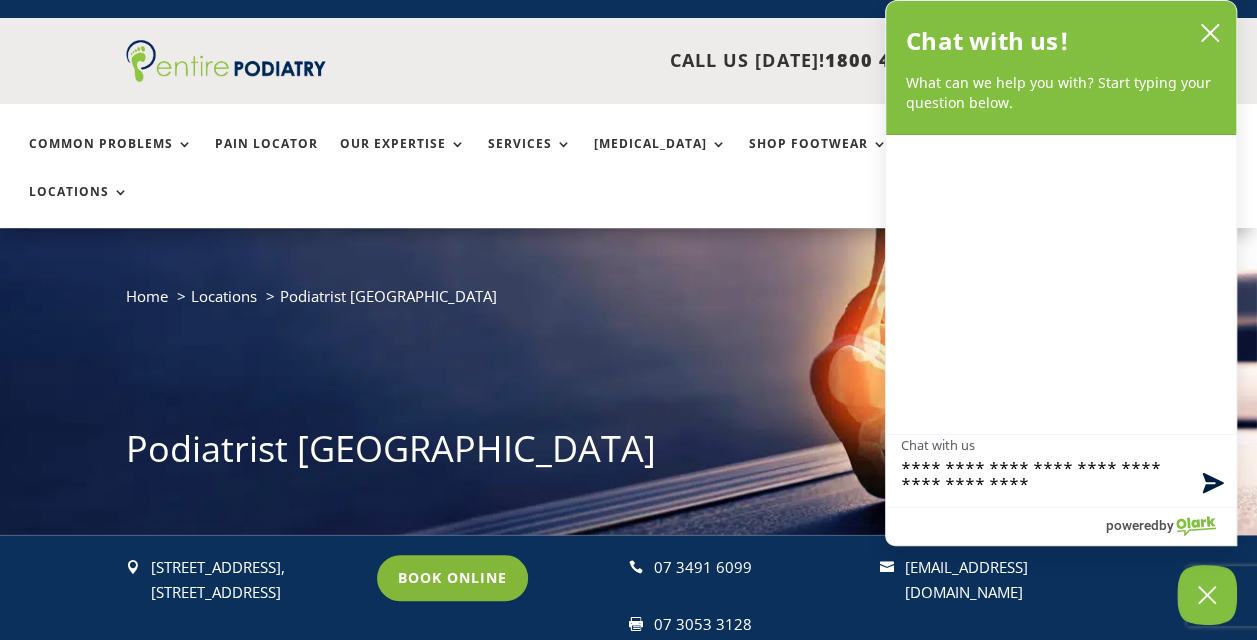 type on "**********" 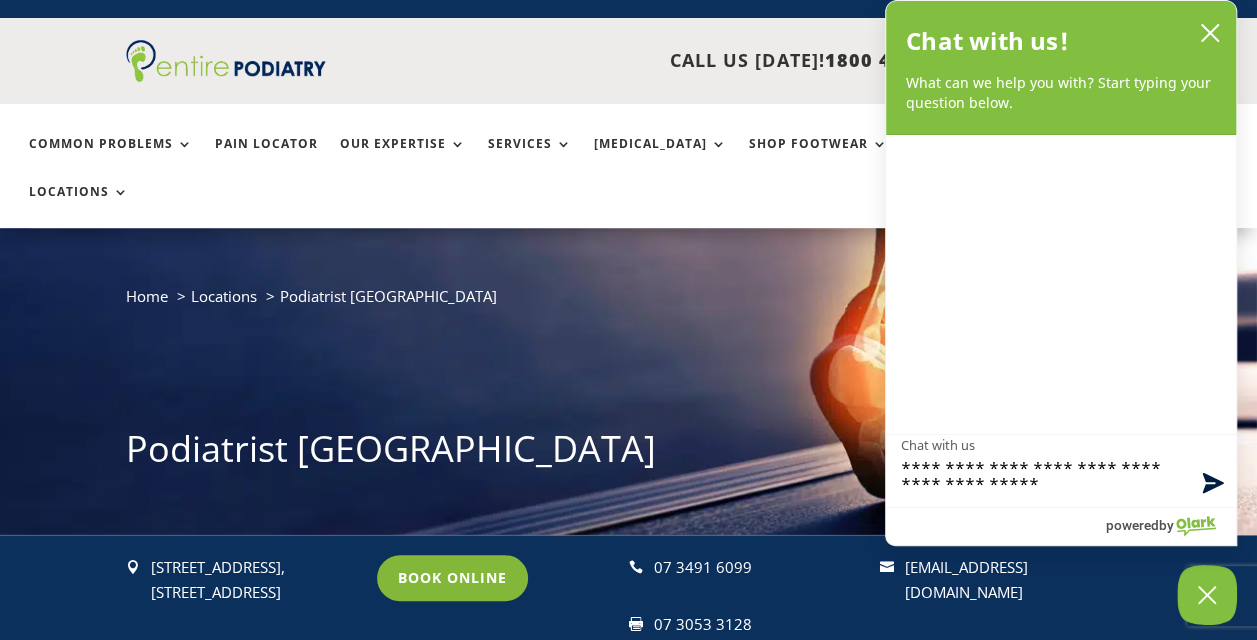 type on "**********" 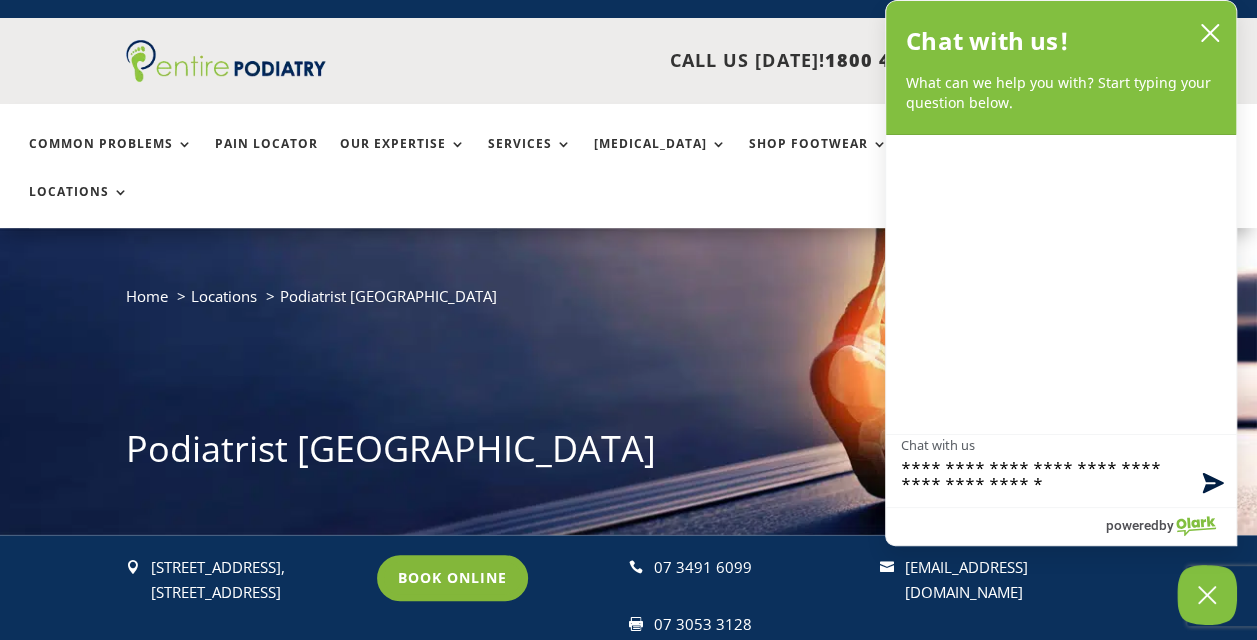type on "**********" 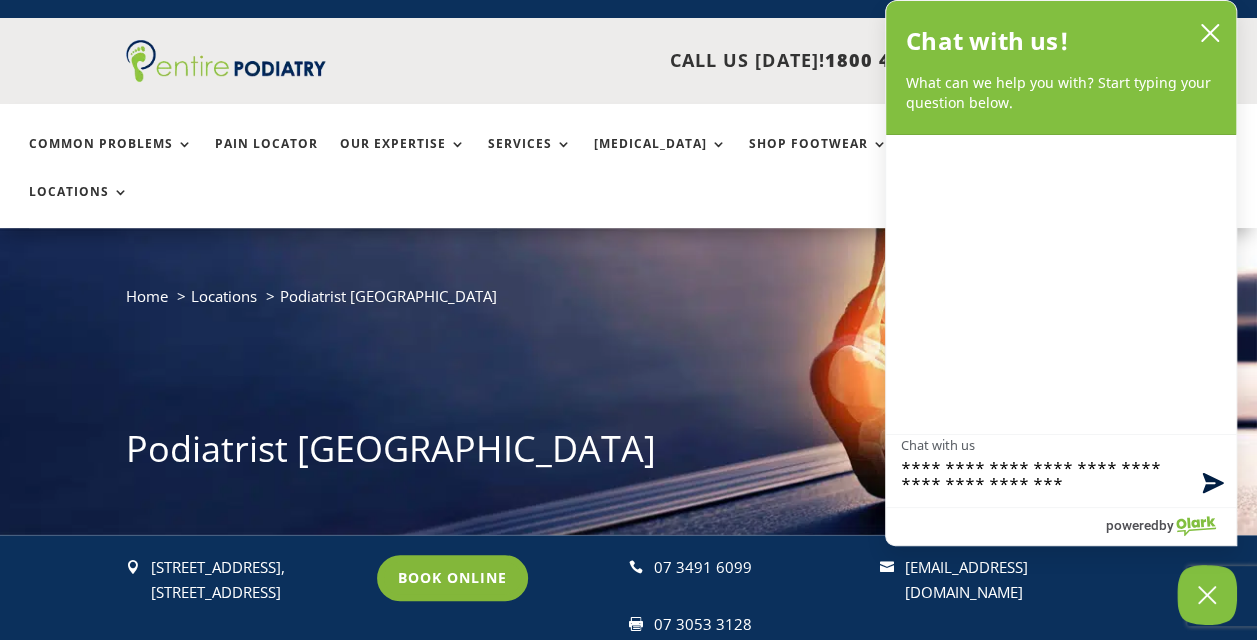 type on "**********" 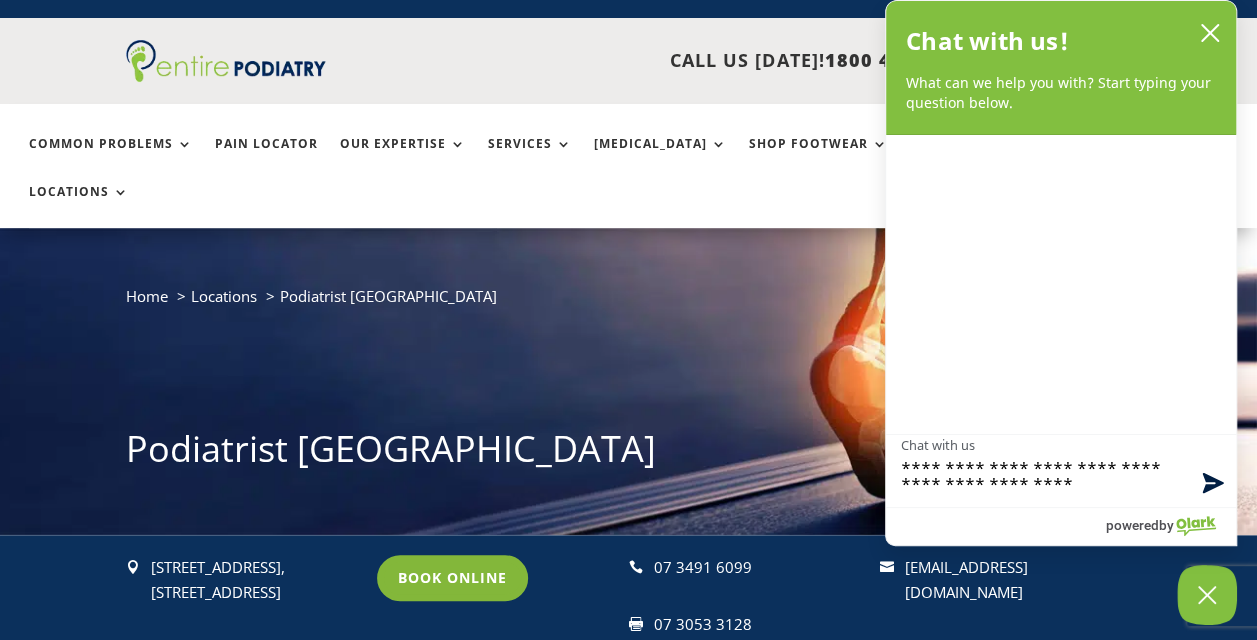 type on "**********" 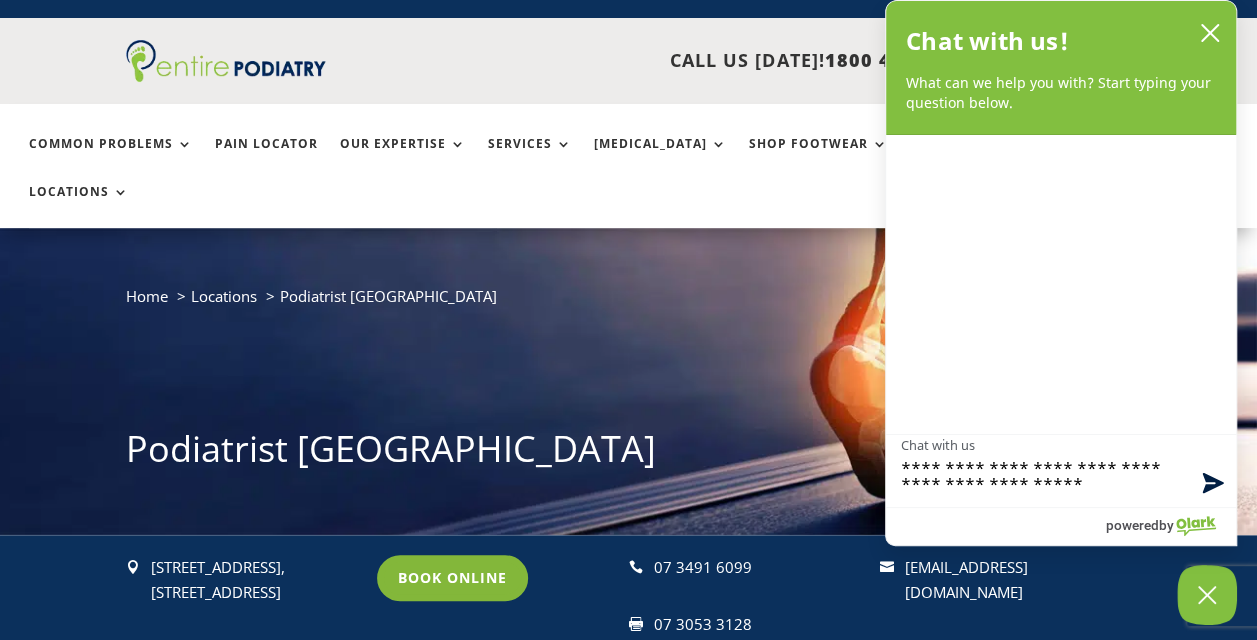 type on "**********" 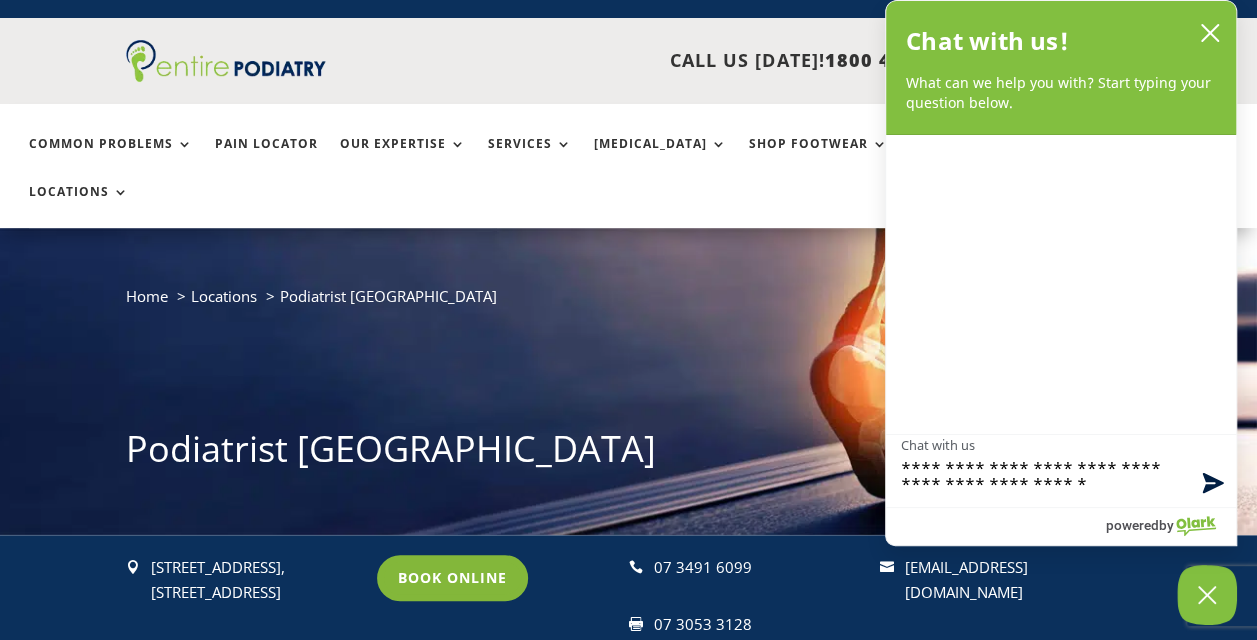 type on "**********" 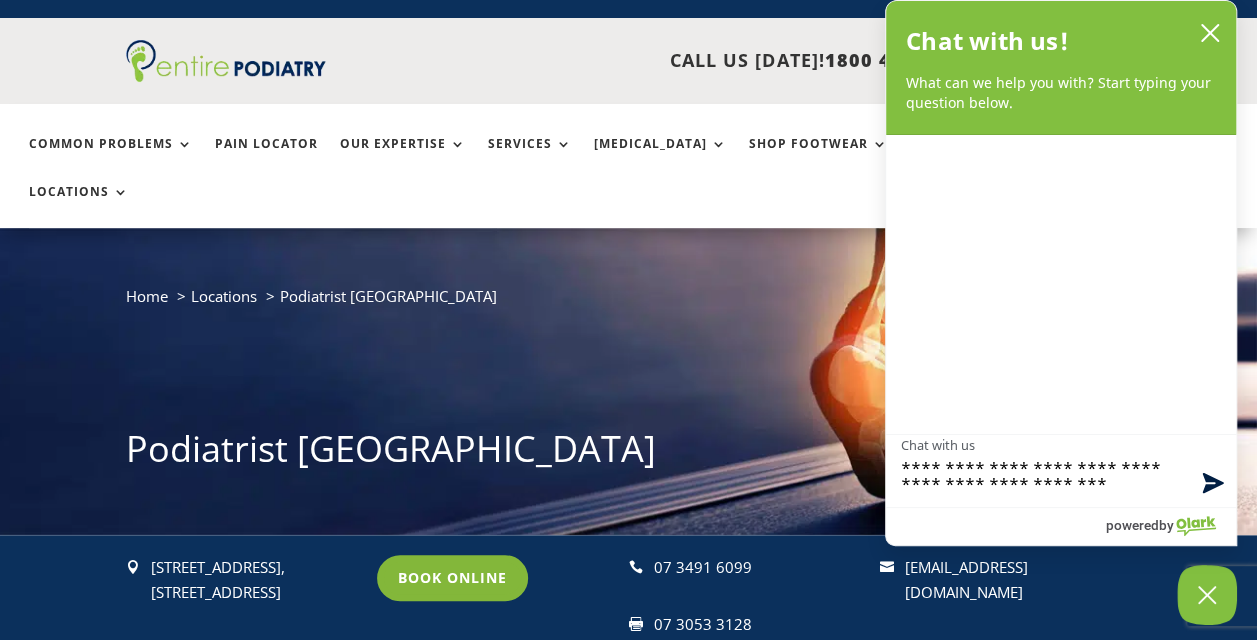 type on "**********" 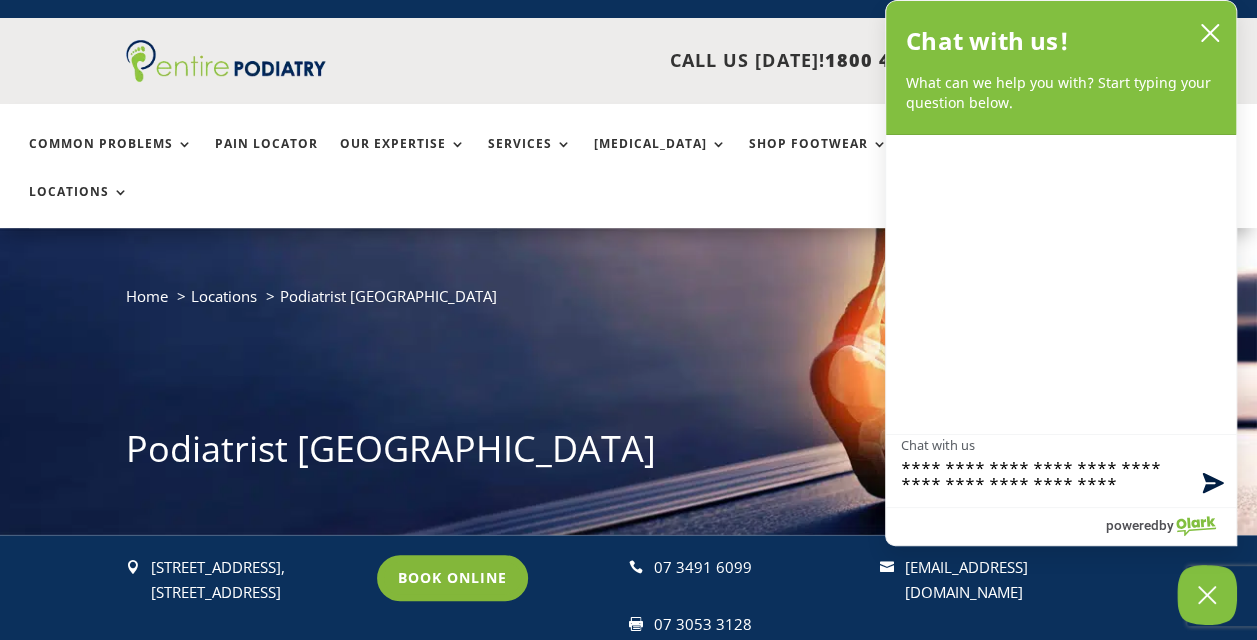 type on "**********" 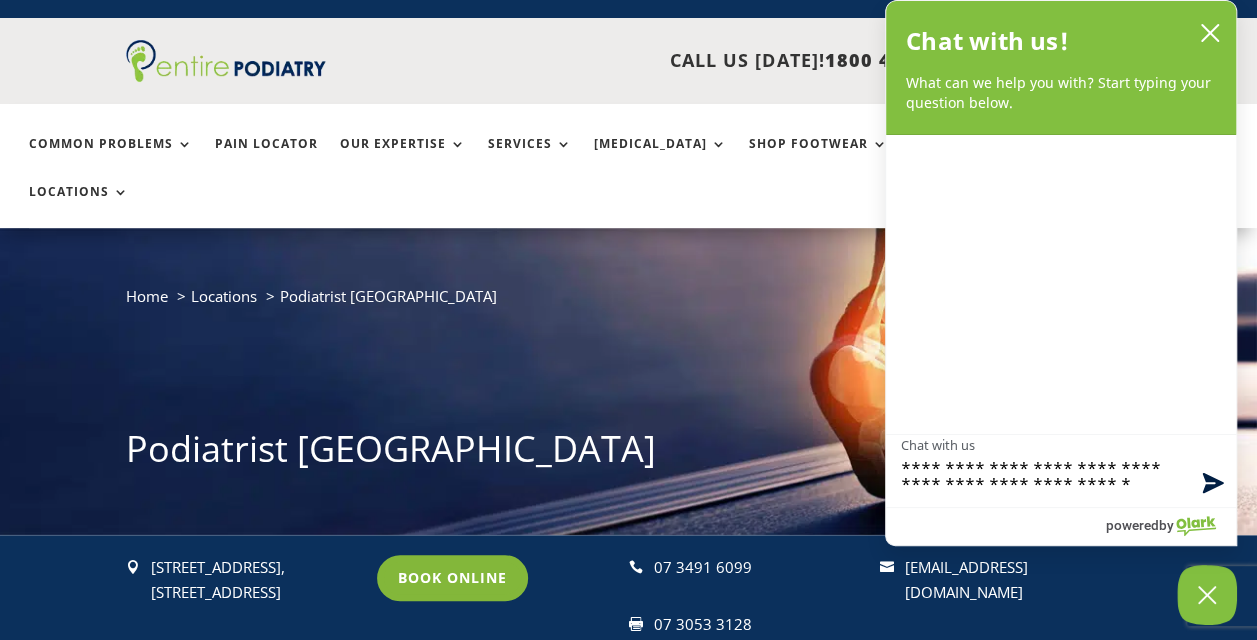type on "**********" 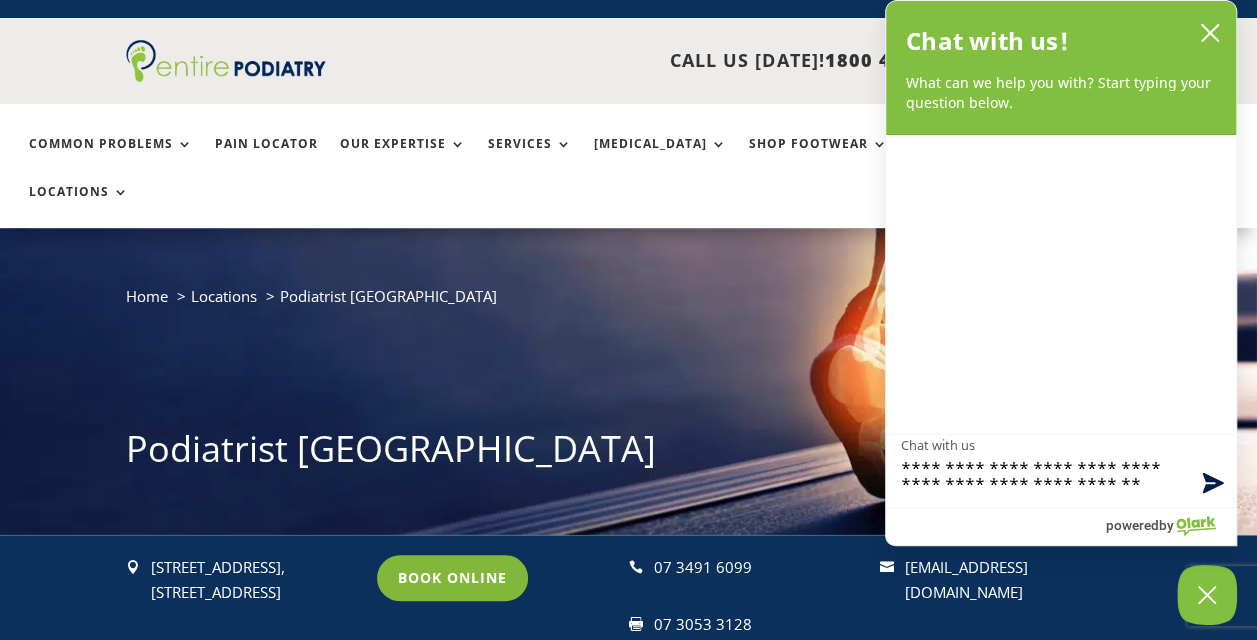 type on "**********" 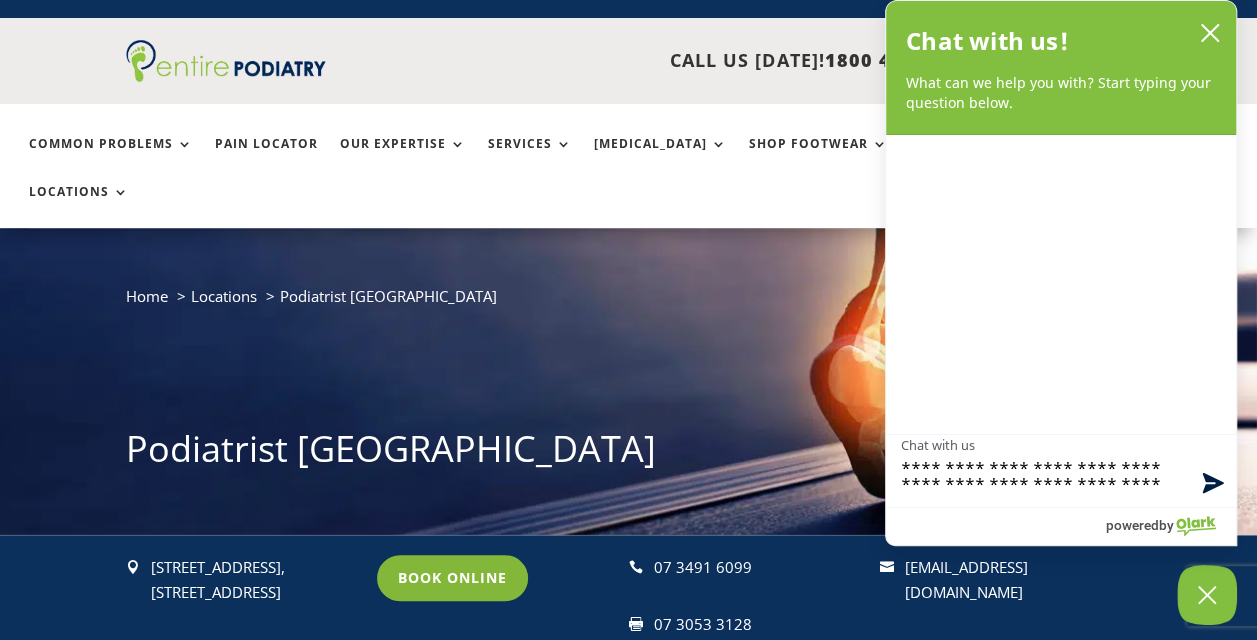 type on "**********" 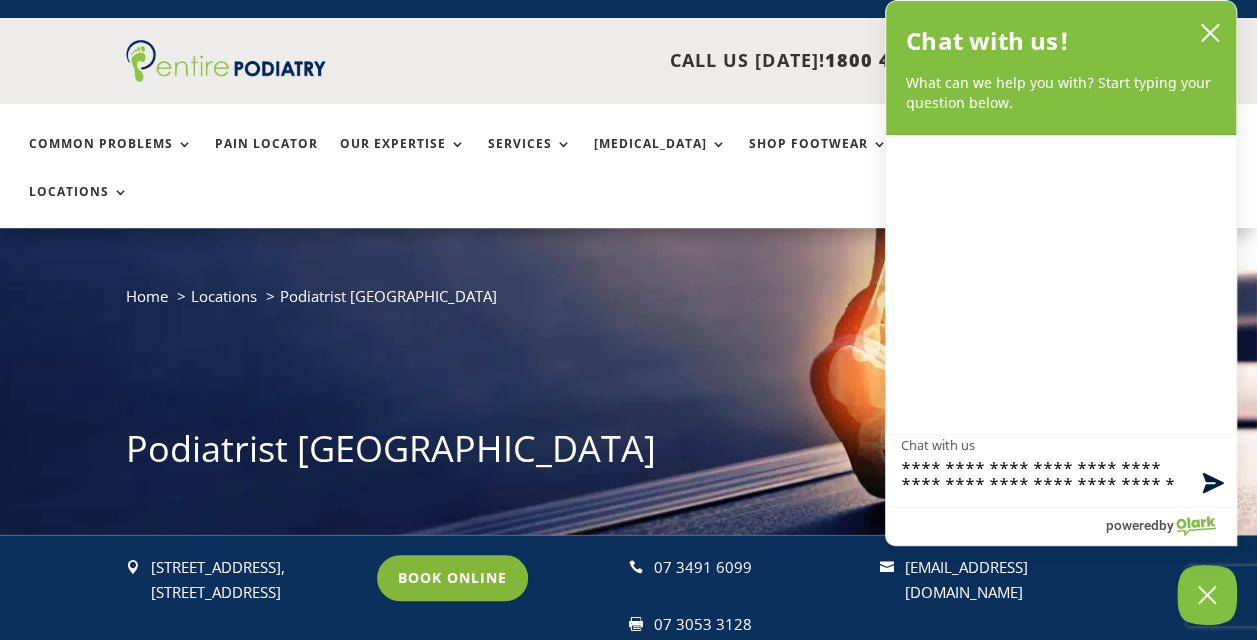 type on "**********" 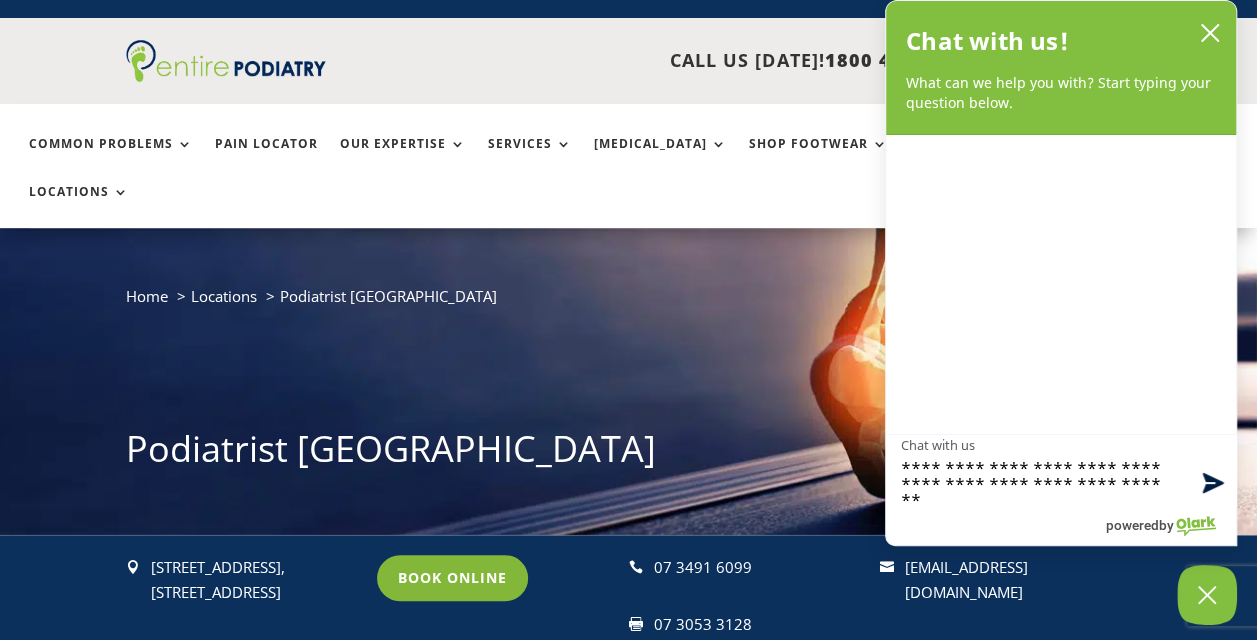 type on "**********" 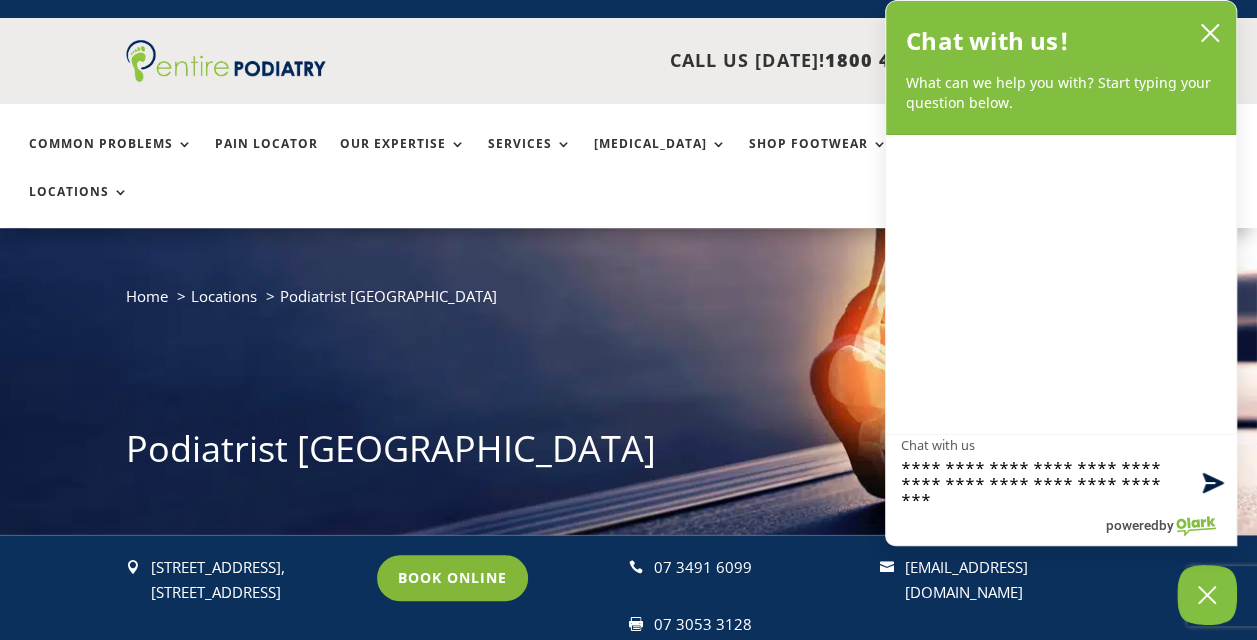 type on "**********" 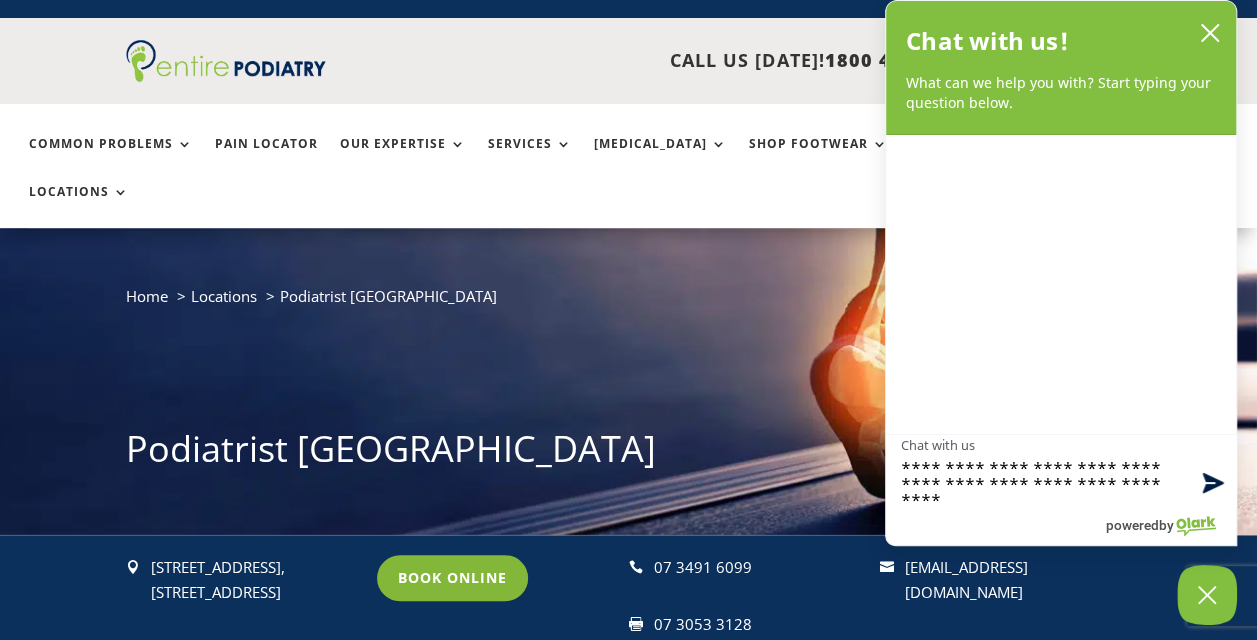 type on "**********" 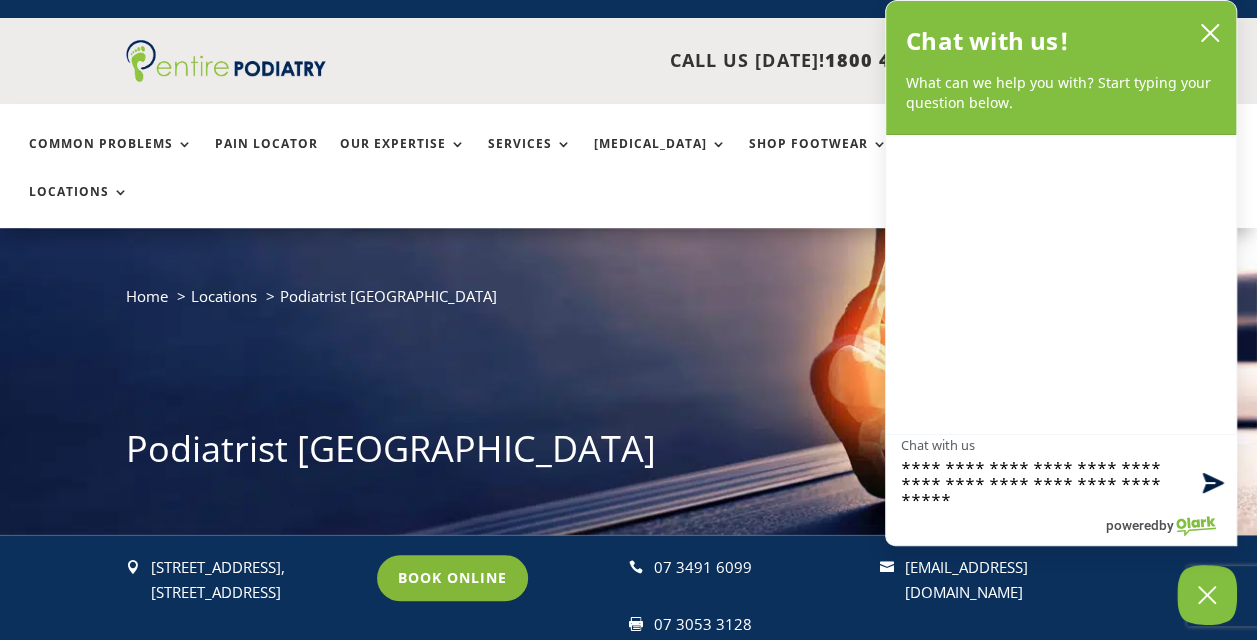 type on "**********" 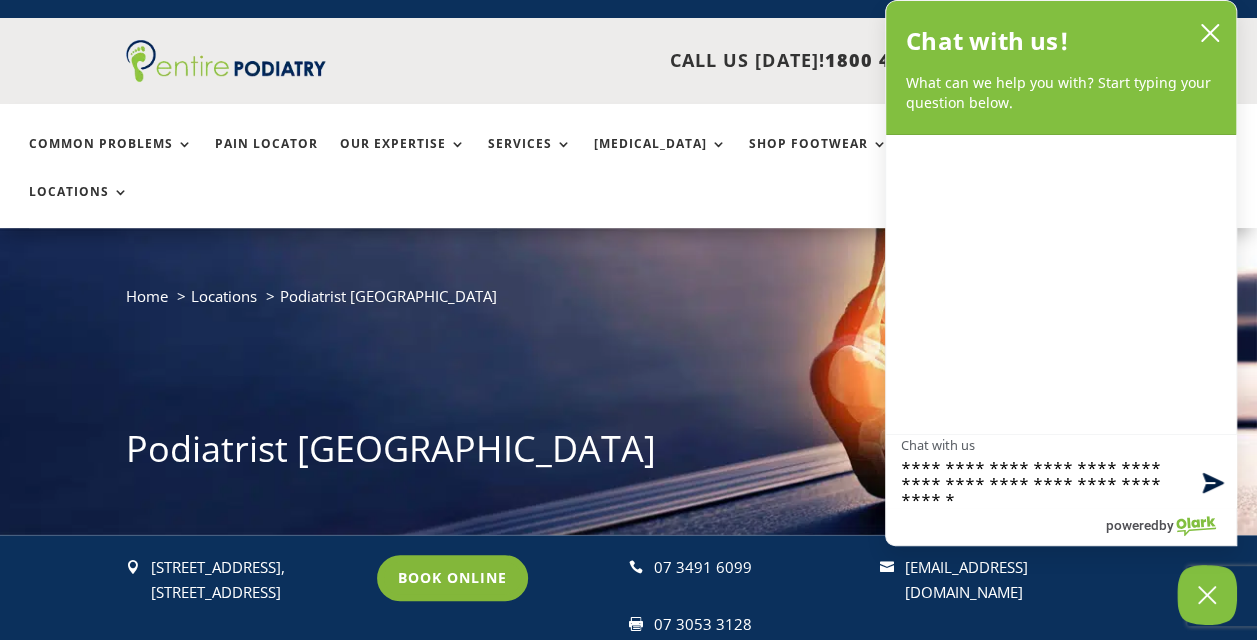 type on "**********" 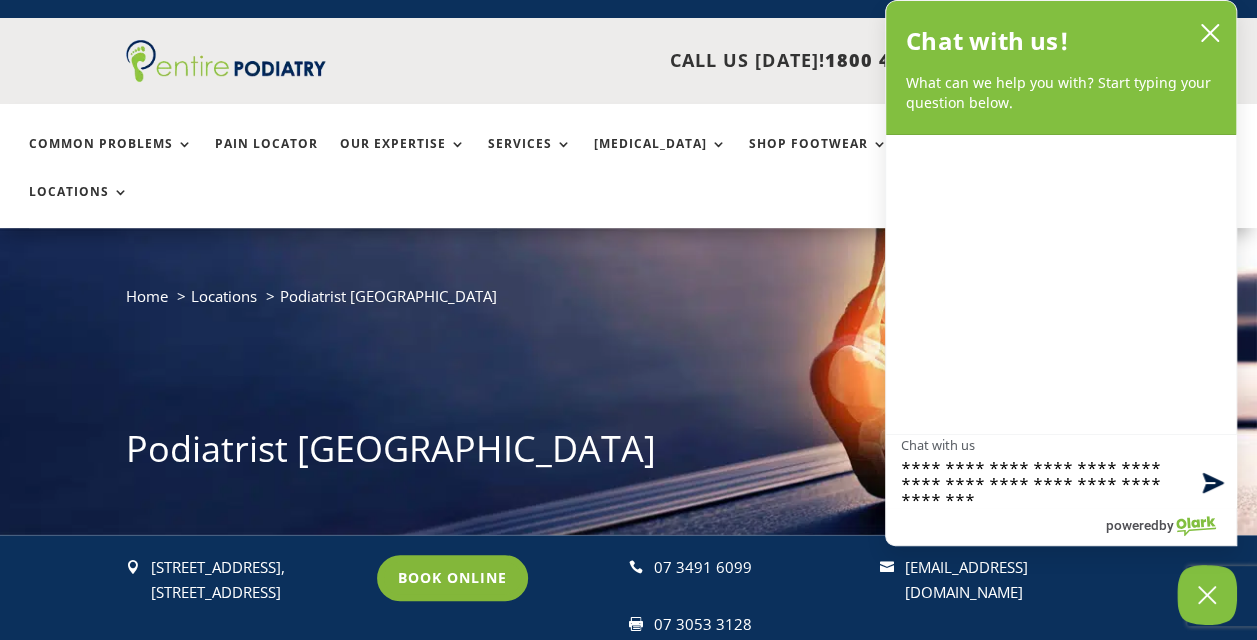 type on "**********" 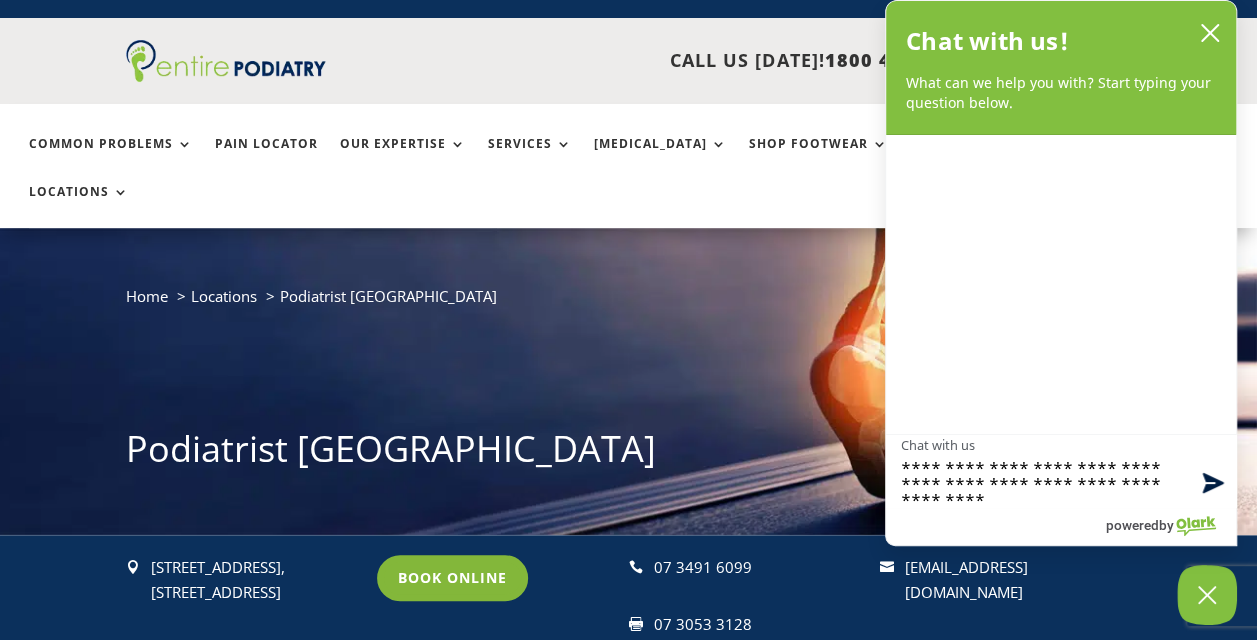 type on "**********" 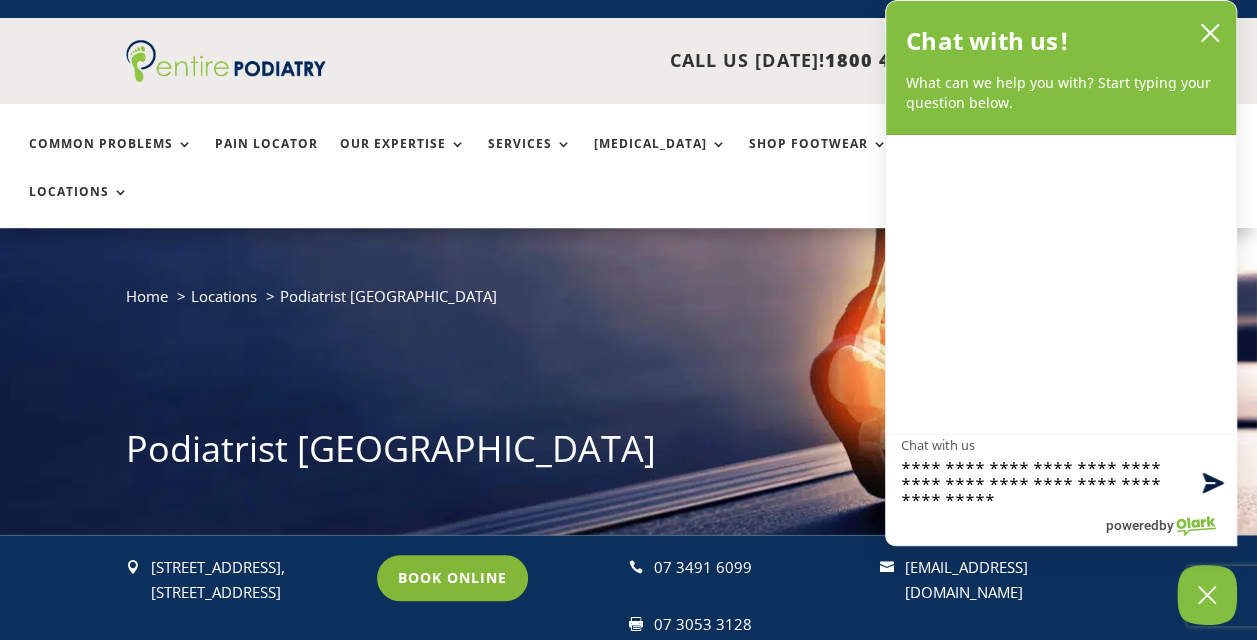 type on "**********" 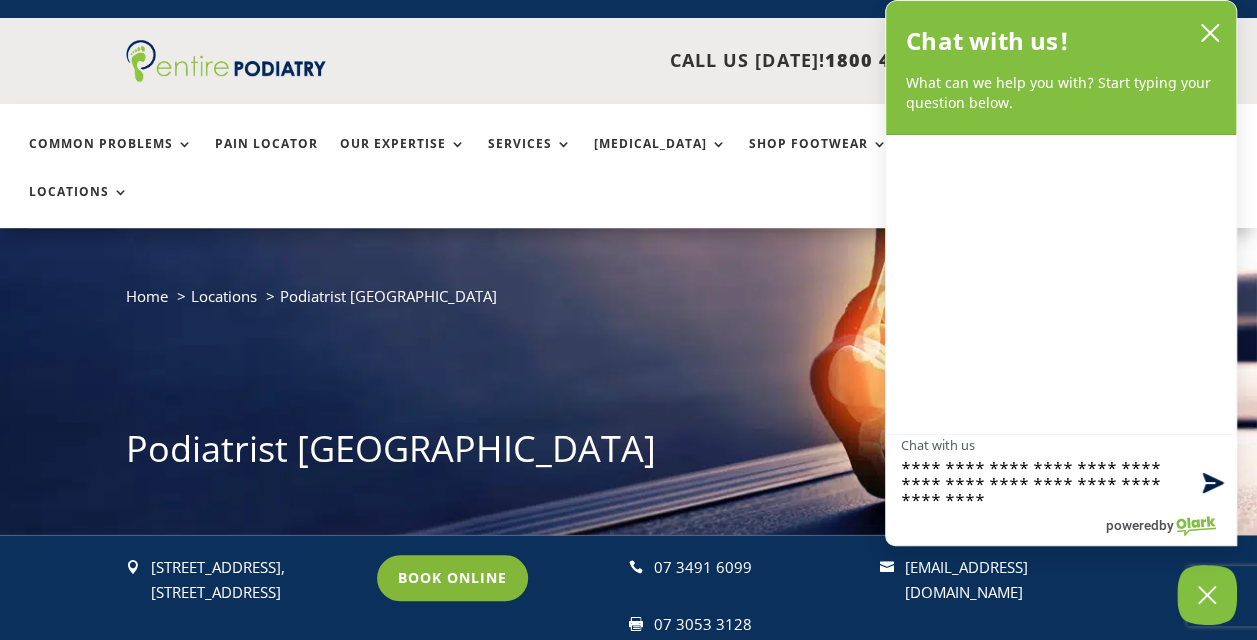 type on "**********" 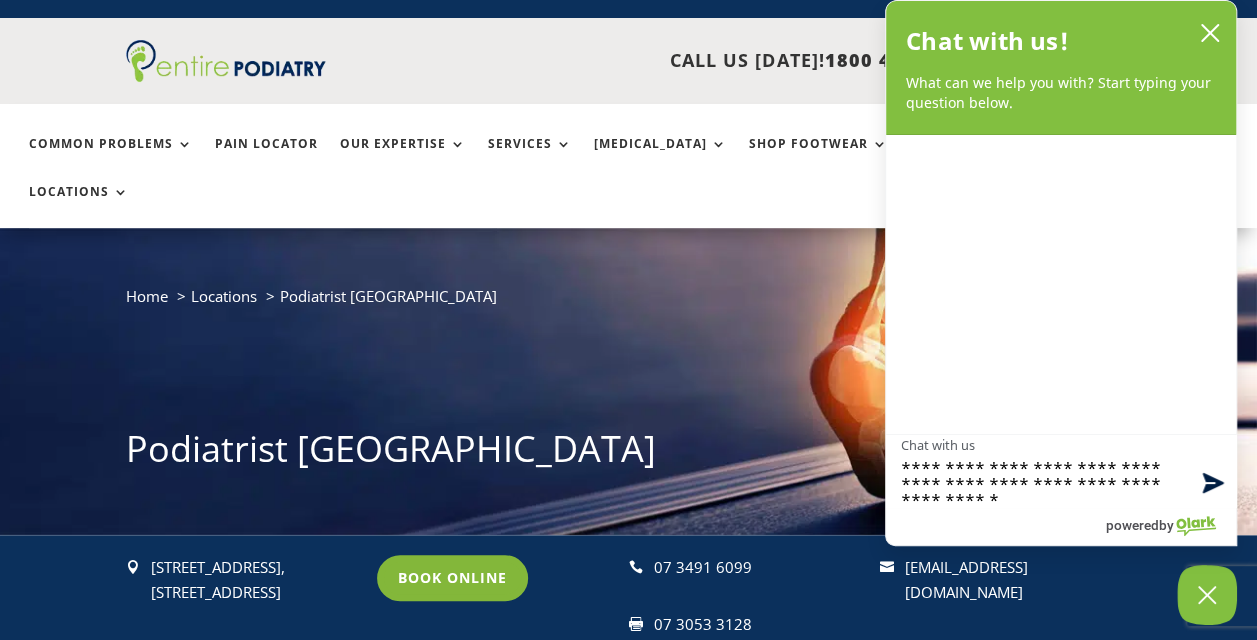 type on "**********" 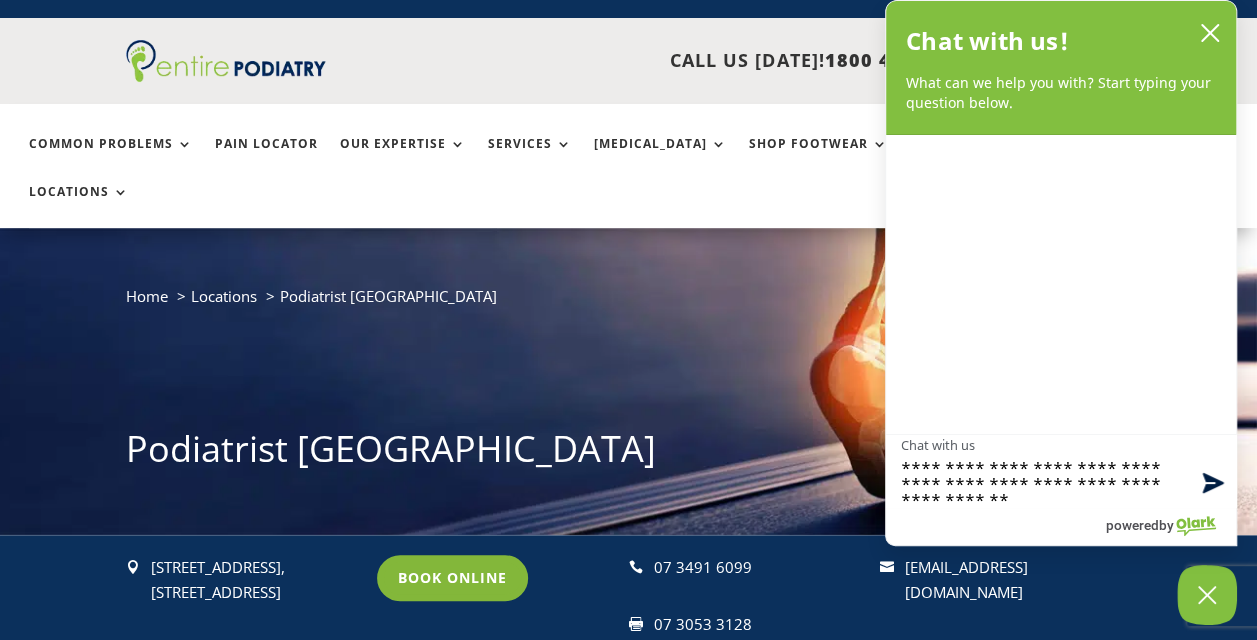 type on "**********" 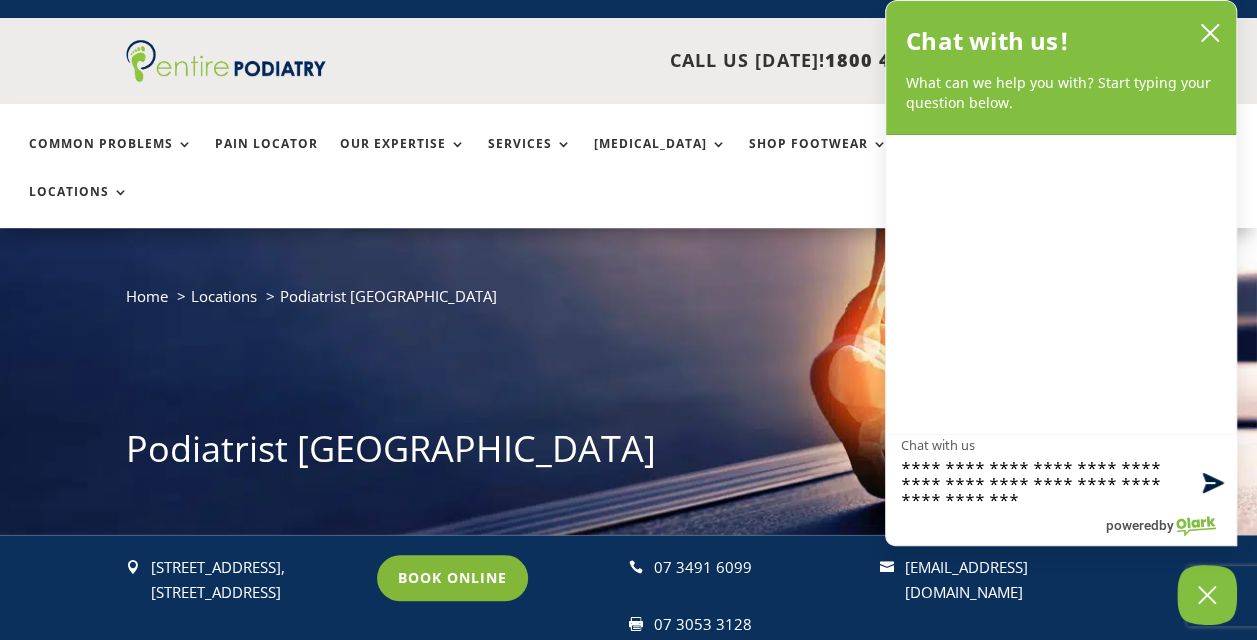 type on "**********" 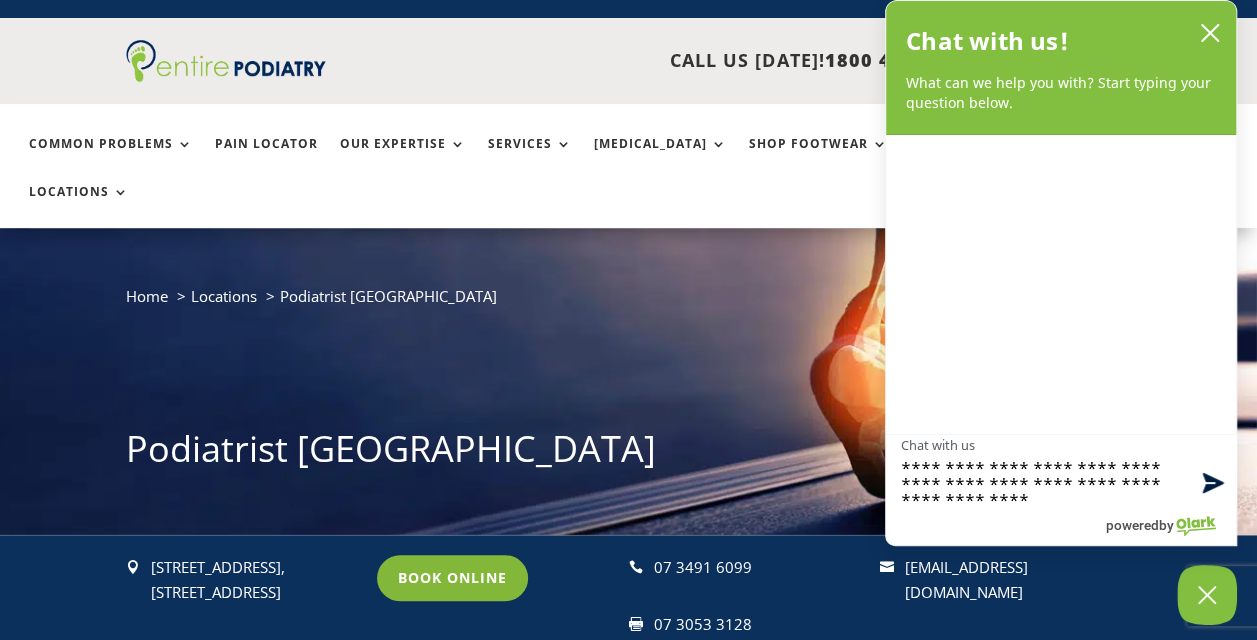 type on "**********" 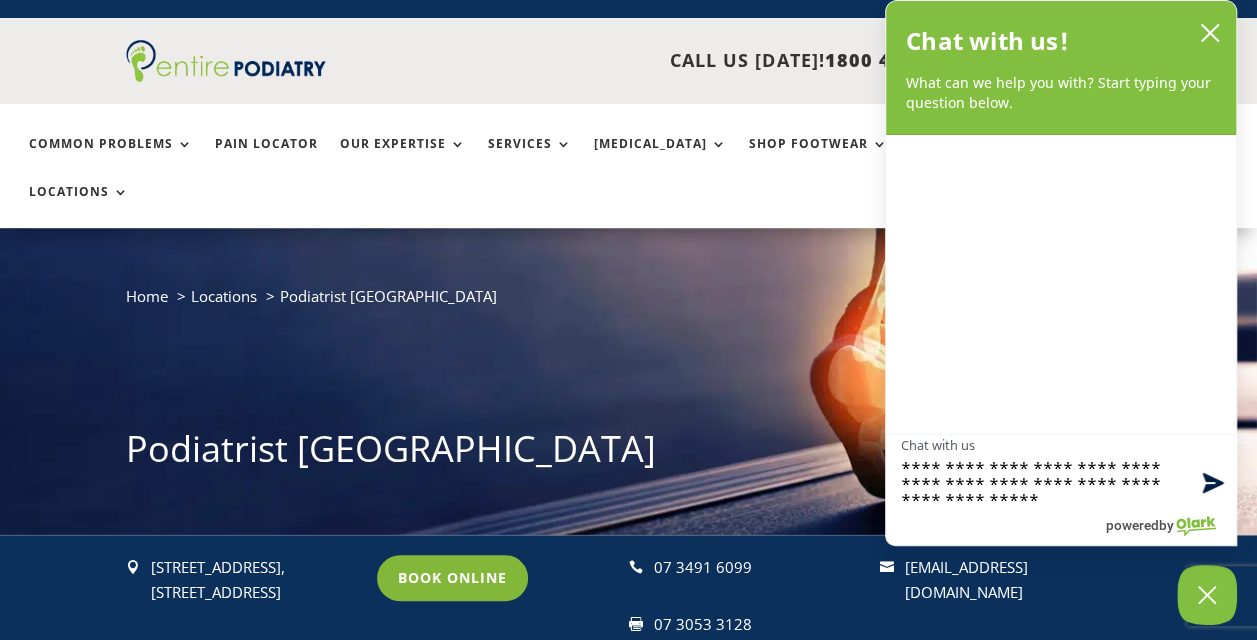 type on "**********" 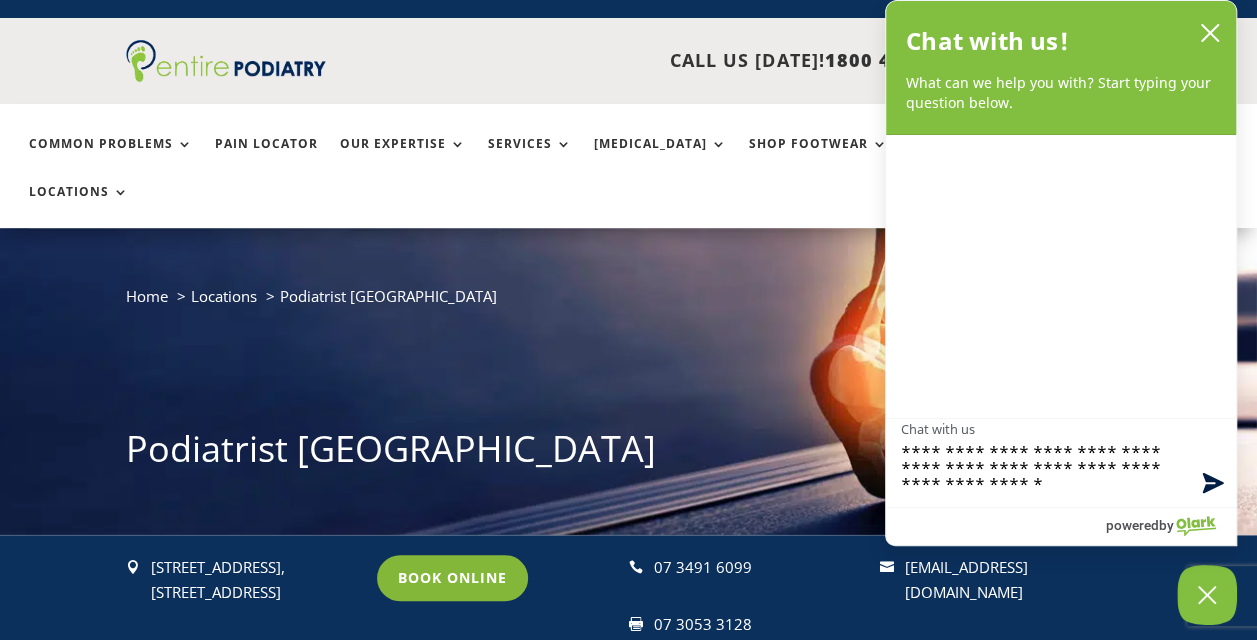 scroll, scrollTop: 0, scrollLeft: 0, axis: both 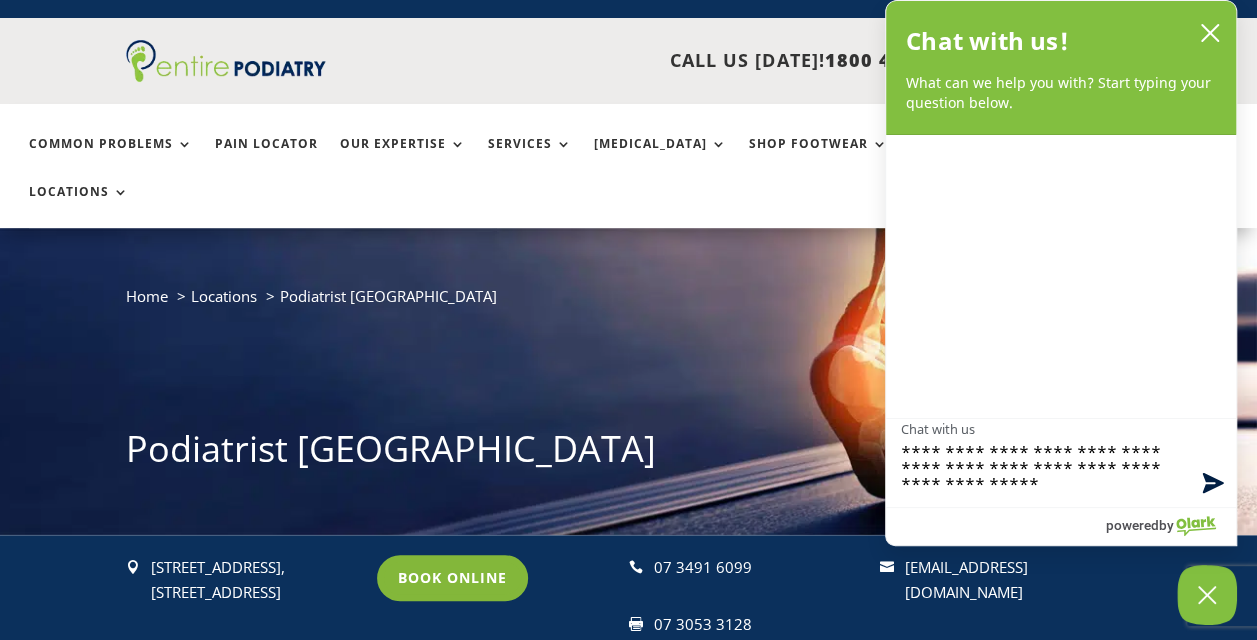 type on "**********" 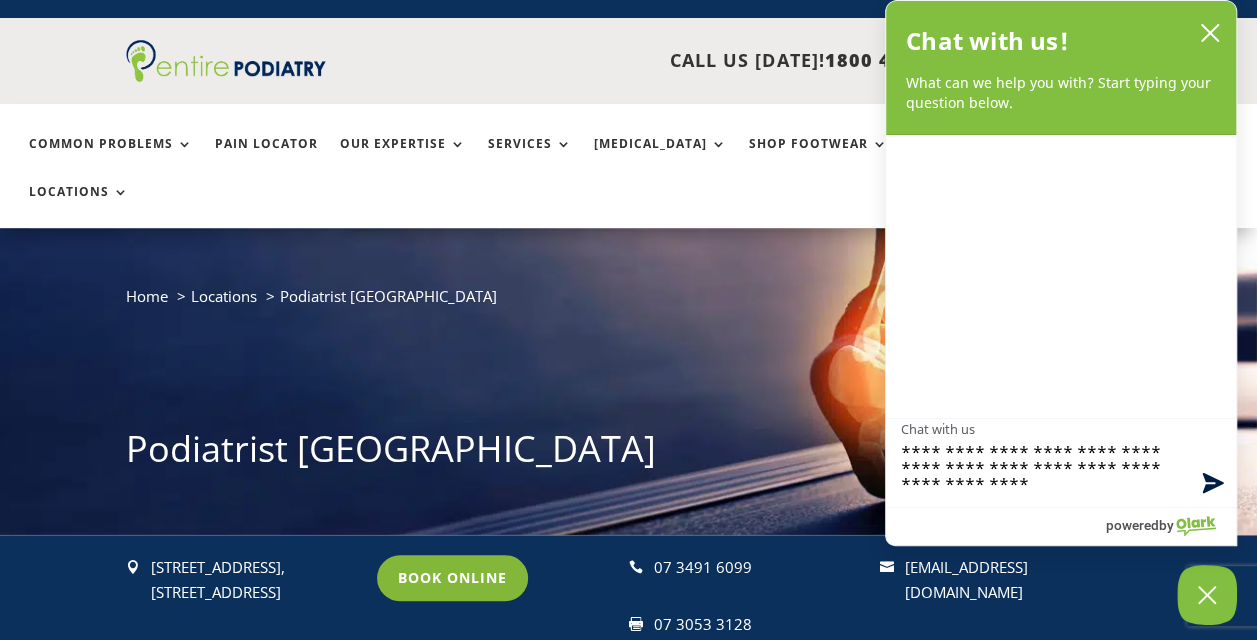 type 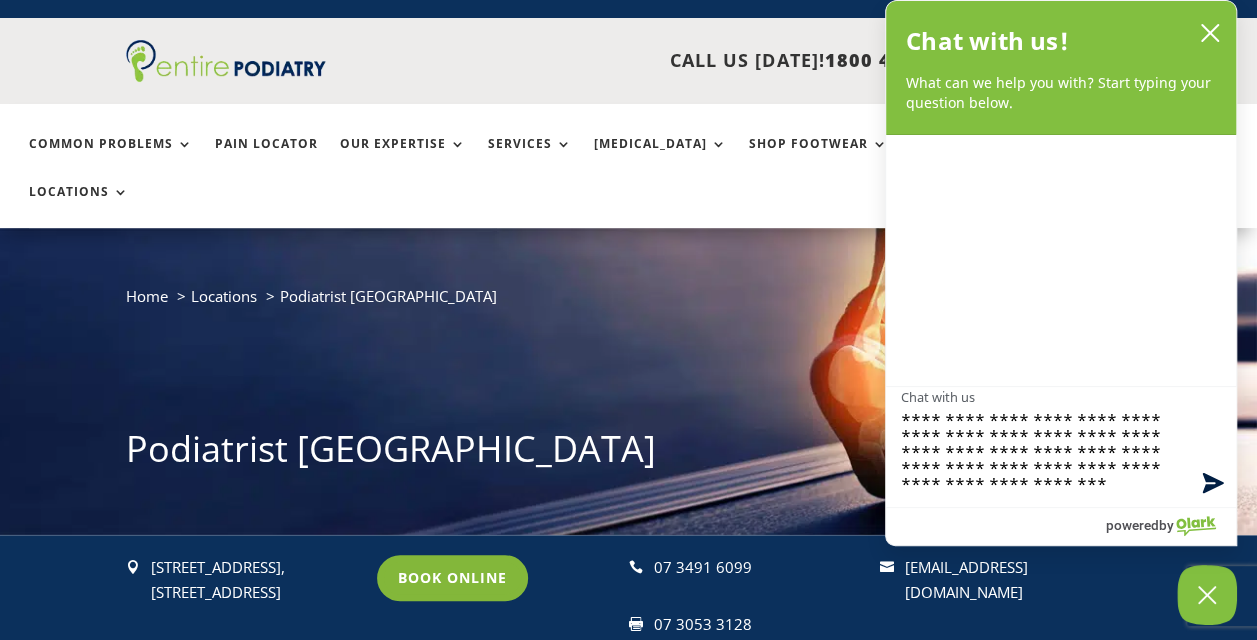 scroll, scrollTop: 0, scrollLeft: 0, axis: both 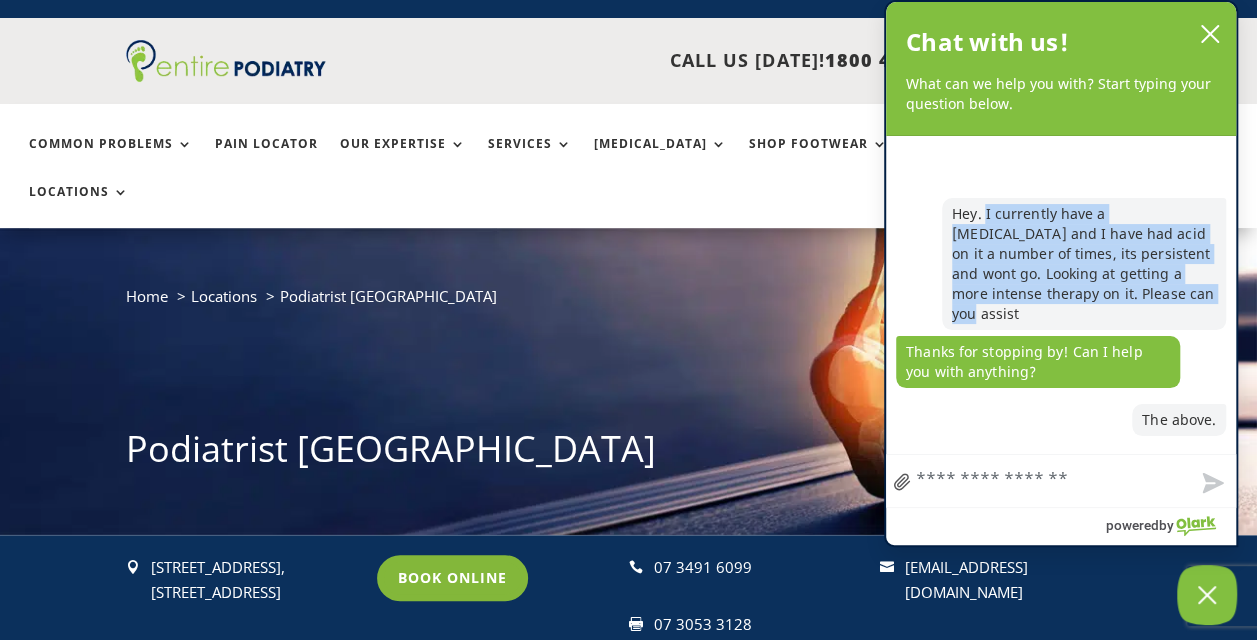 drag, startPoint x: 986, startPoint y: 233, endPoint x: 1148, endPoint y: 326, distance: 186.79668 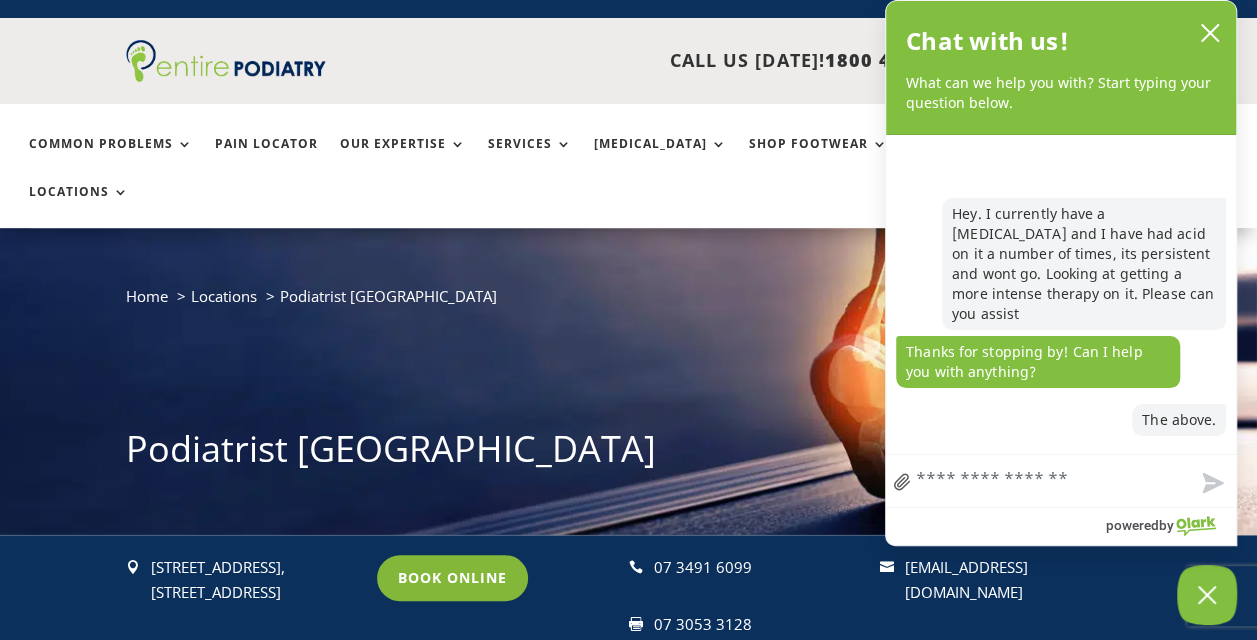click on "Chat with us" at bounding box center (1061, 481) 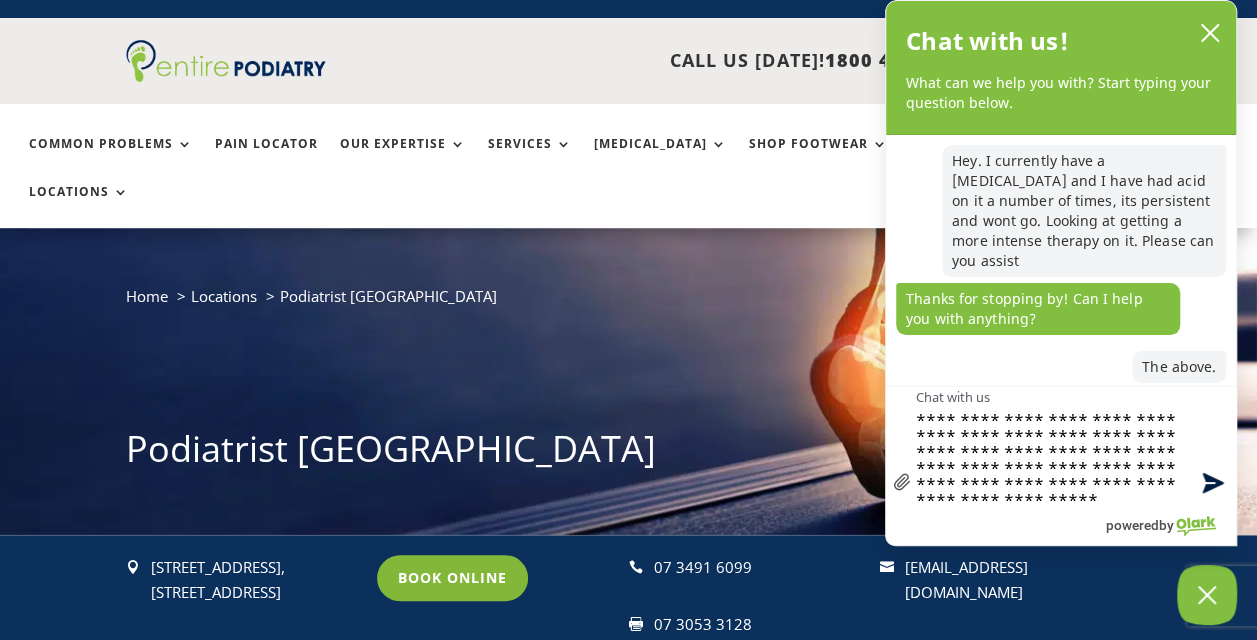scroll, scrollTop: 0, scrollLeft: 0, axis: both 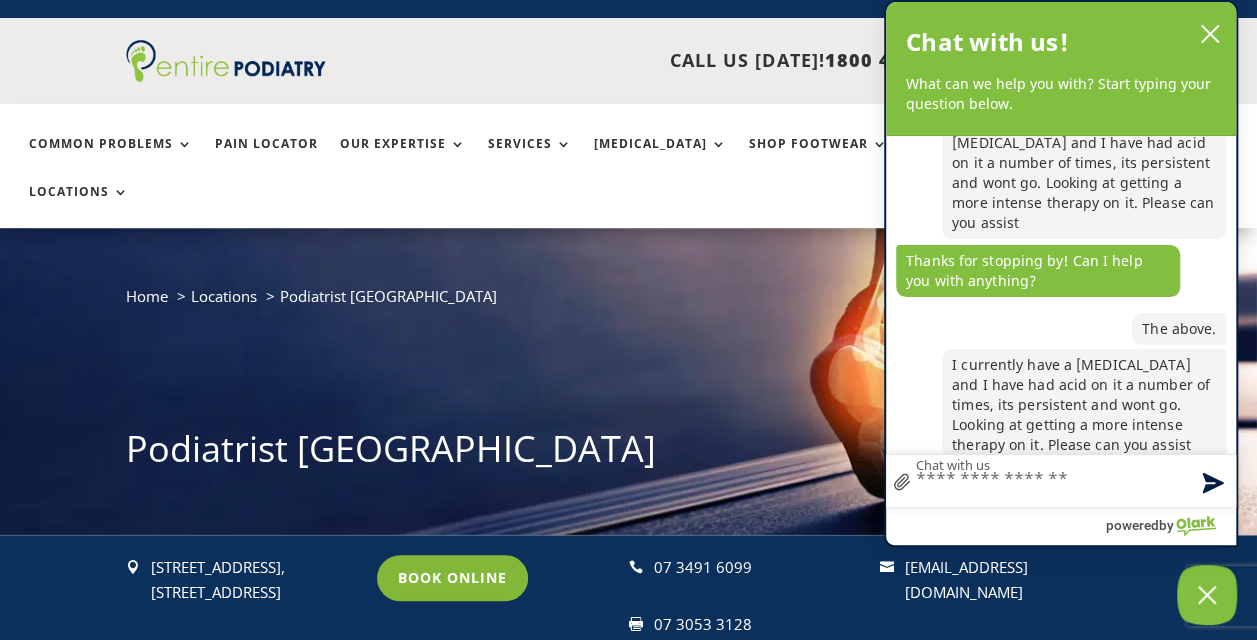 click on "I currently have a [MEDICAL_DATA] and I have had acid on it a number of times, its persistent and wont go. Looking at getting a more intense therapy on it. Please can you assist" at bounding box center (1084, 405) 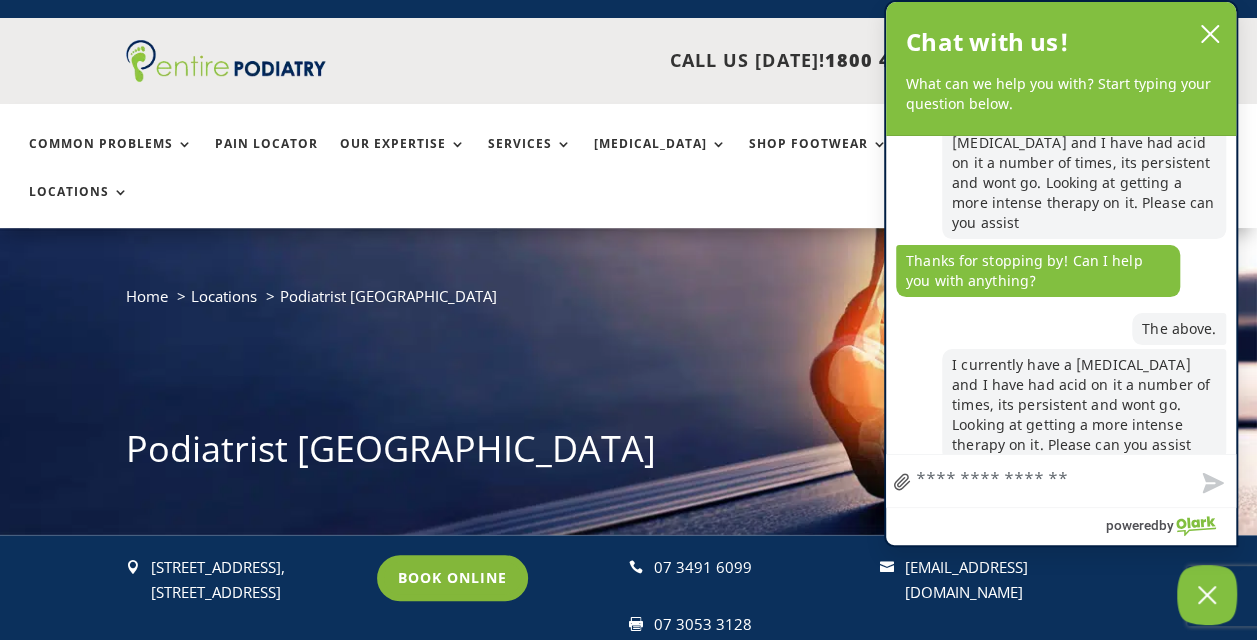 scroll, scrollTop: 41, scrollLeft: 0, axis: vertical 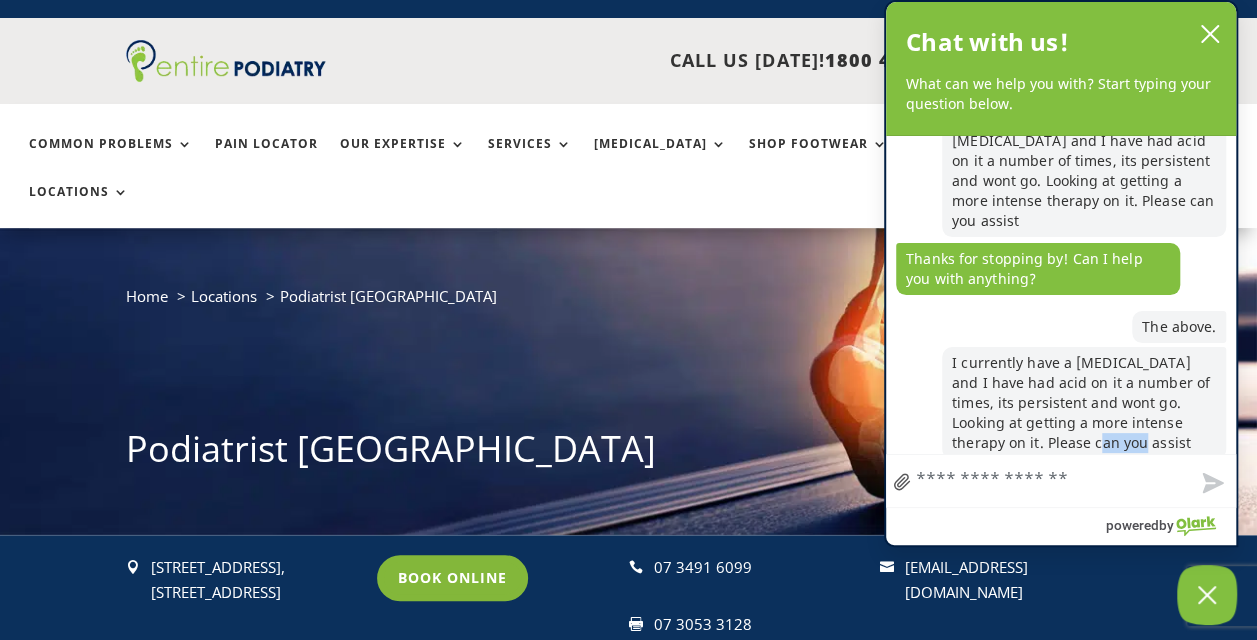 click on "I currently have a [MEDICAL_DATA] and I have had acid on it a number of times, its persistent and wont go. Looking at getting a more intense therapy on it. Please can you assist" at bounding box center (1084, 403) 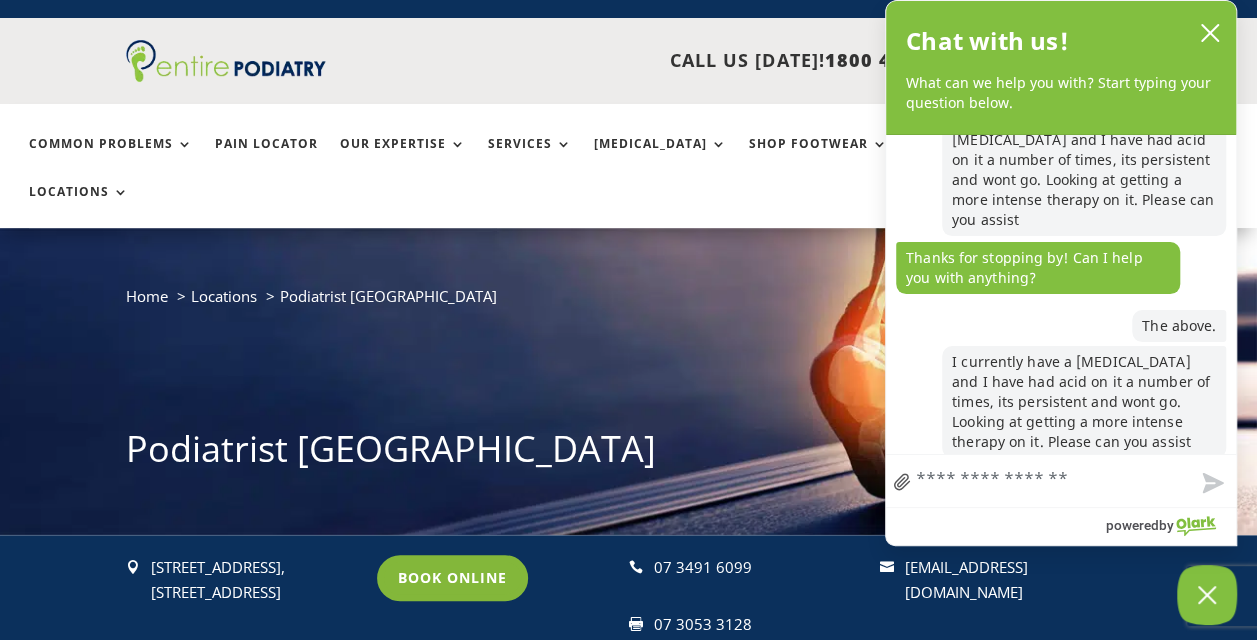 scroll, scrollTop: 39, scrollLeft: 0, axis: vertical 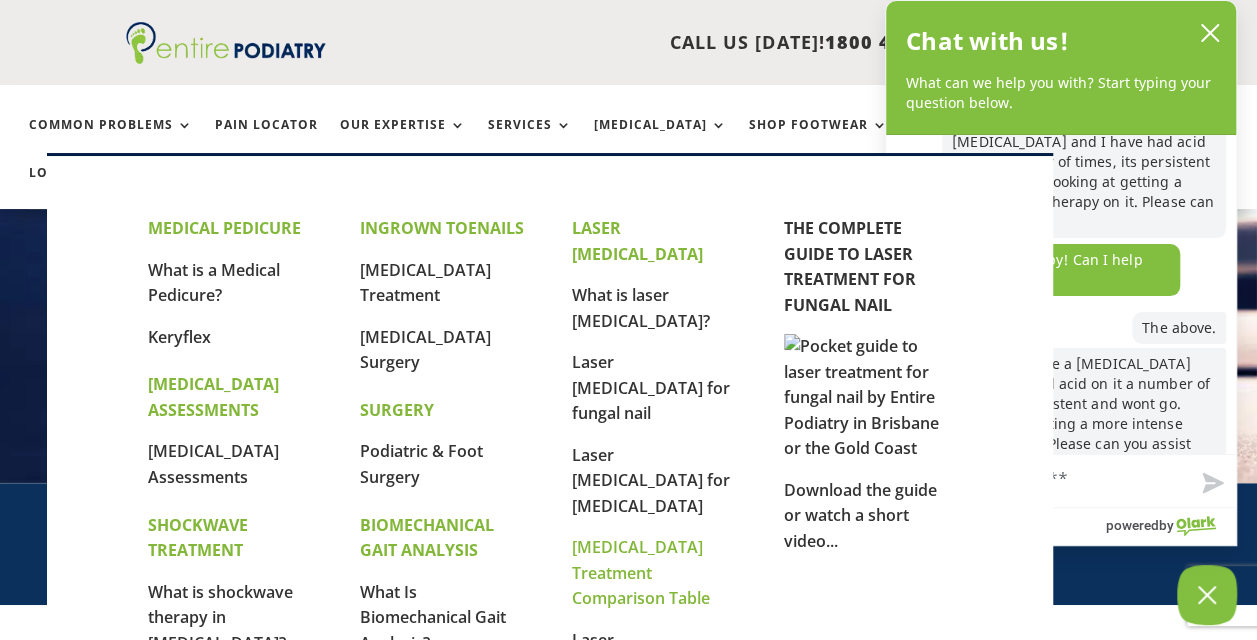 click on "[MEDICAL_DATA] Treatment Comparison Table" at bounding box center [641, 572] 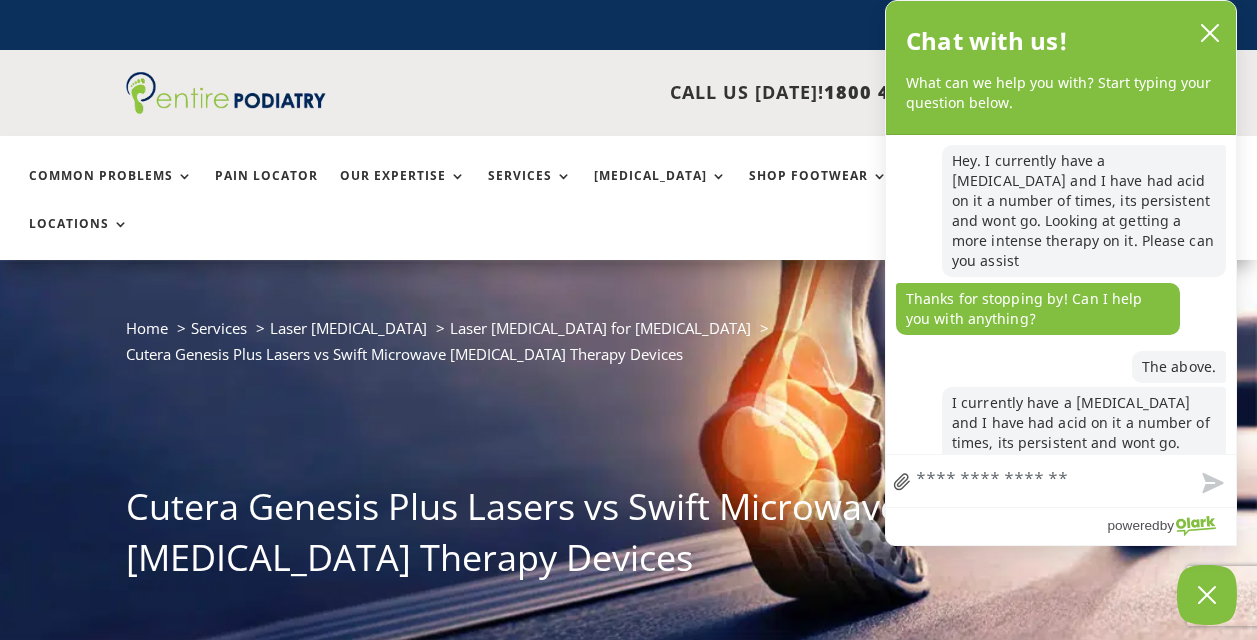 scroll, scrollTop: 0, scrollLeft: 0, axis: both 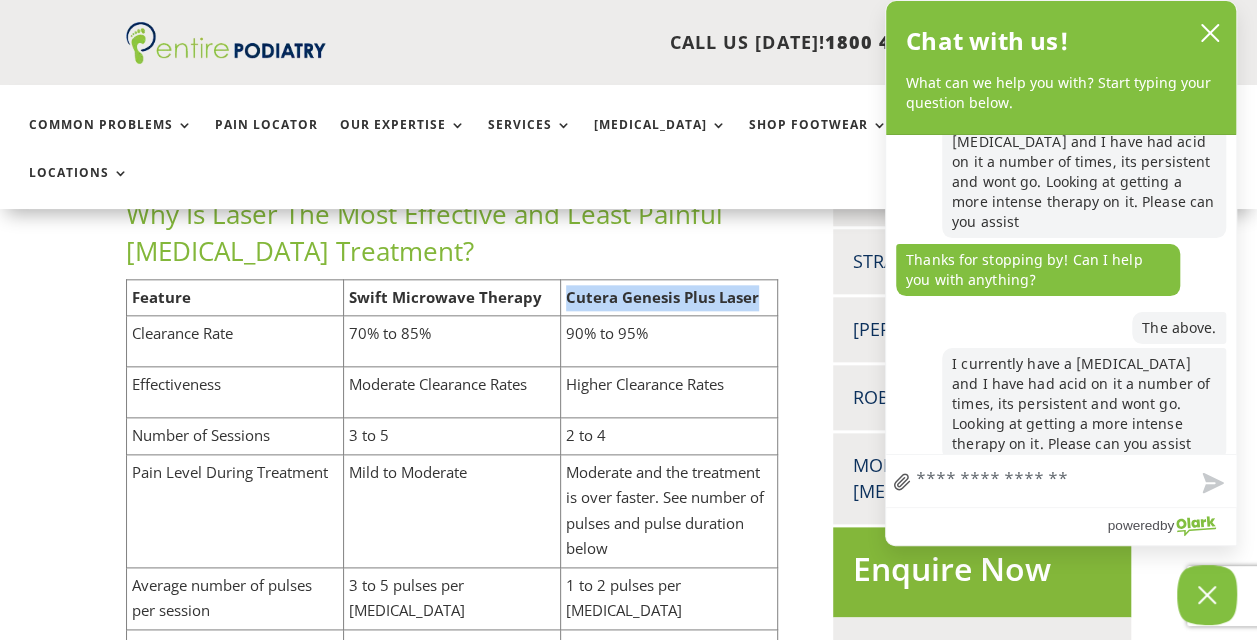 drag, startPoint x: 762, startPoint y: 186, endPoint x: 568, endPoint y: 183, distance: 194.0232 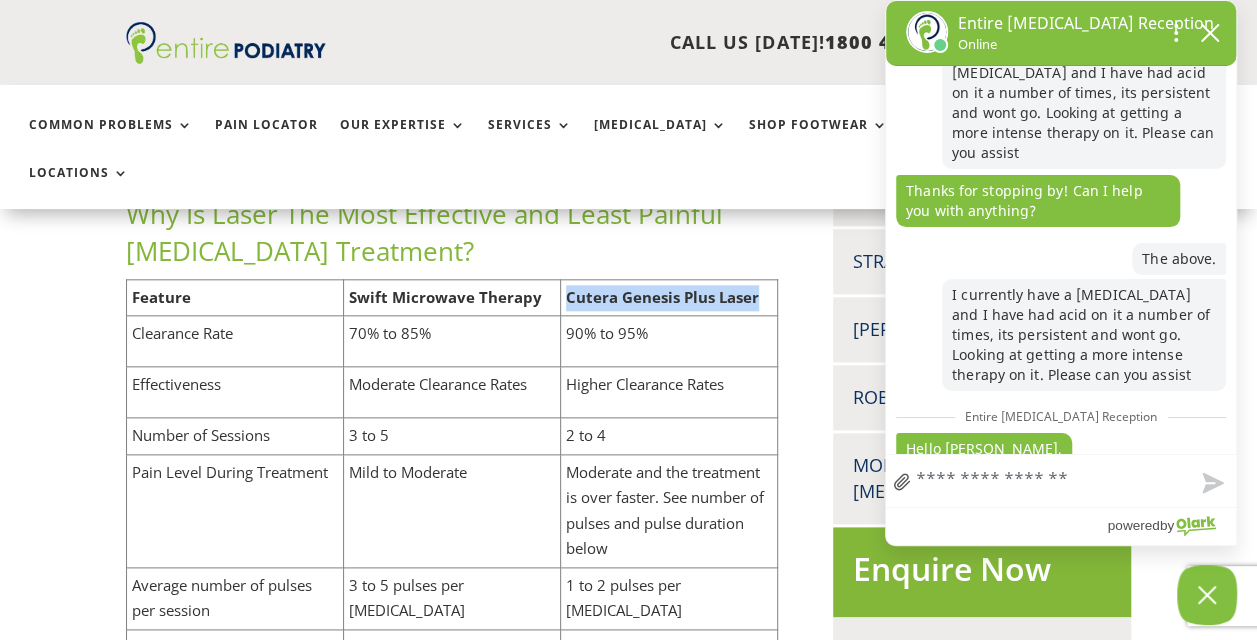 scroll, scrollTop: 78, scrollLeft: 0, axis: vertical 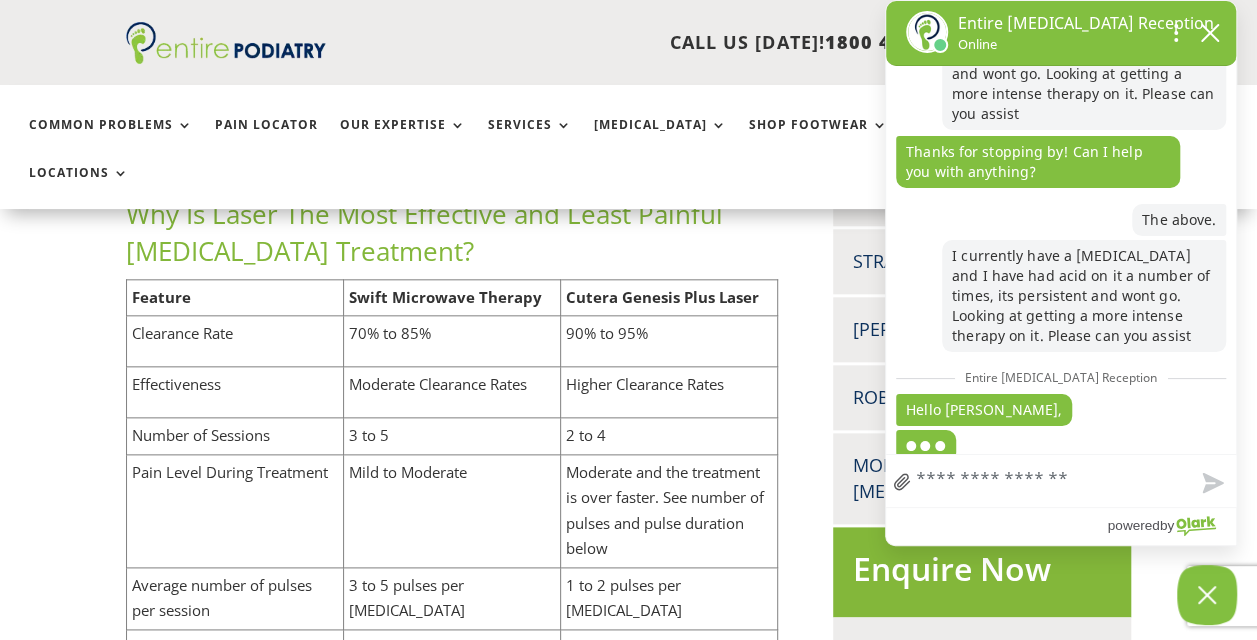 click on "A Comparative Analysis Of [MEDICAL_DATA] Treatments
[MEDICAL_DATA], caused by the [MEDICAL_DATA] (HPV), can be a persistent and challenging condition to treat.    Two popular methods for [MEDICAL_DATA] removal are the  Cutera Genesis Plus laser  and the  Swift microwave [MEDICAL_DATA] therapy . This article will explore why Cutera Genesis Plus lasers are more effective in treating [MEDICAL_DATA] compared to Swift microwave devices.
We will compare the two treatments, firstly in the table below and then in more detail across four key criteria:
Clinical evidence
Energy delivery
Pain and discomfort
Total energy delivery
Or, you can  skip straight to our conclusion  at the end.
Why Is Laser The Most Effective and Least Painful [MEDICAL_DATA] Treatment?
Feature
Swift Microwave Therapy
Cutera Genesis Plus Laser" at bounding box center (629, 2592) 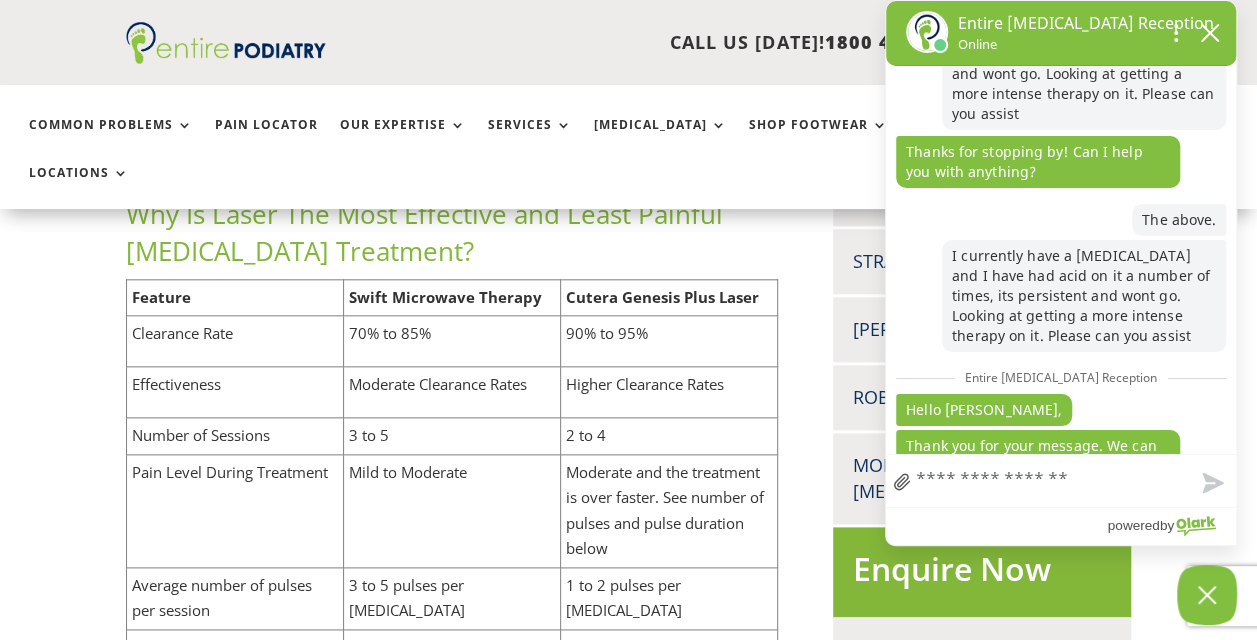 scroll, scrollTop: 158, scrollLeft: 0, axis: vertical 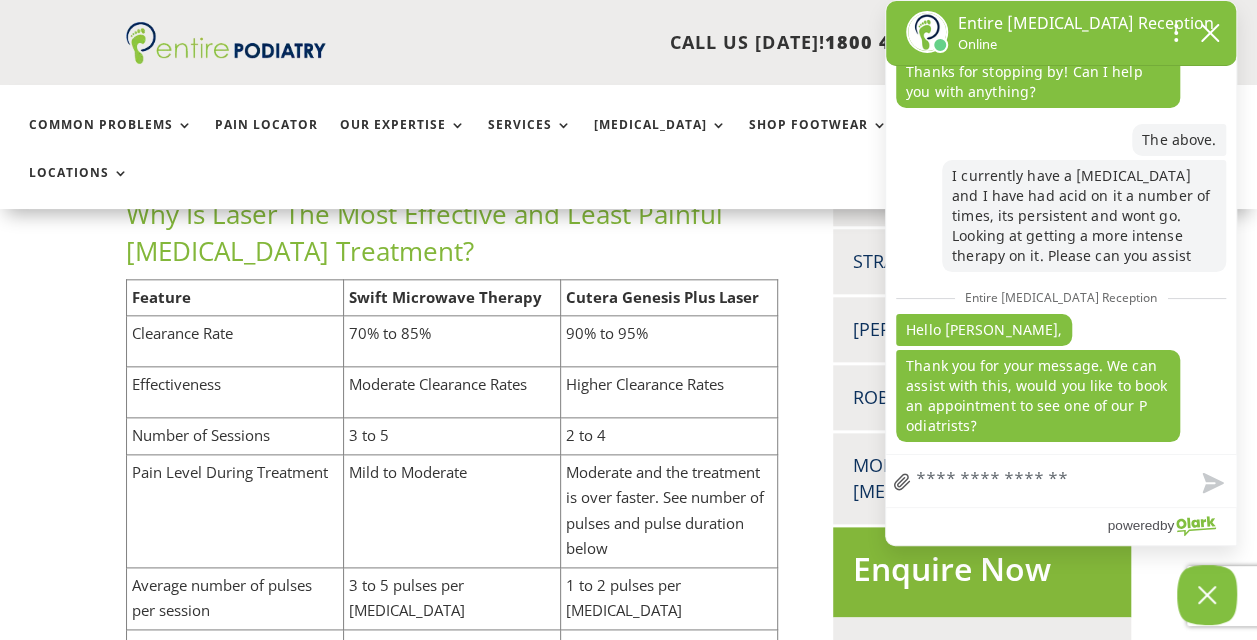 click on "Chat with us" at bounding box center [1061, 481] 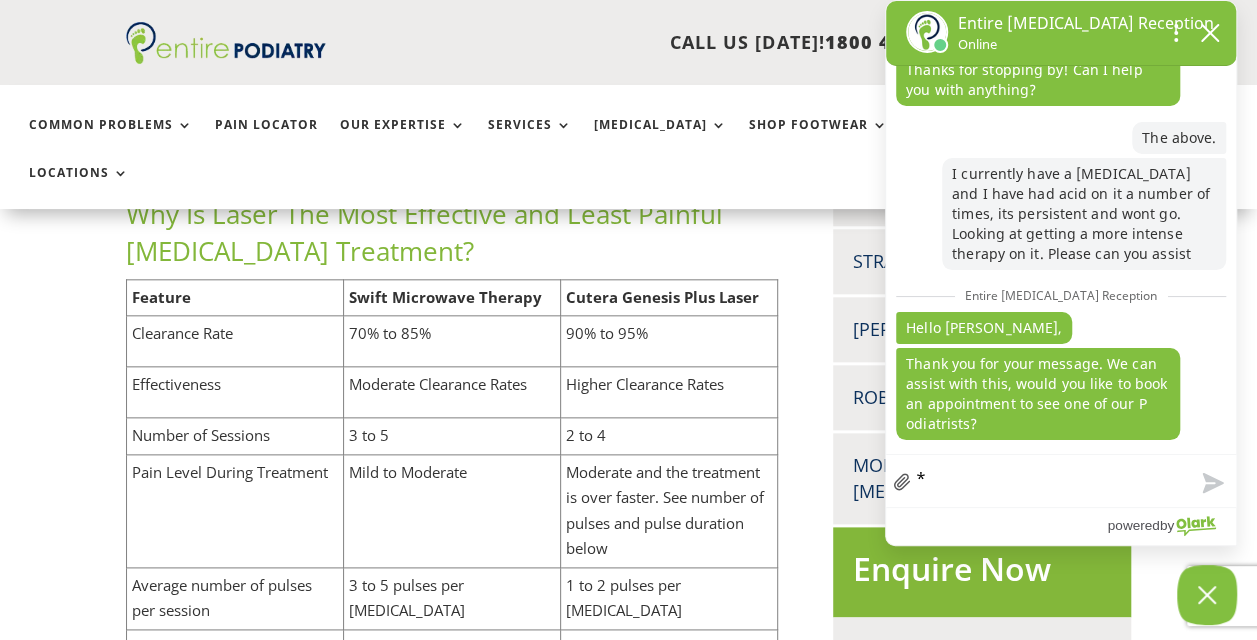 type on "*" 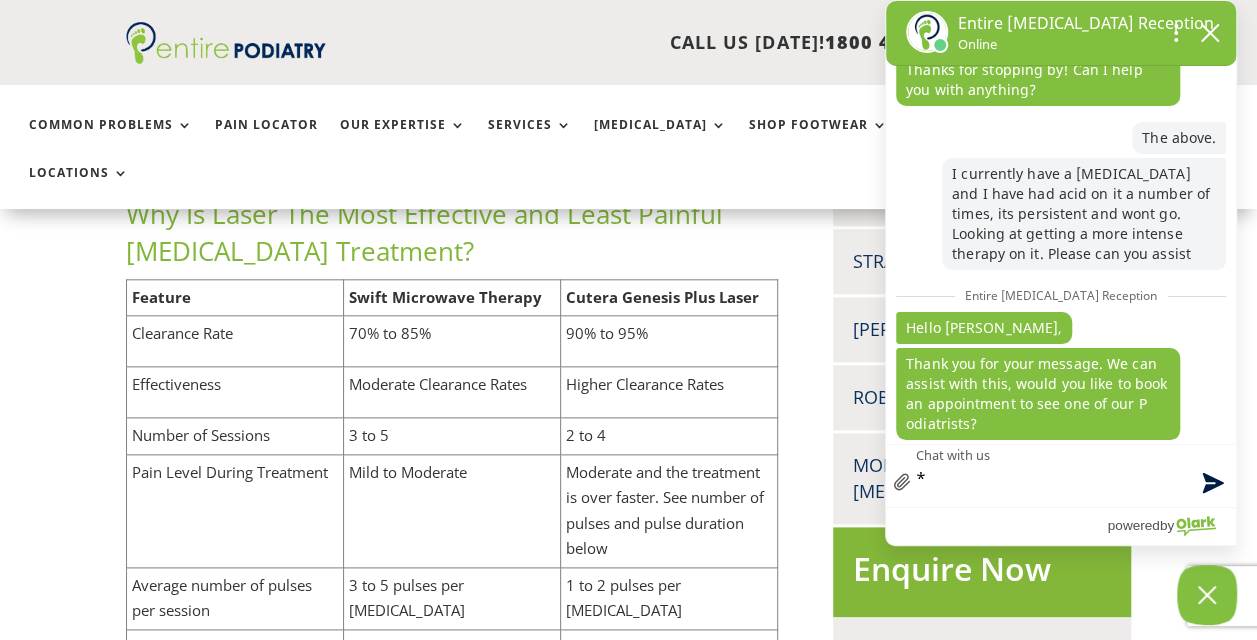 scroll, scrollTop: 168, scrollLeft: 0, axis: vertical 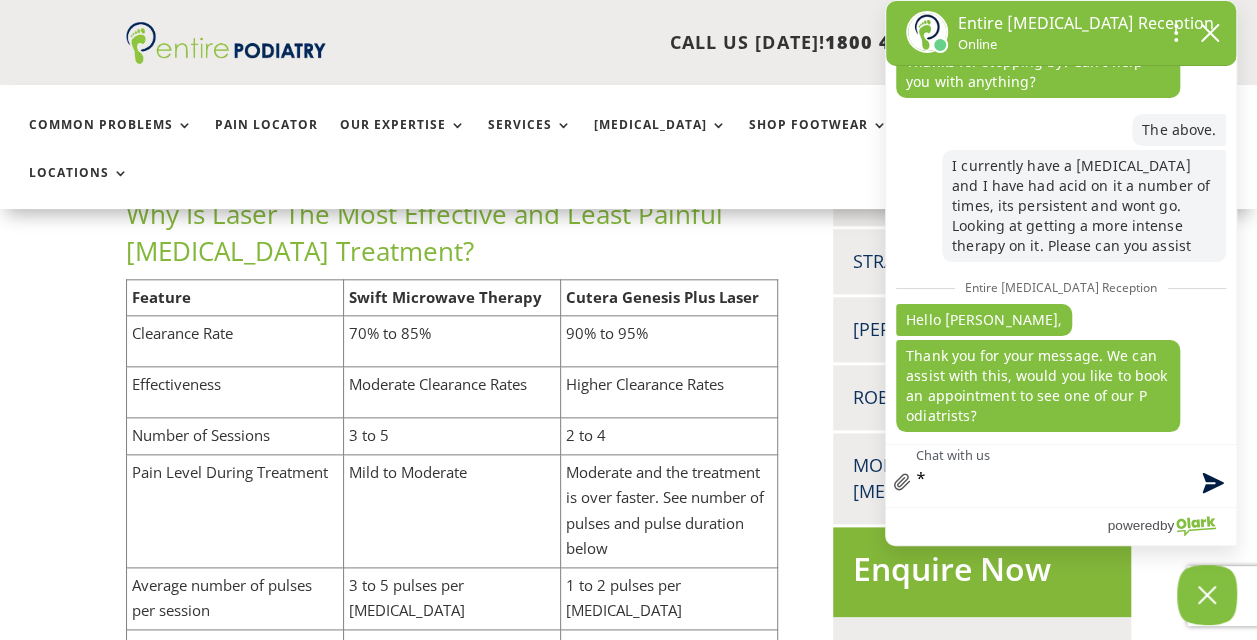 type on "***" 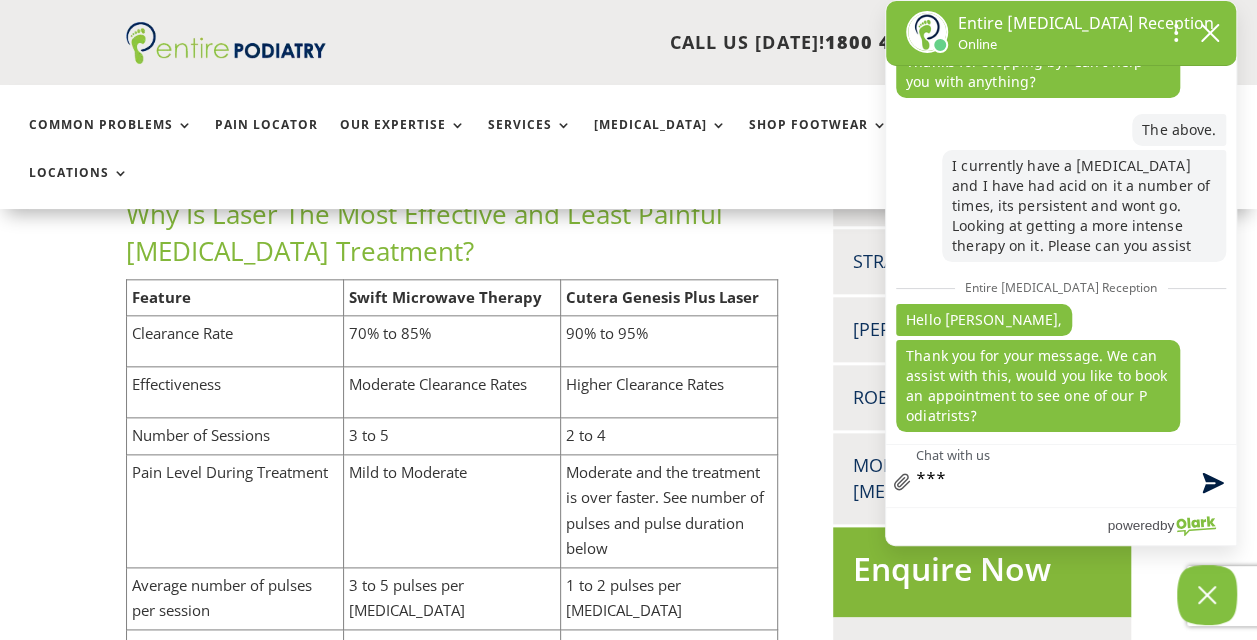 type on "****" 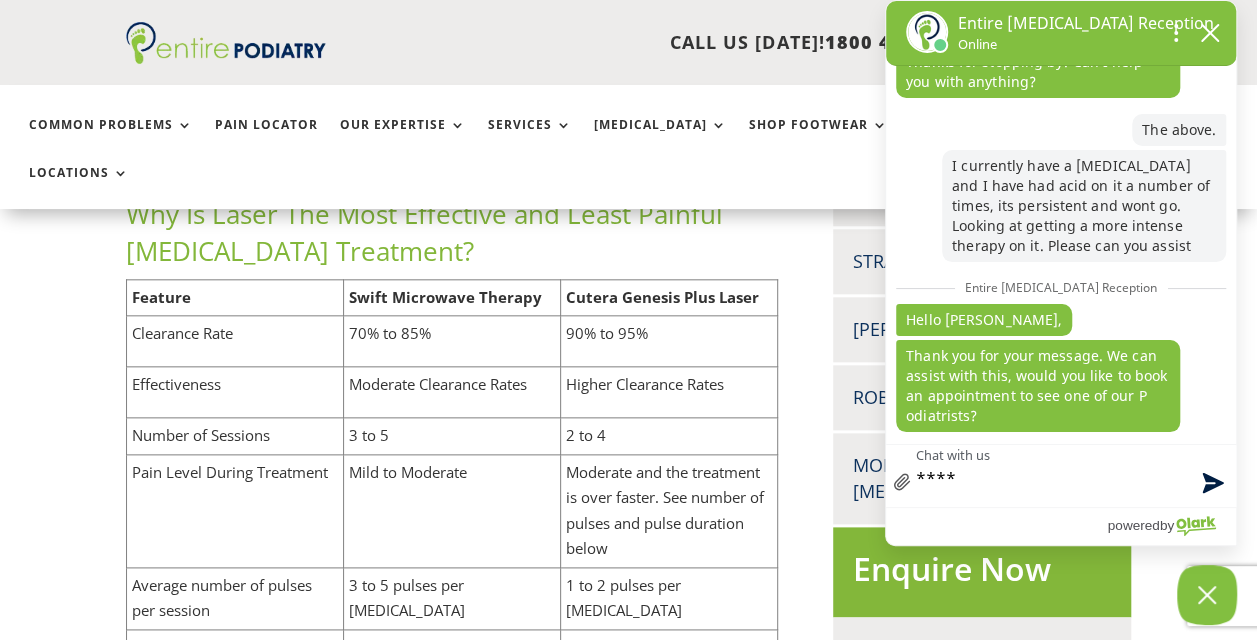 type on "*****" 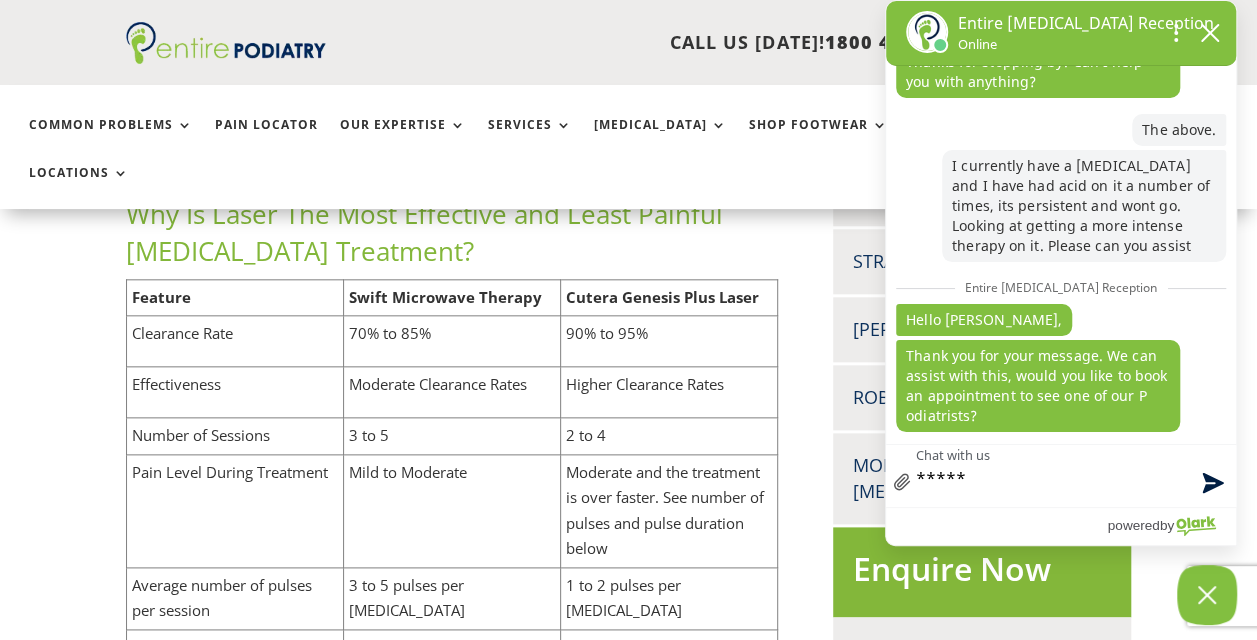 type on "******" 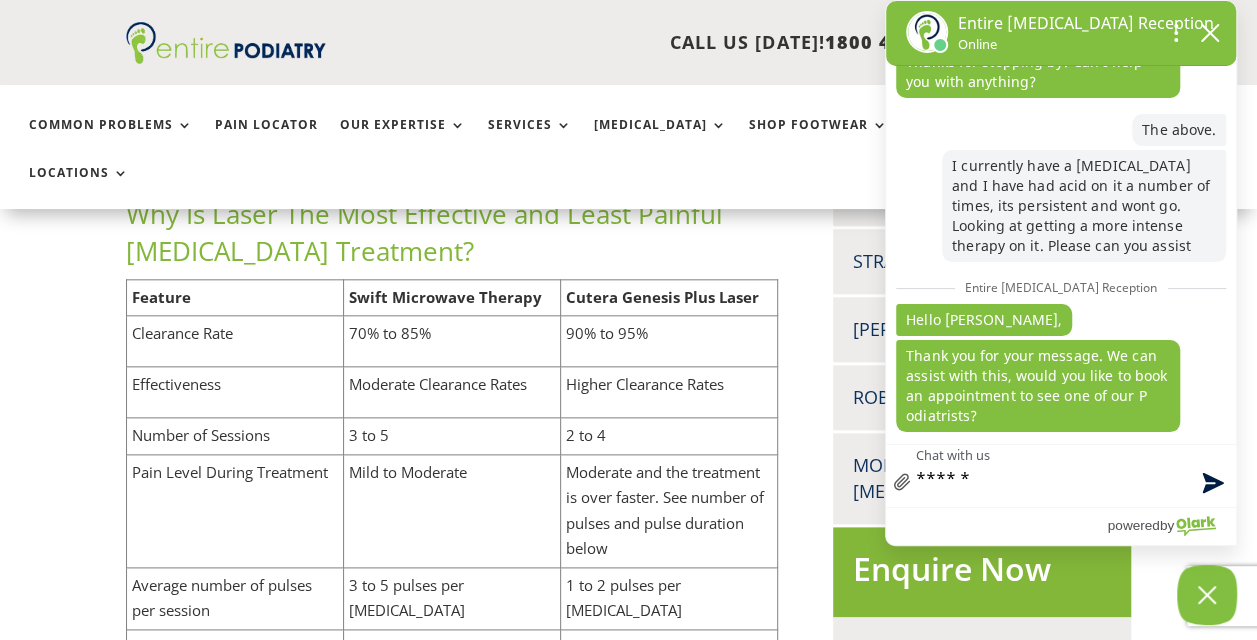 type on "******" 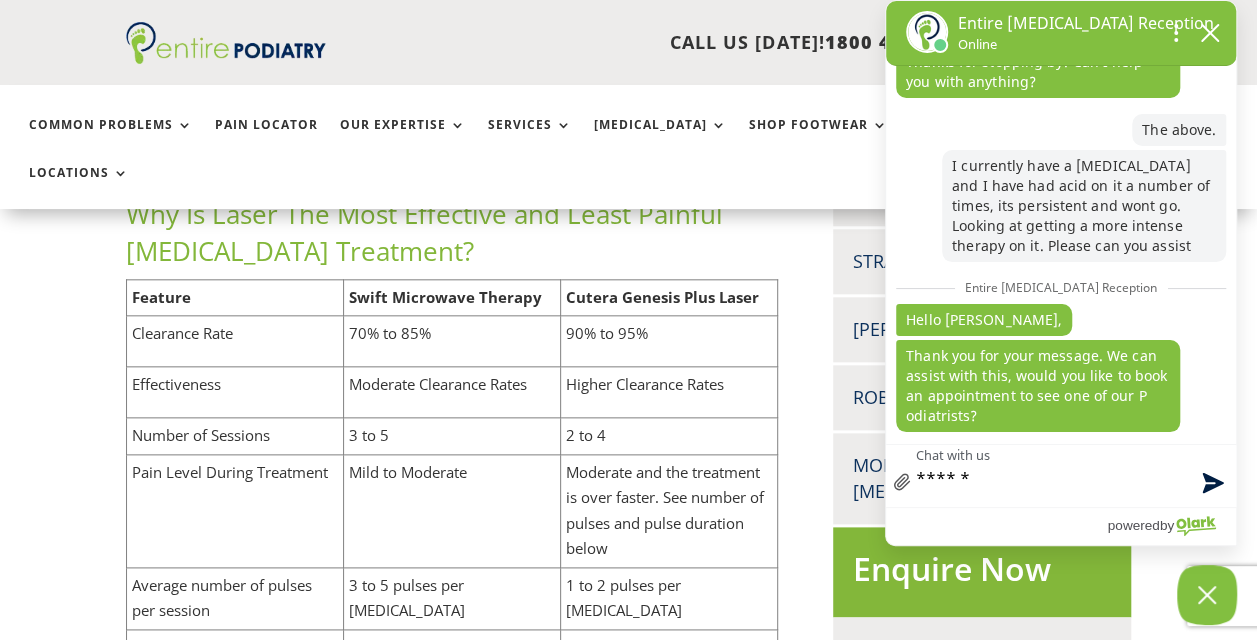 type on "********" 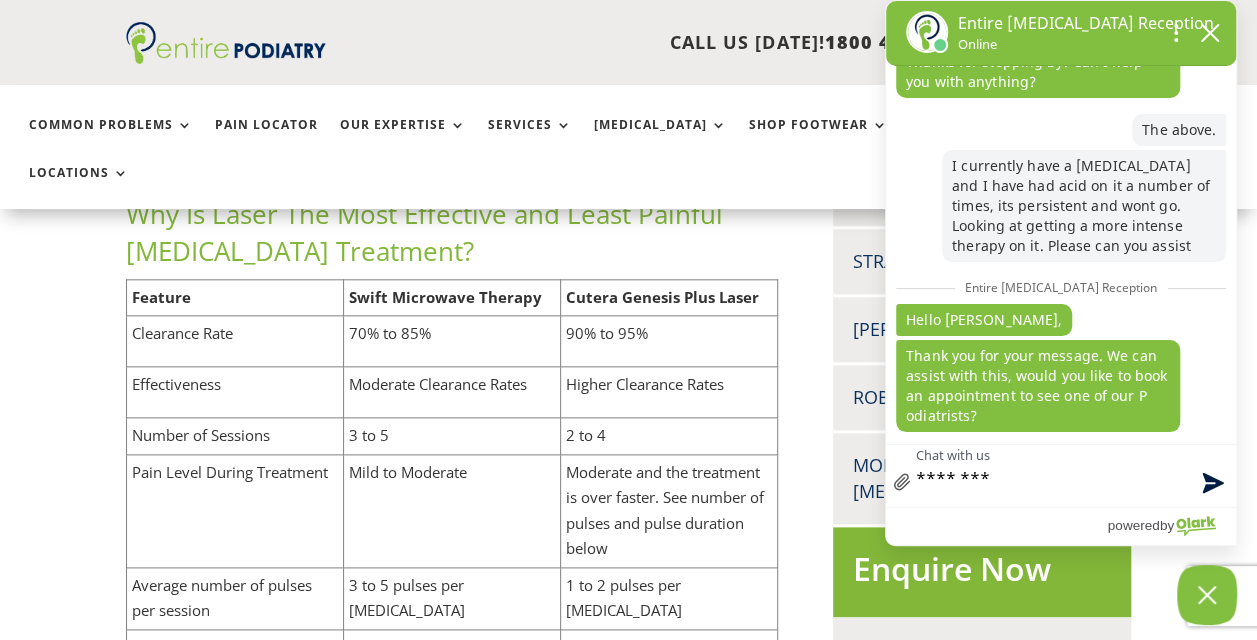 type on "*********" 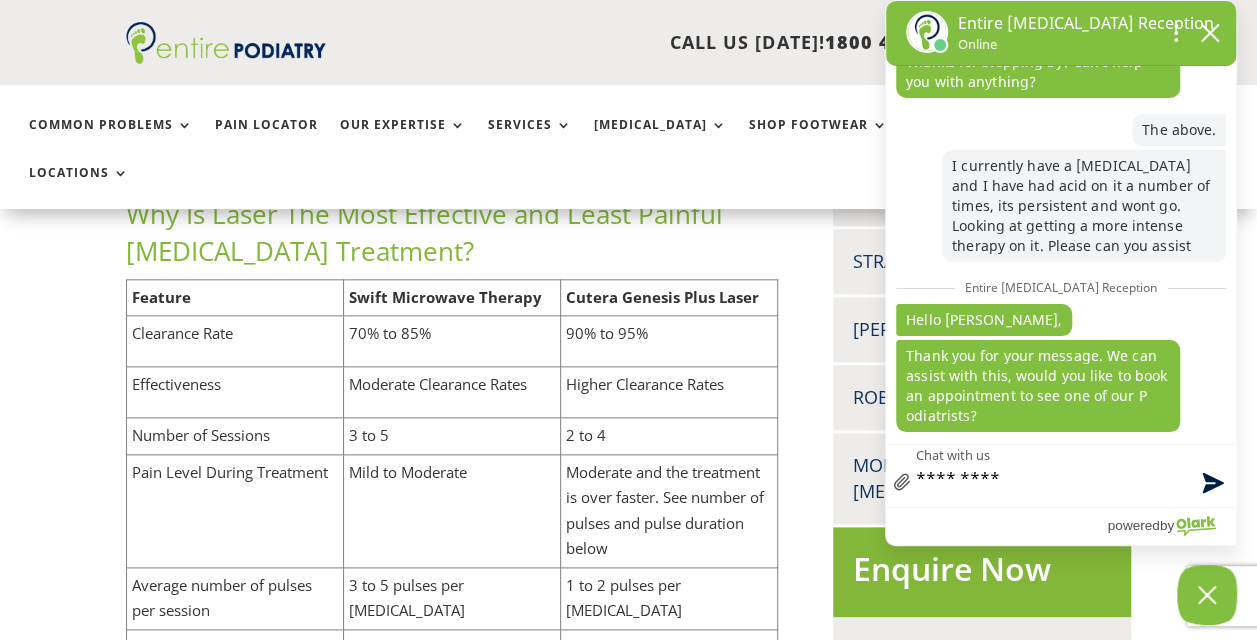 type on "**********" 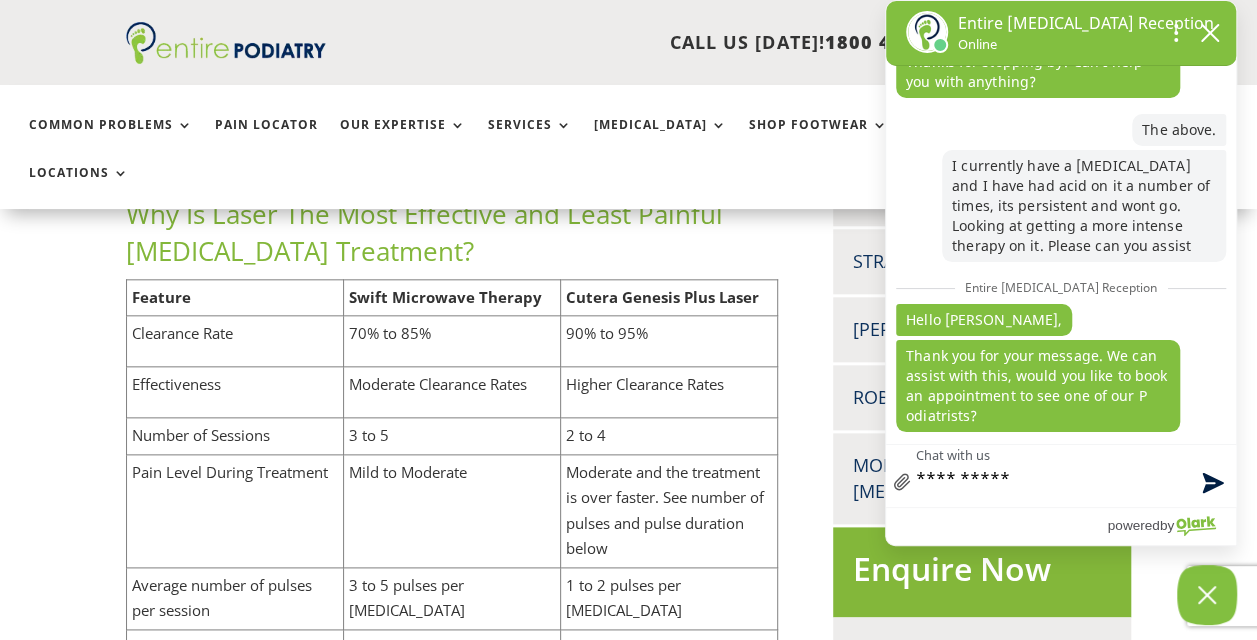 type on "**********" 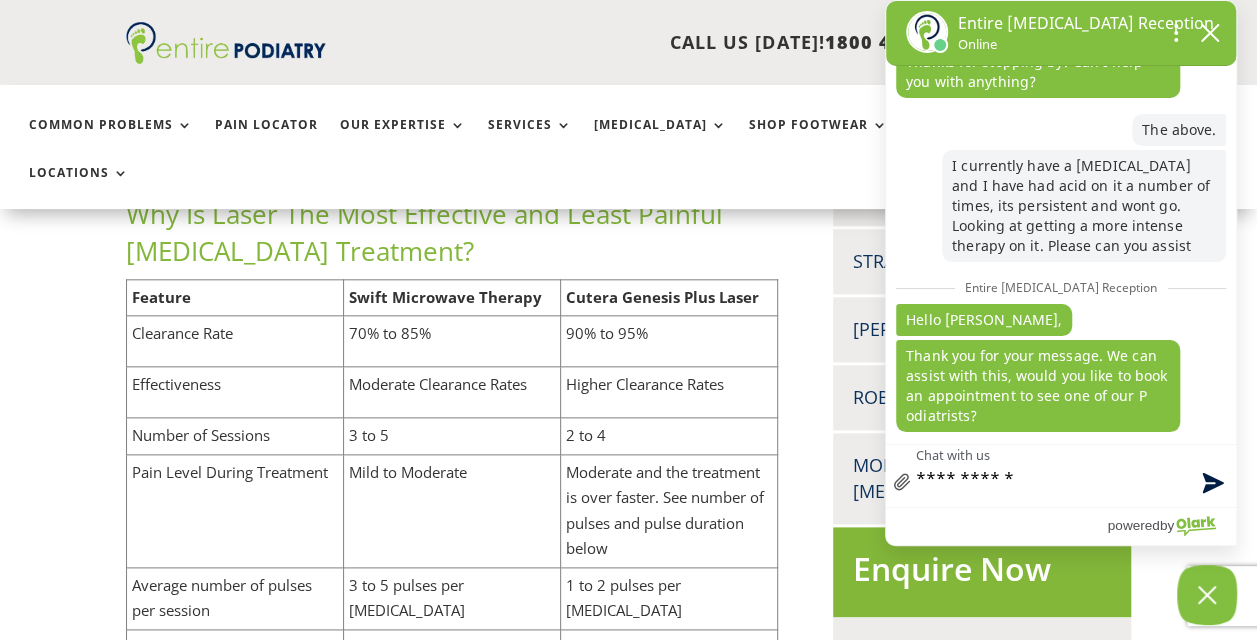 type on "**********" 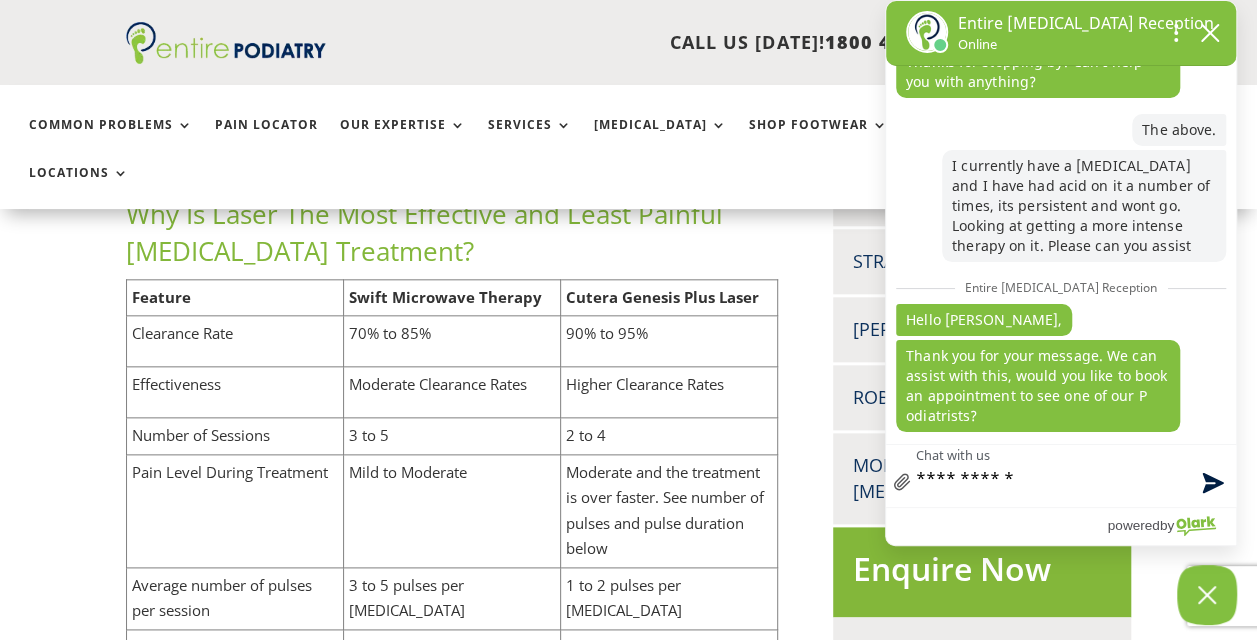 type on "**********" 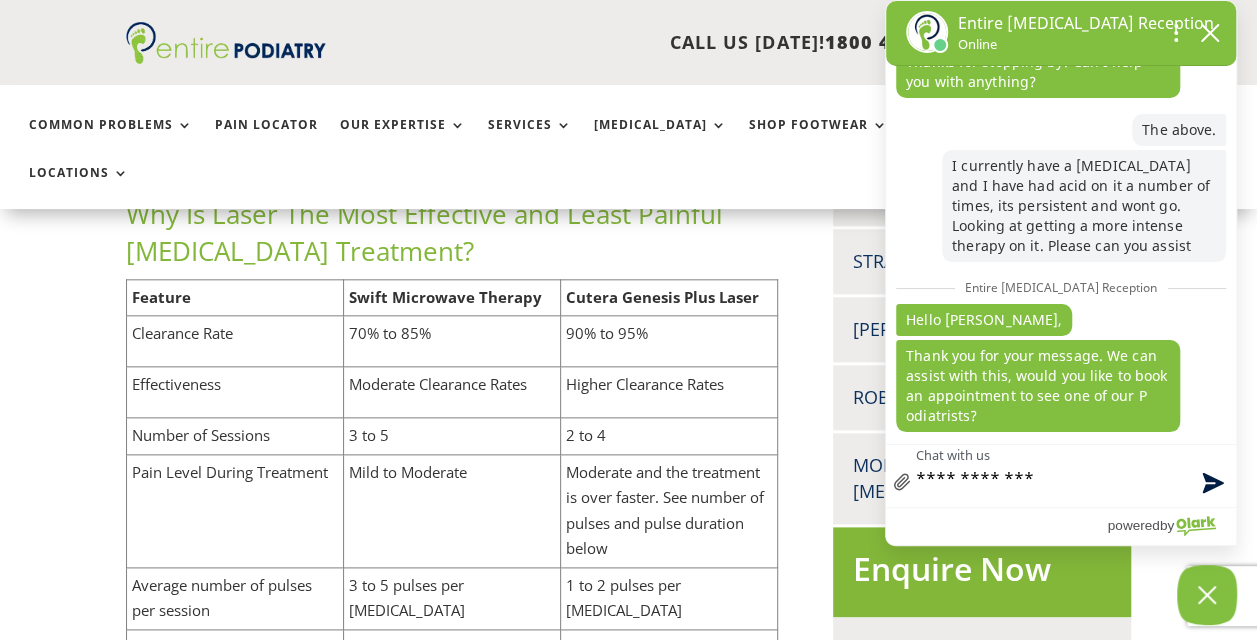 type on "**********" 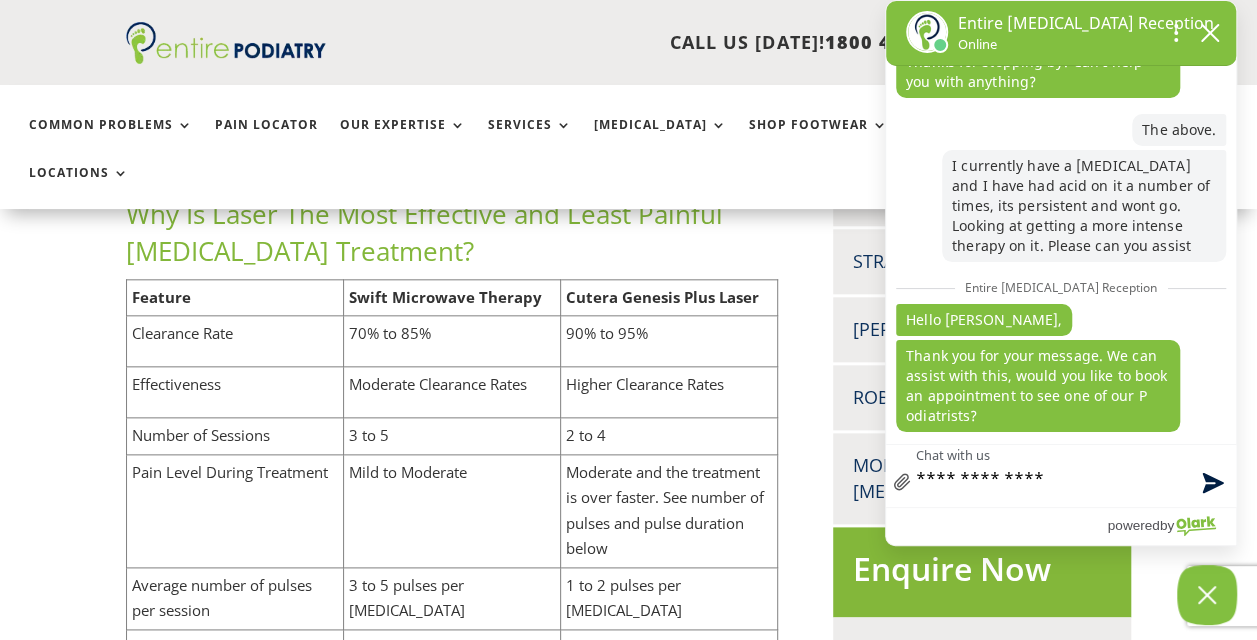 type on "**********" 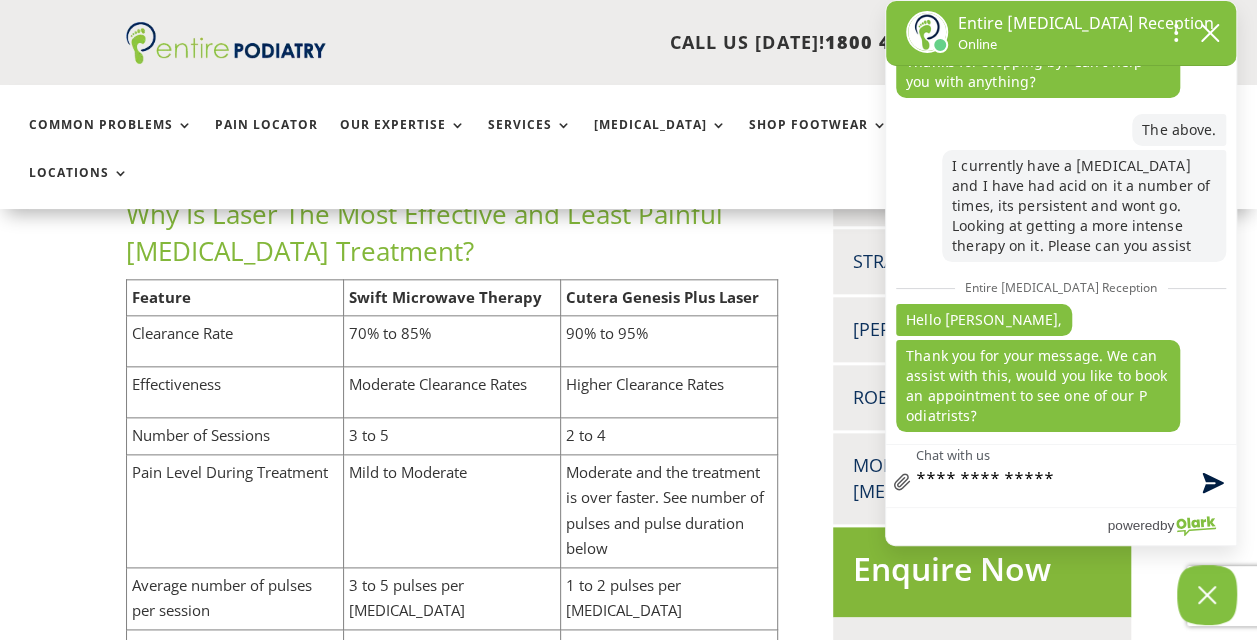 type on "**********" 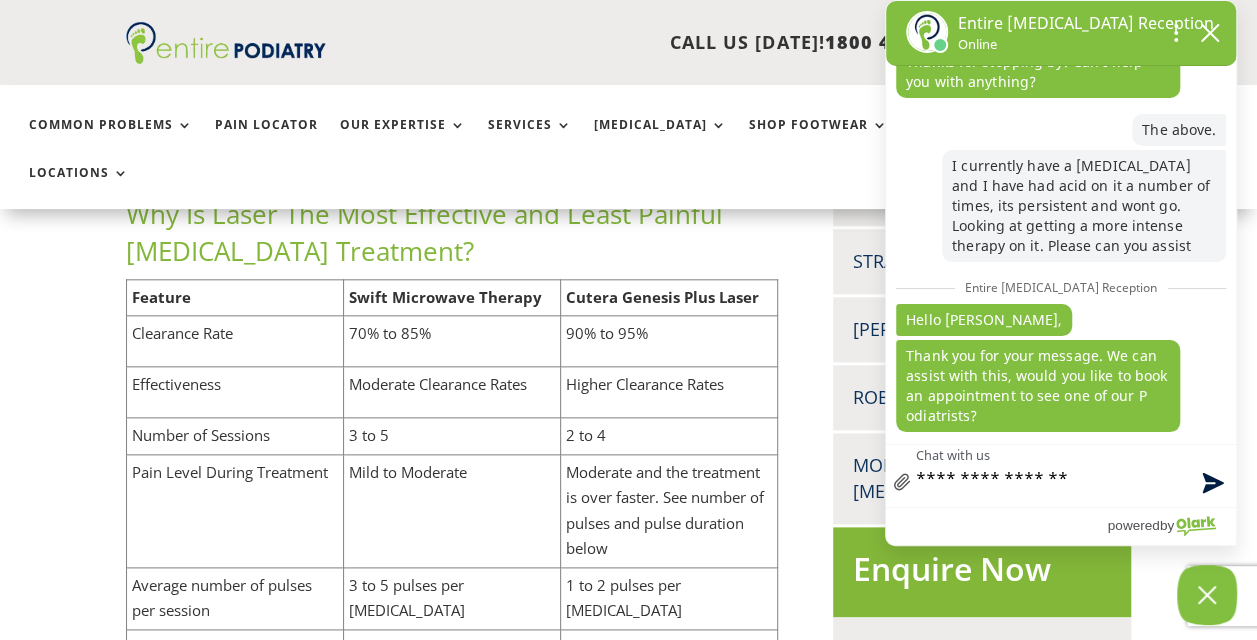 type on "**********" 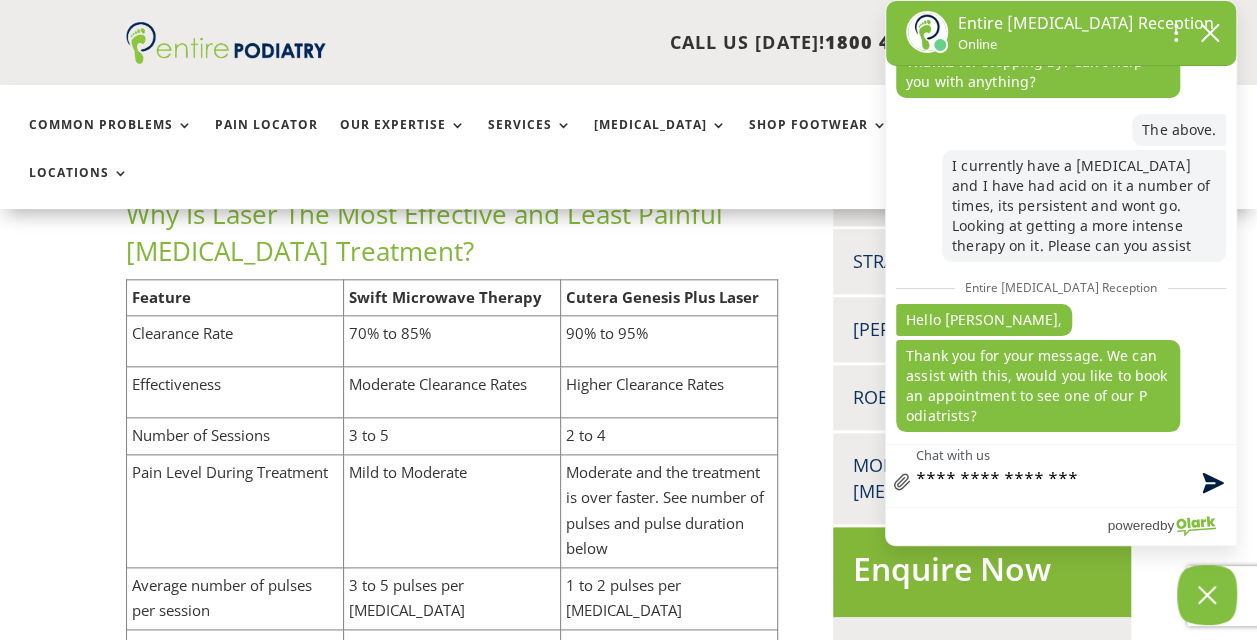 type on "**********" 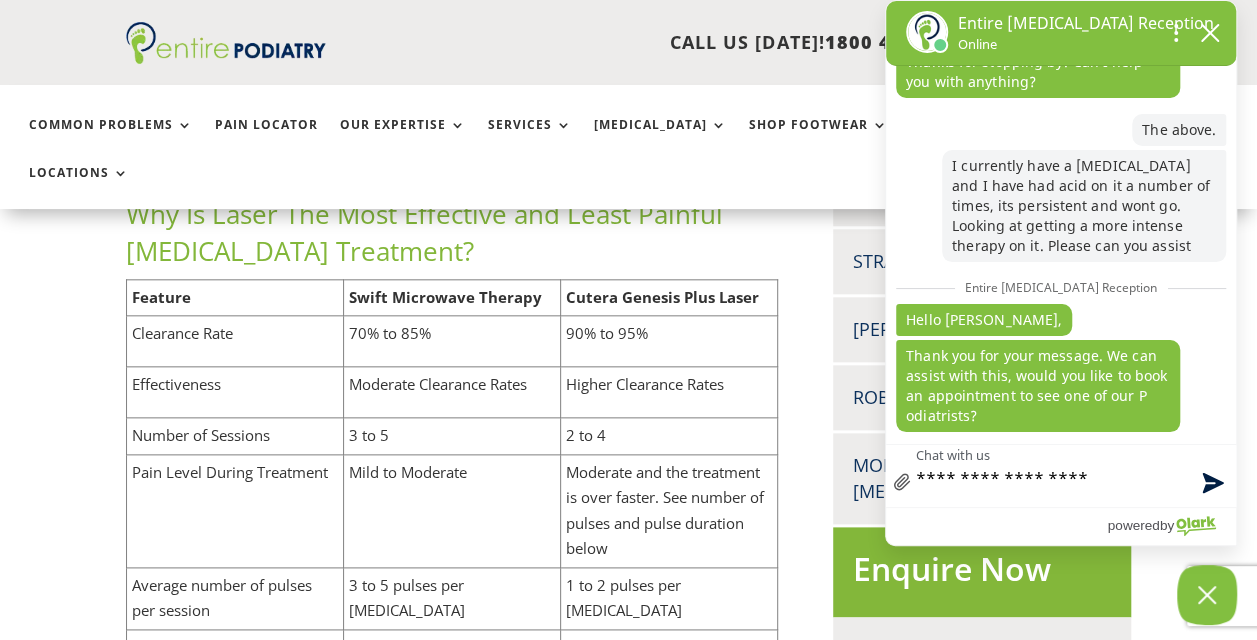 type on "**********" 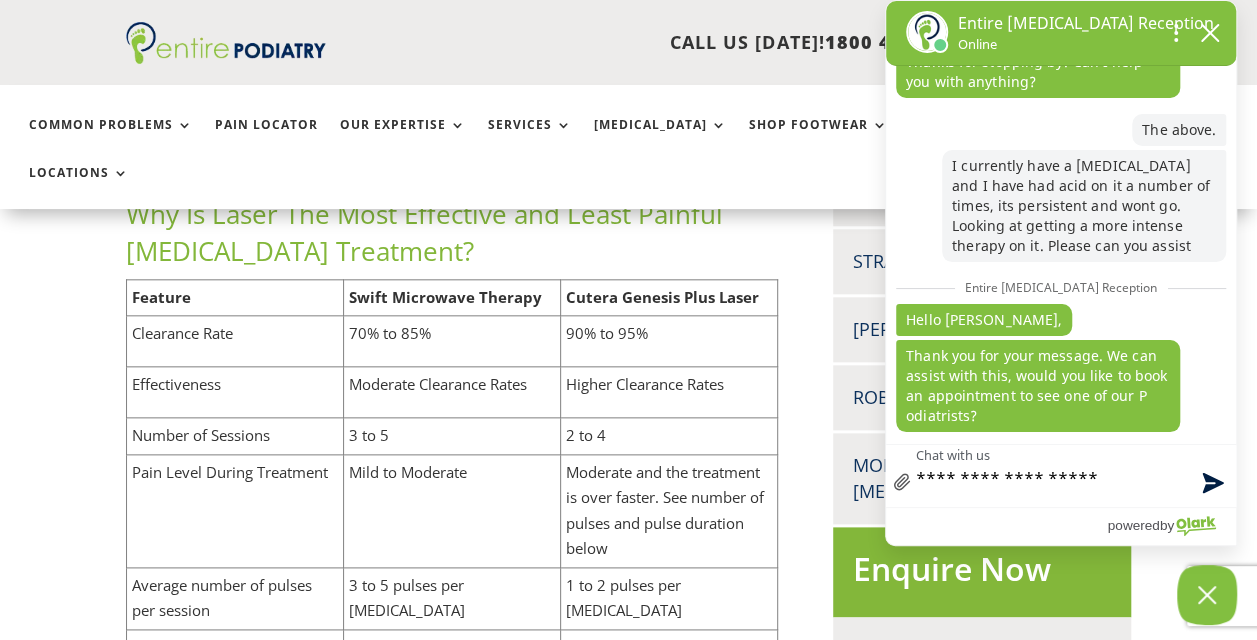 type on "**********" 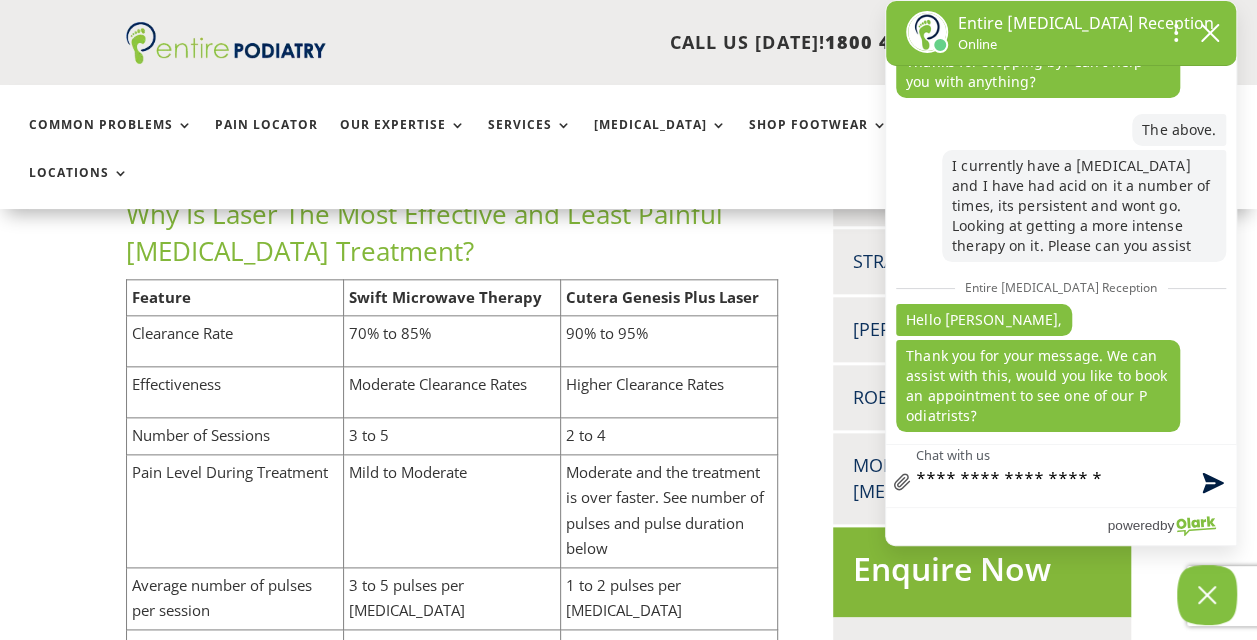 type on "**********" 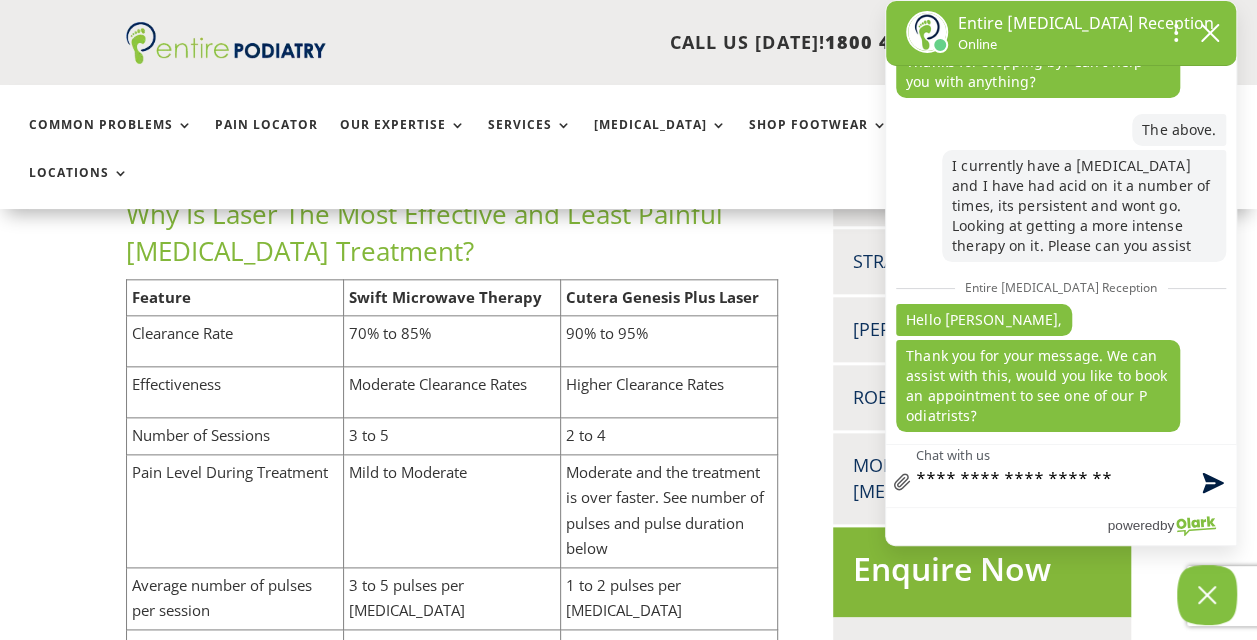 type on "**********" 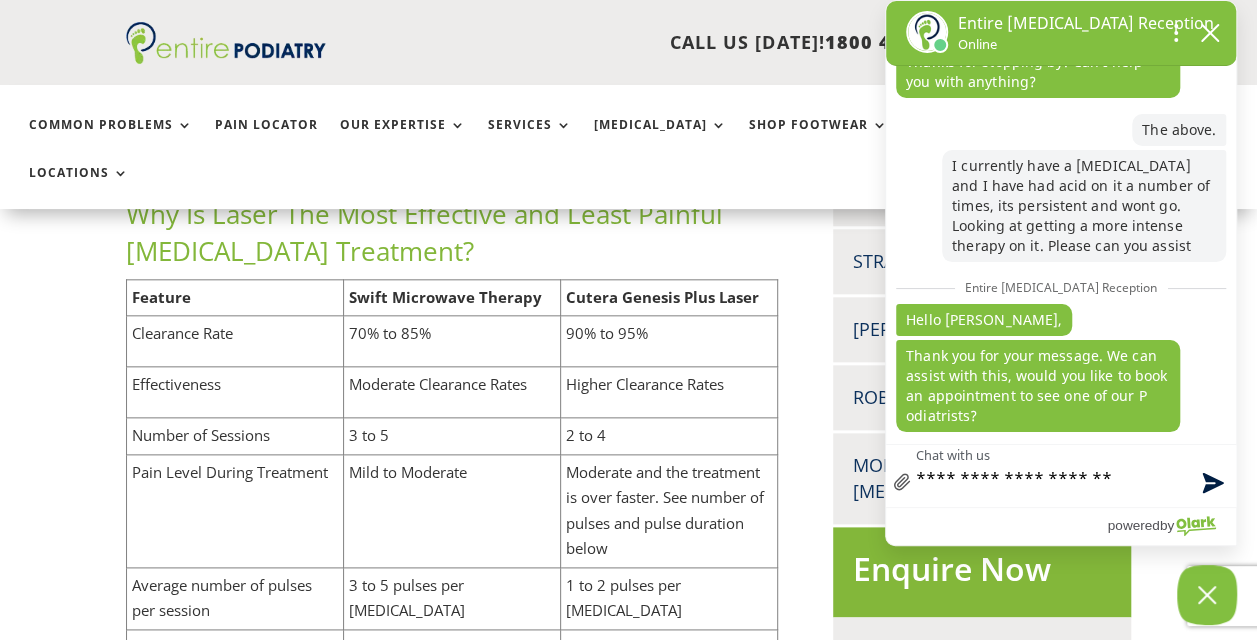type on "**********" 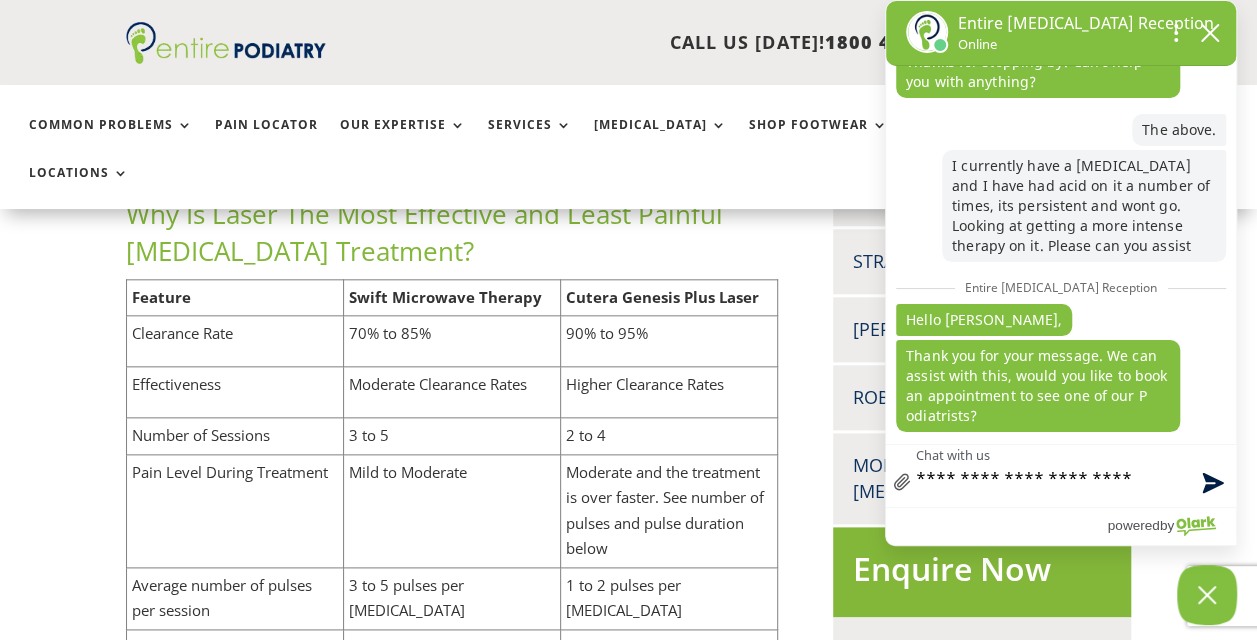 type on "**********" 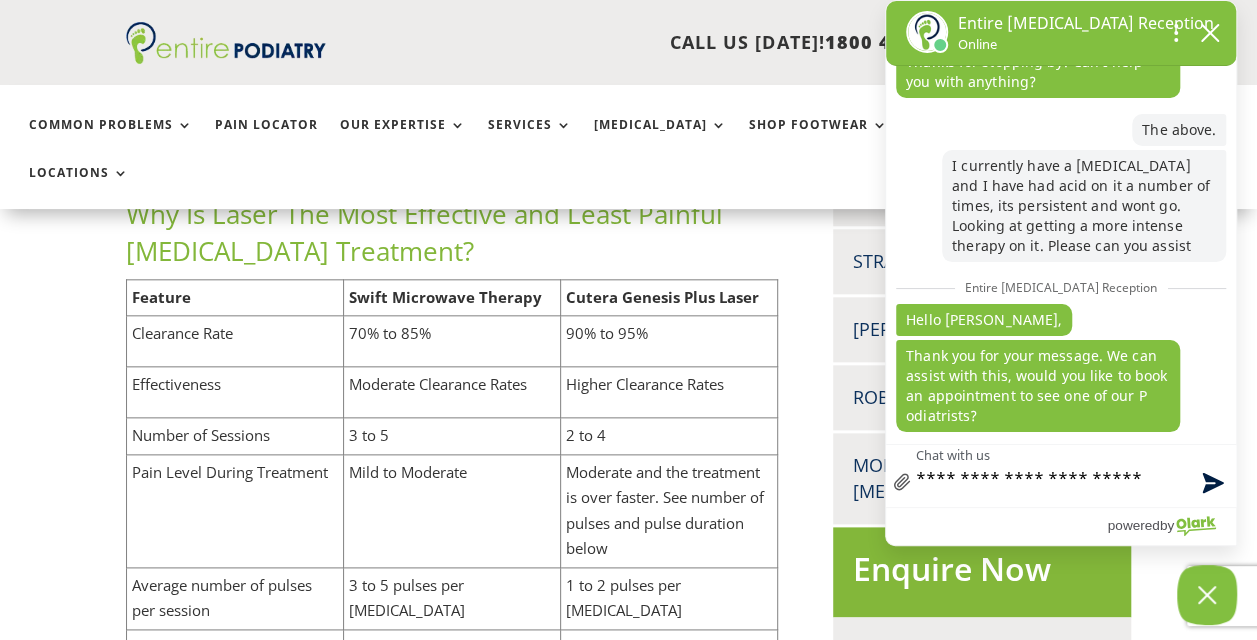 type on "**********" 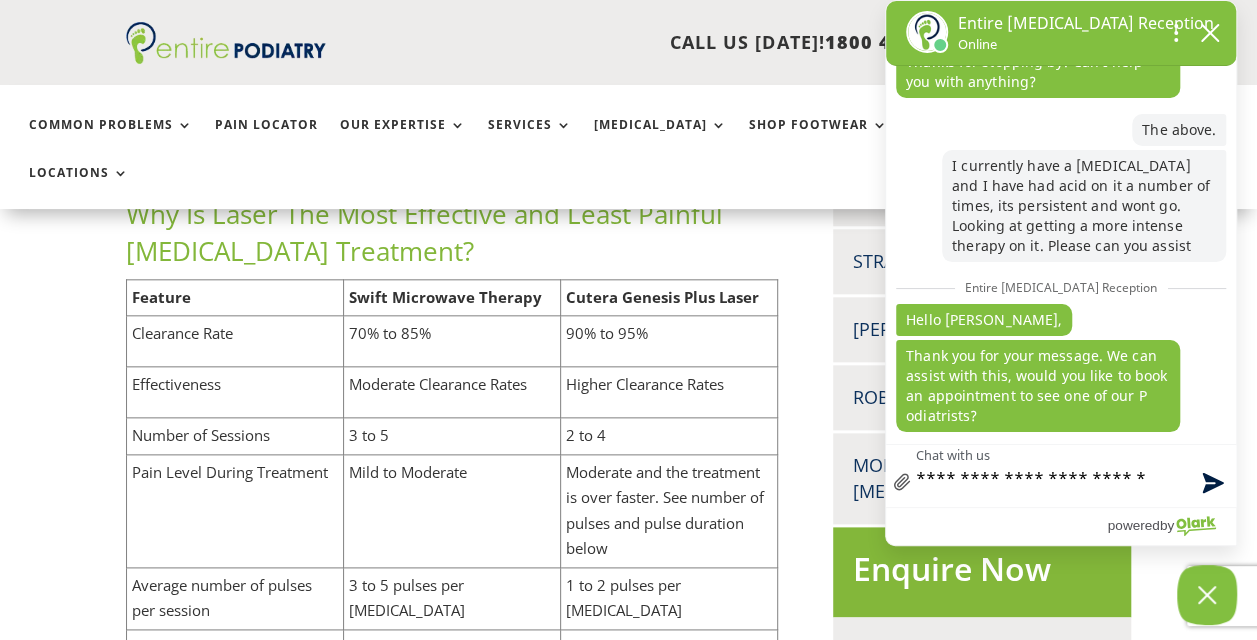 type on "**********" 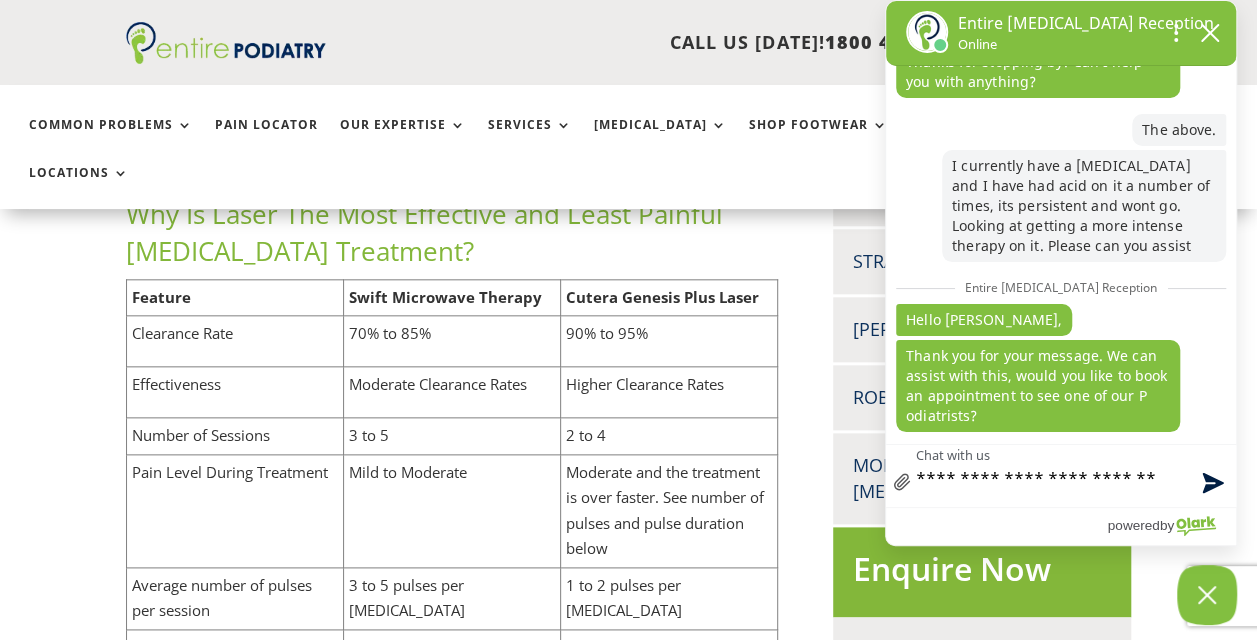 type on "**********" 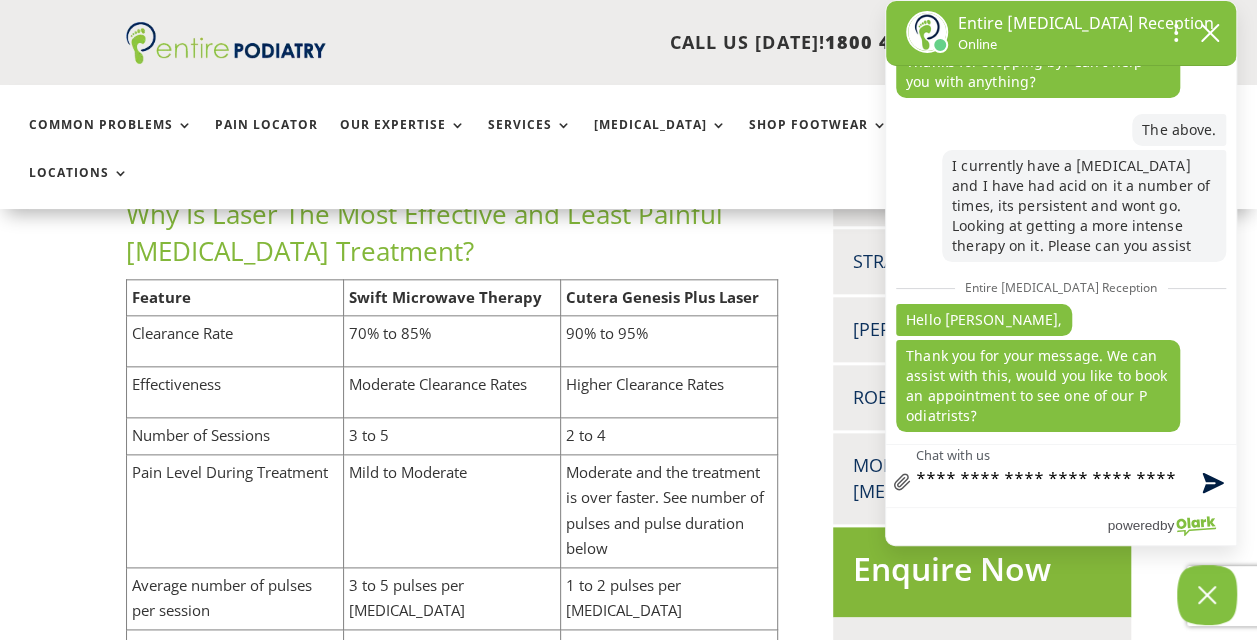 type on "**********" 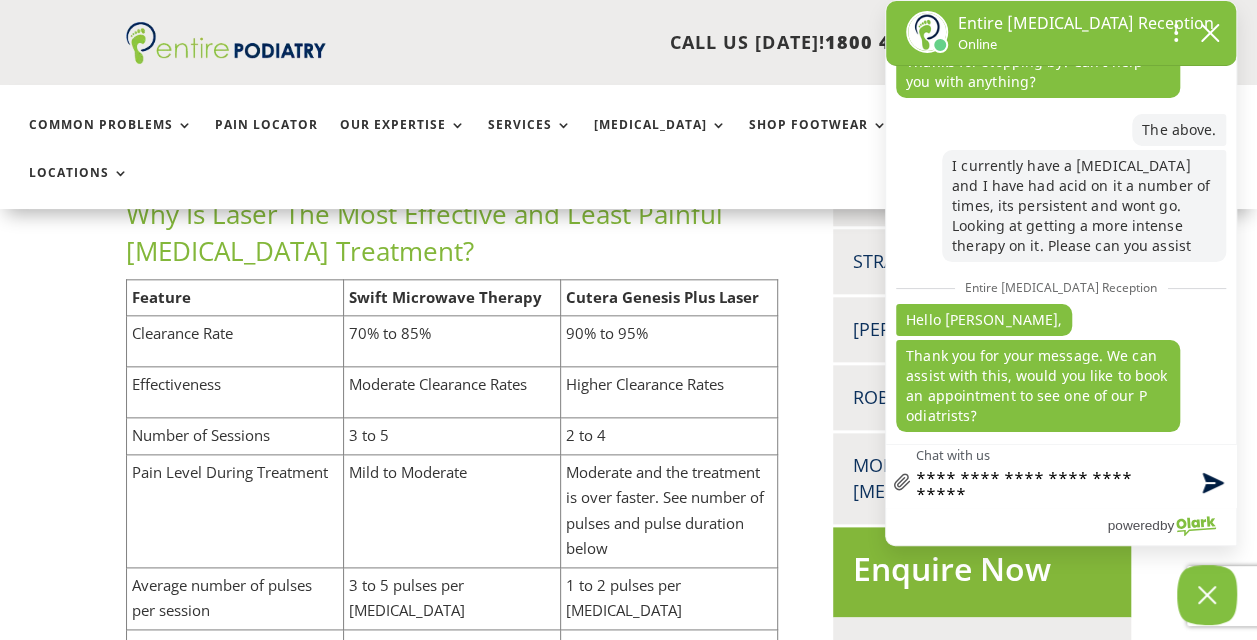 type on "**********" 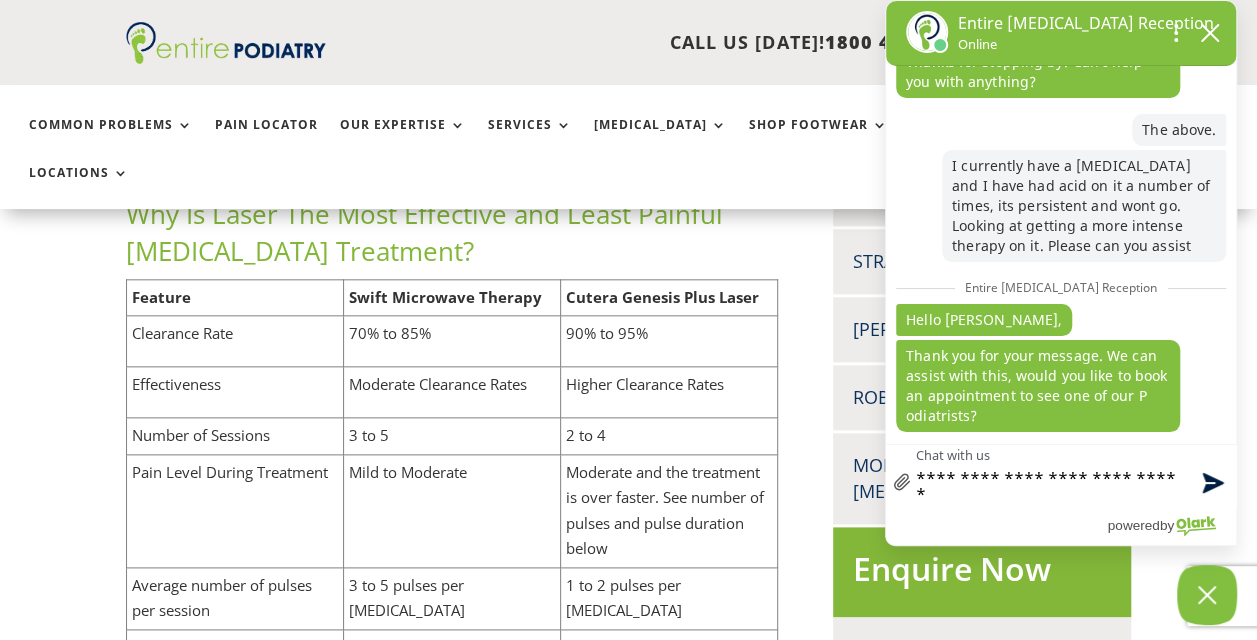 type on "**********" 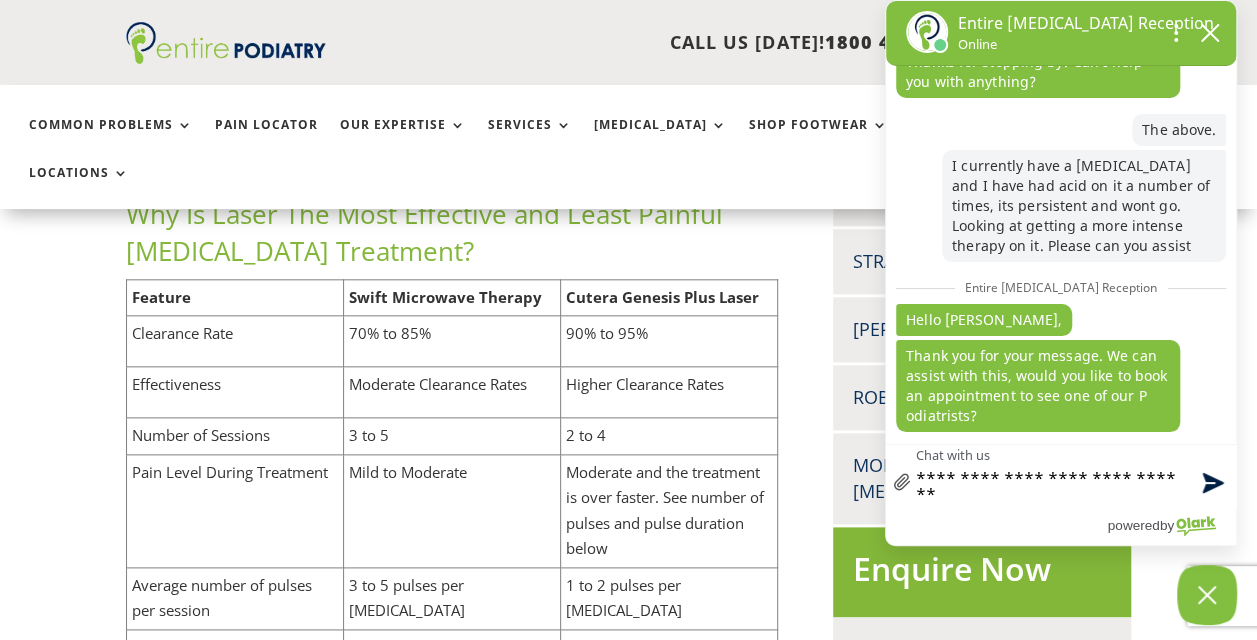 type on "**********" 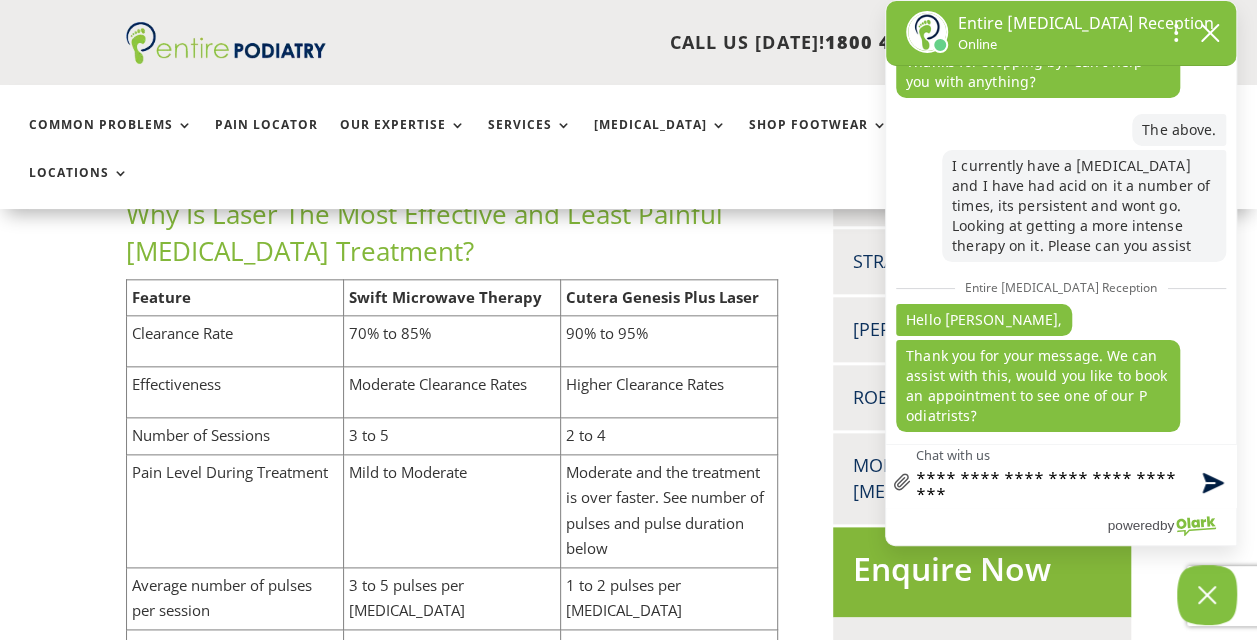 type on "**********" 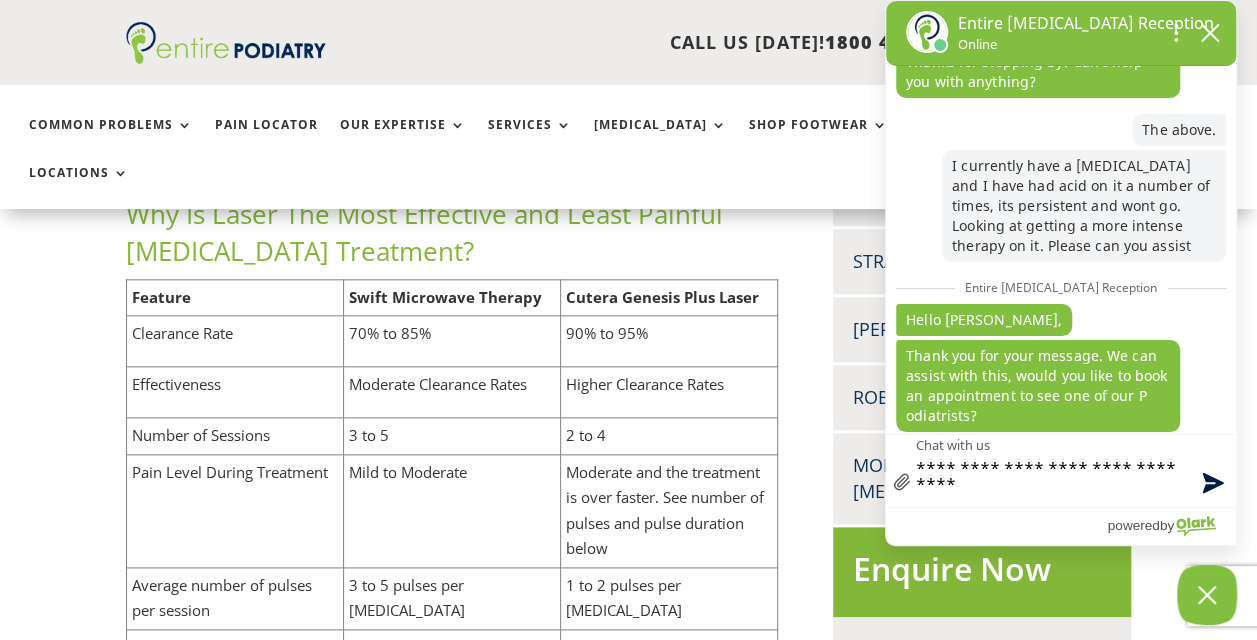 type on "**********" 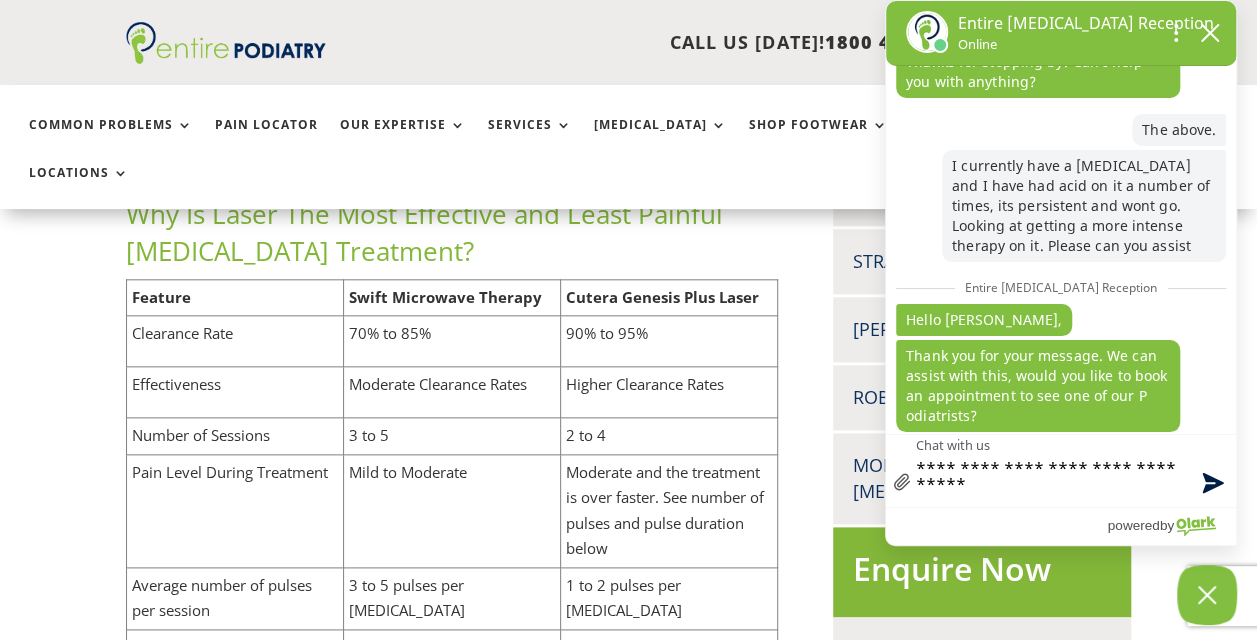 type on "**********" 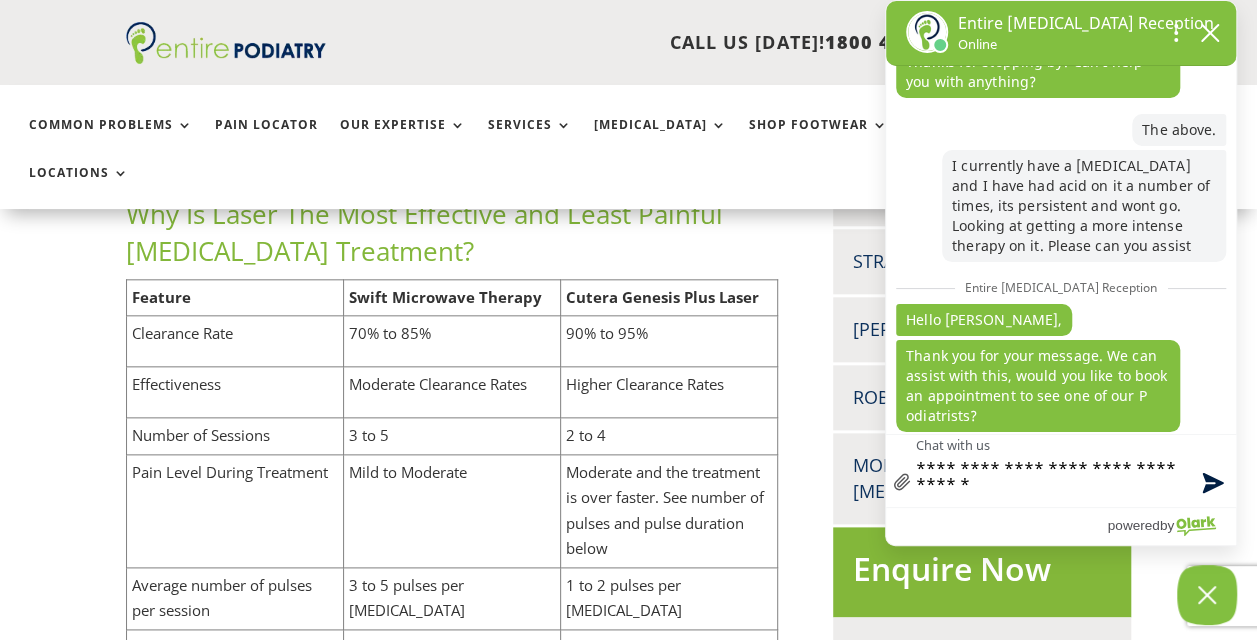 scroll, scrollTop: 178, scrollLeft: 0, axis: vertical 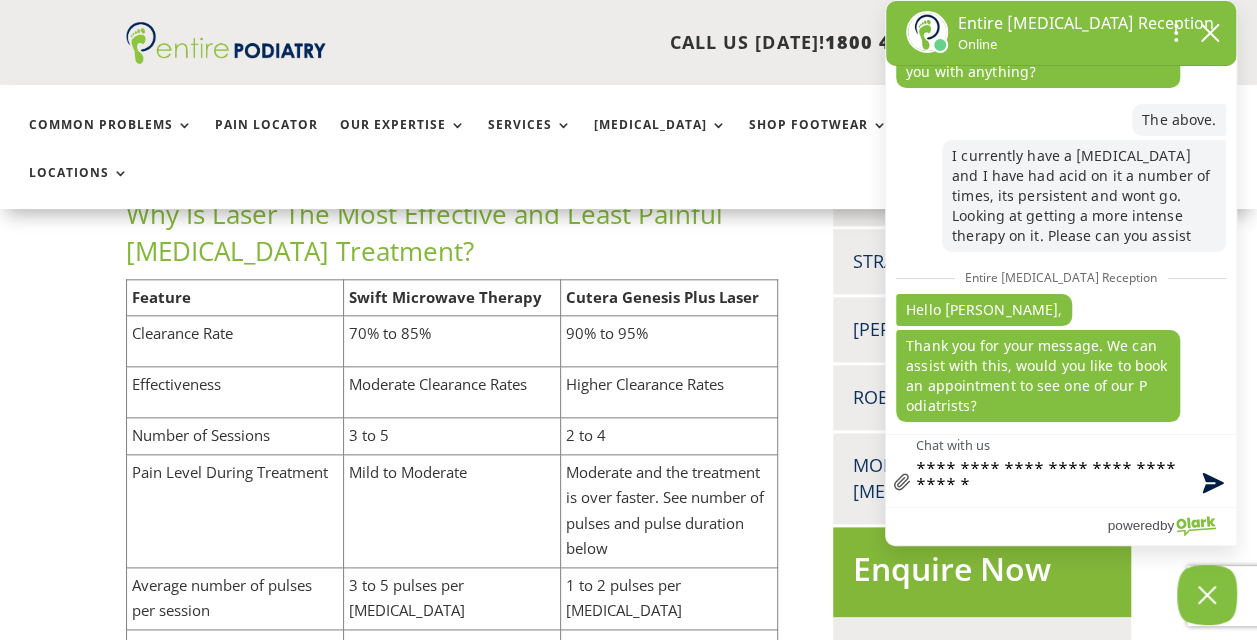 type on "**********" 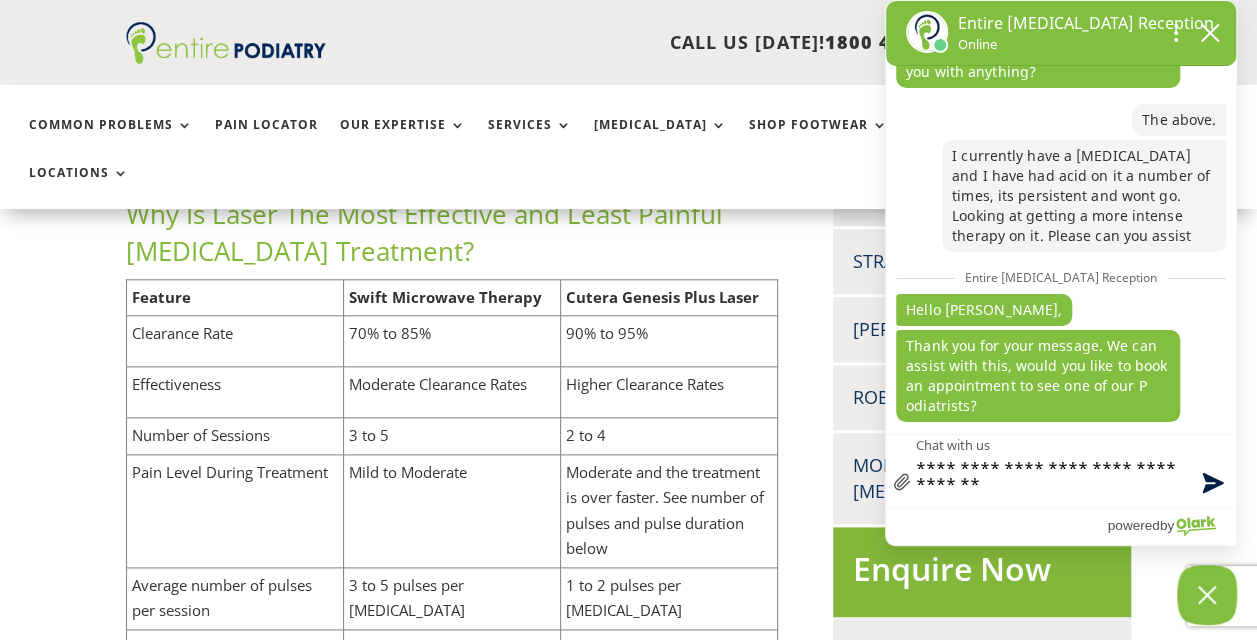 type on "**********" 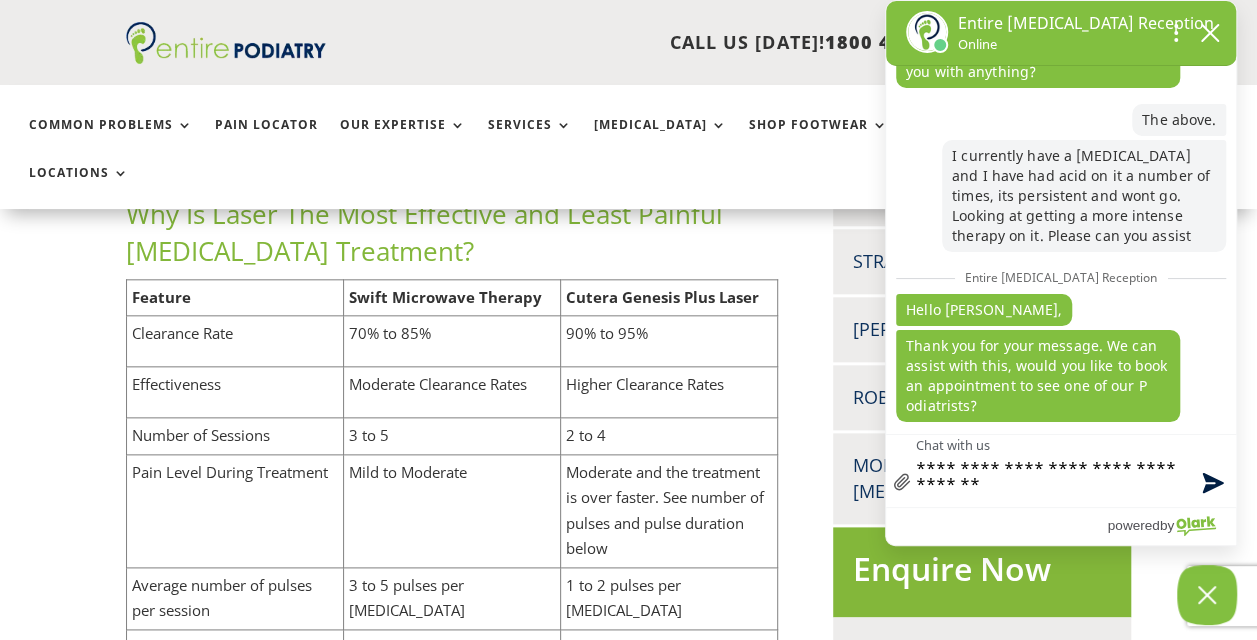 type on "**********" 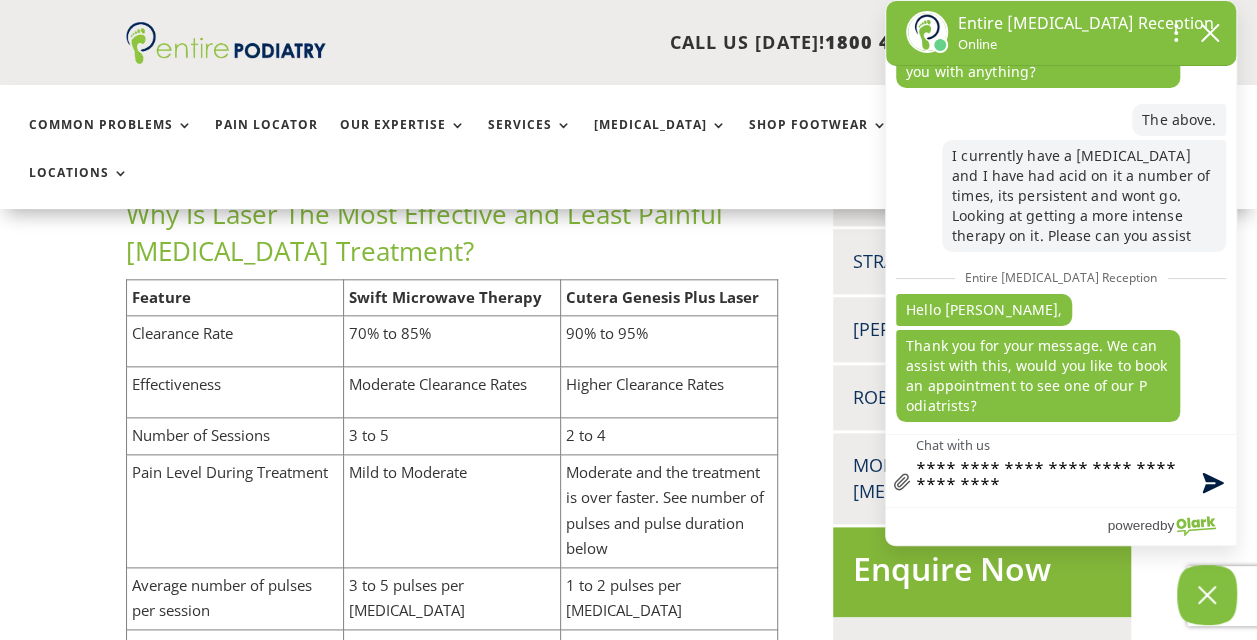 type on "**********" 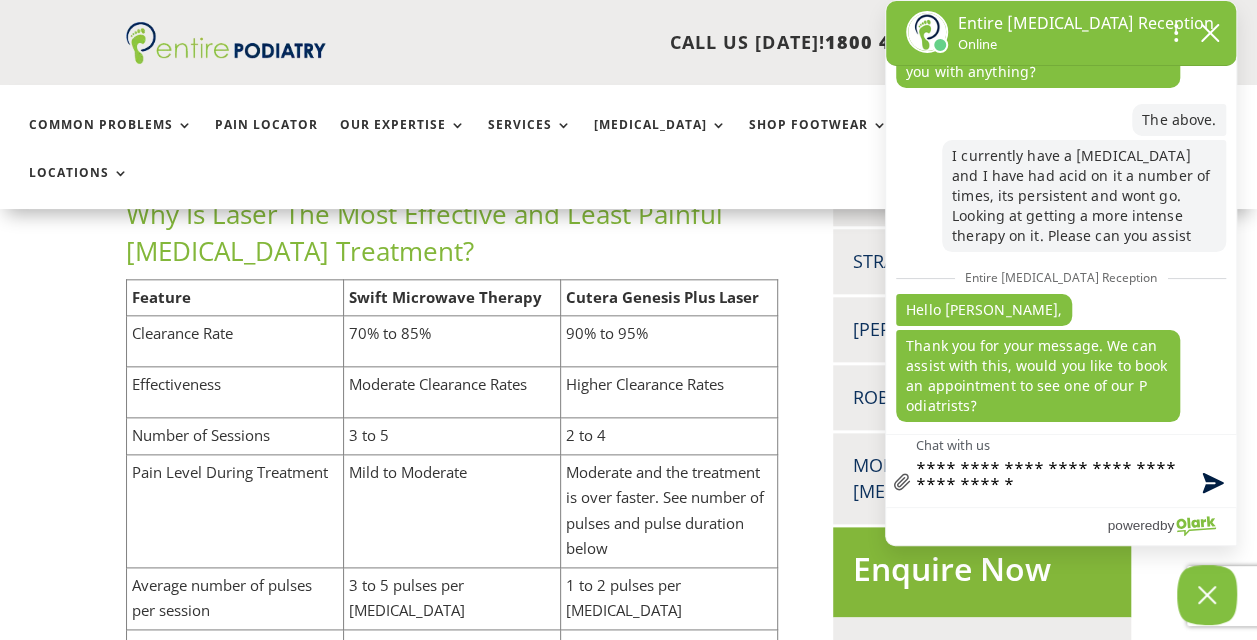 type on "**********" 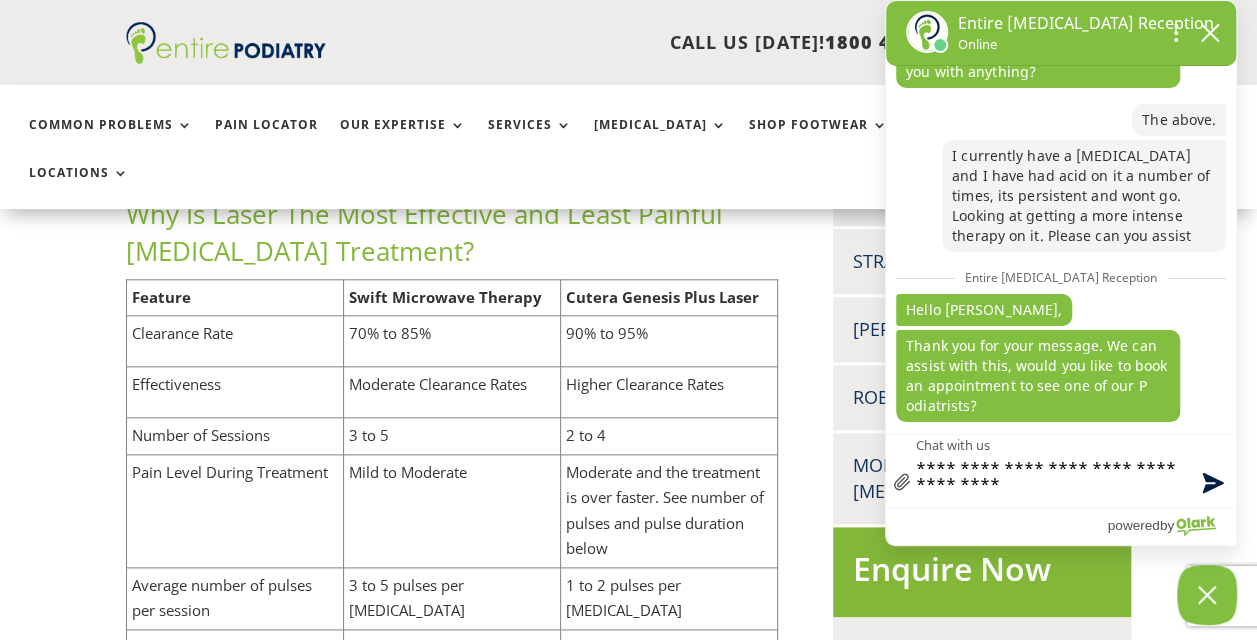 type on "**********" 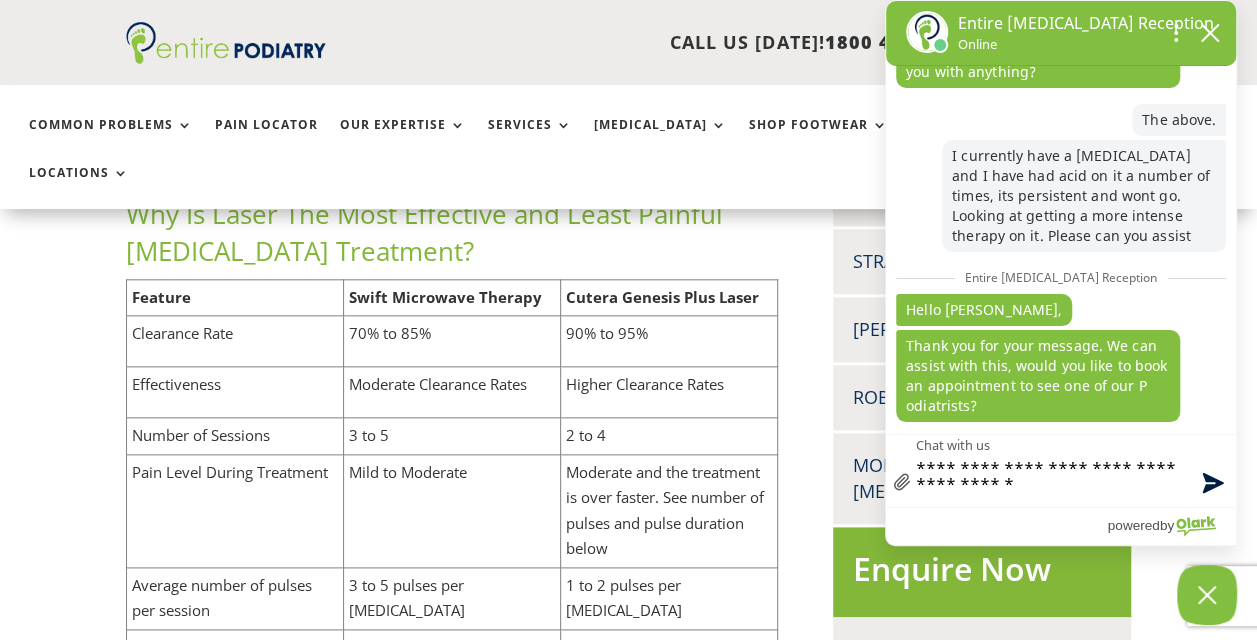 type on "**********" 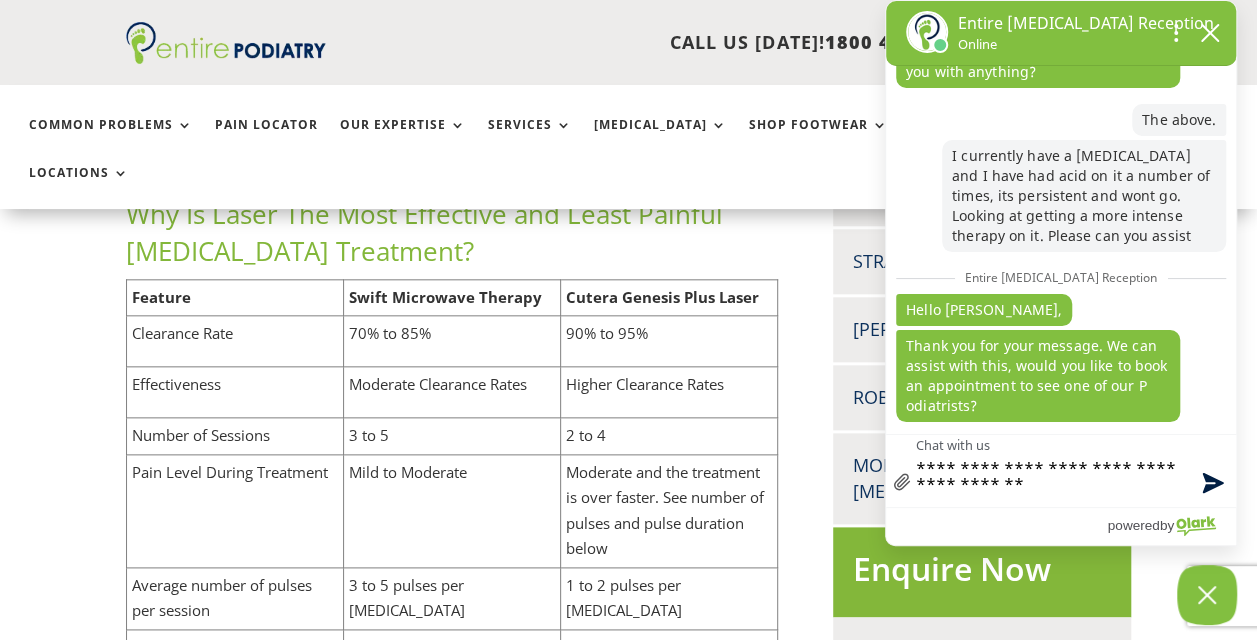 type on "**********" 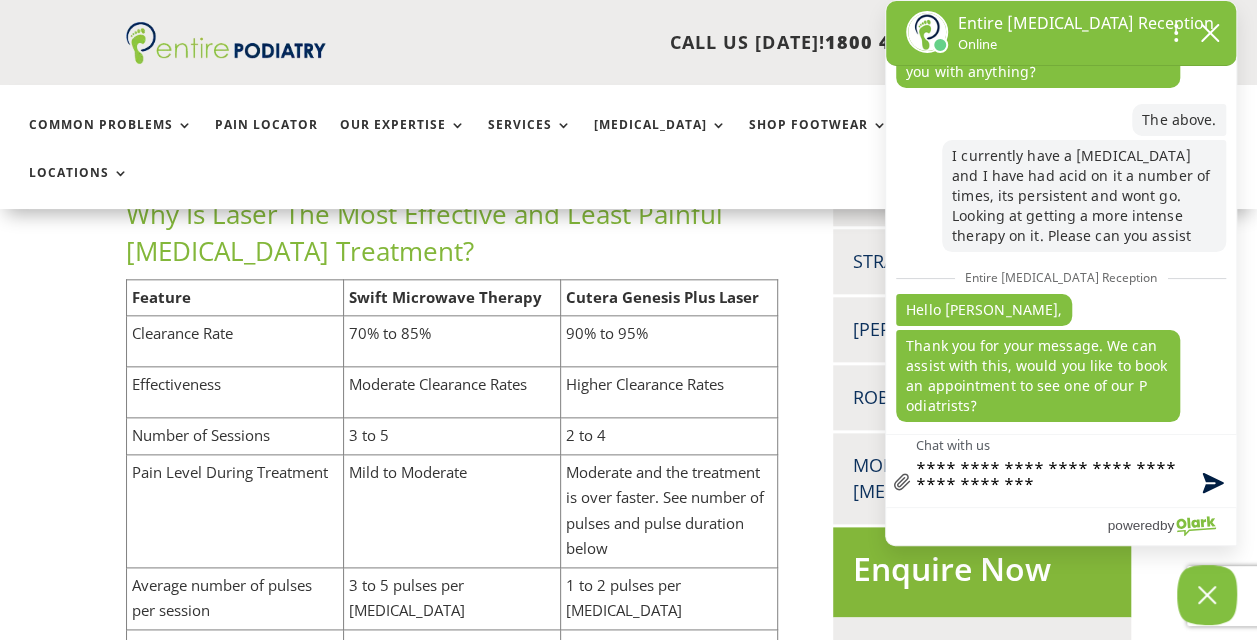 type on "**********" 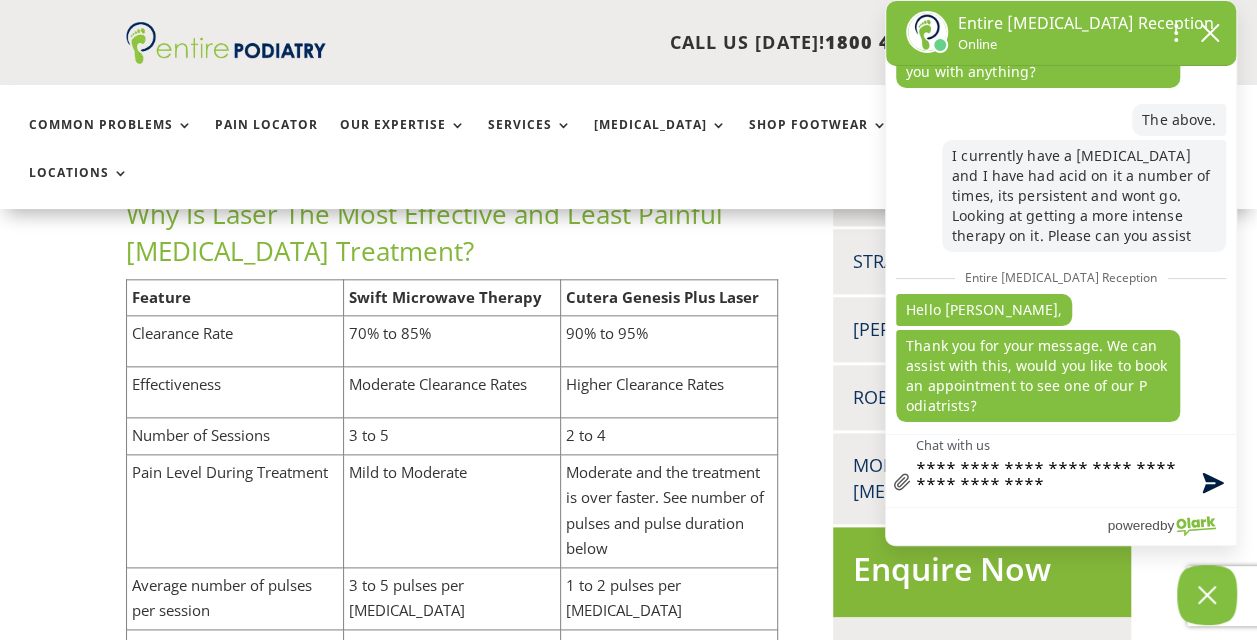 type on "**********" 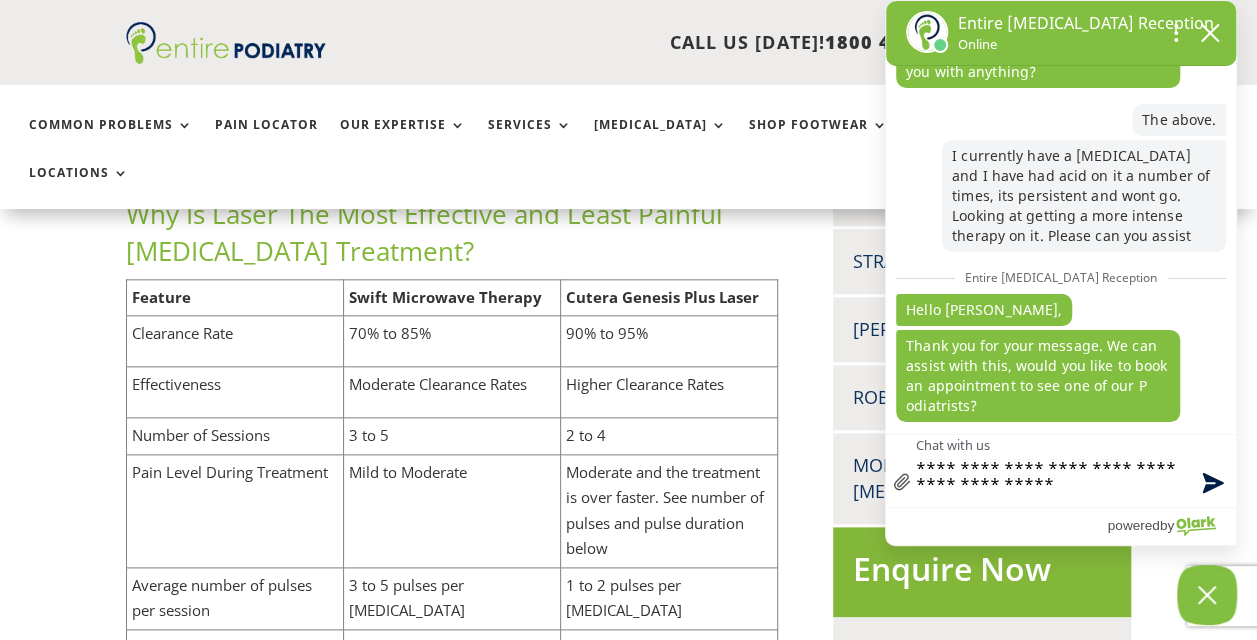 type on "**********" 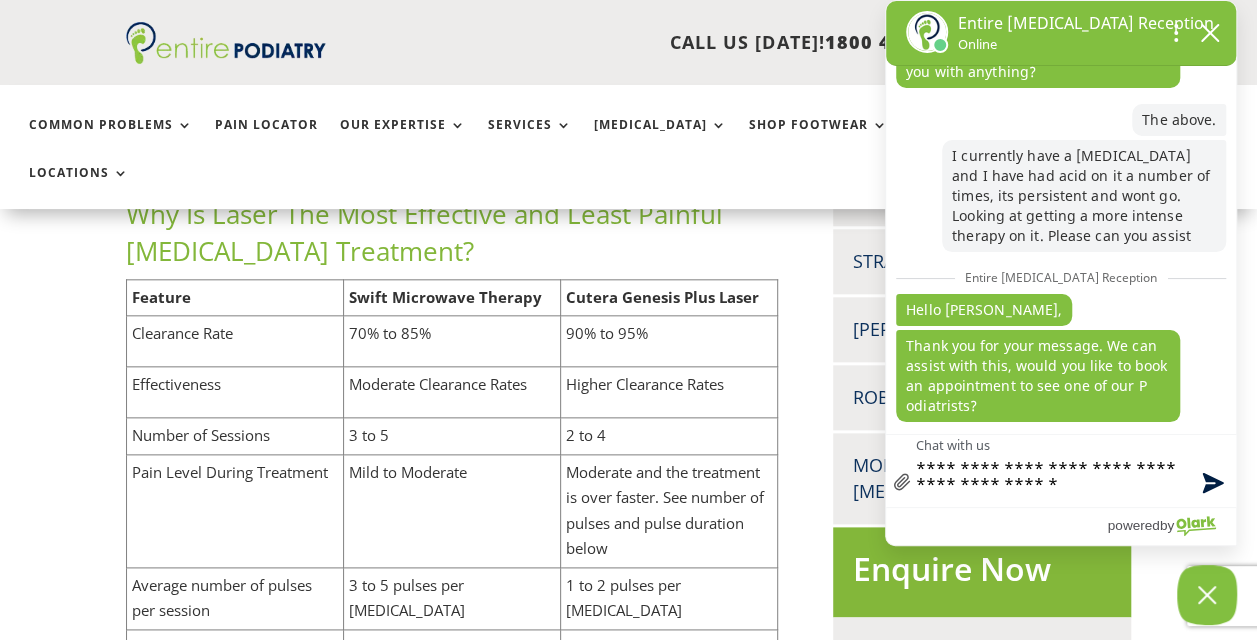 type on "**********" 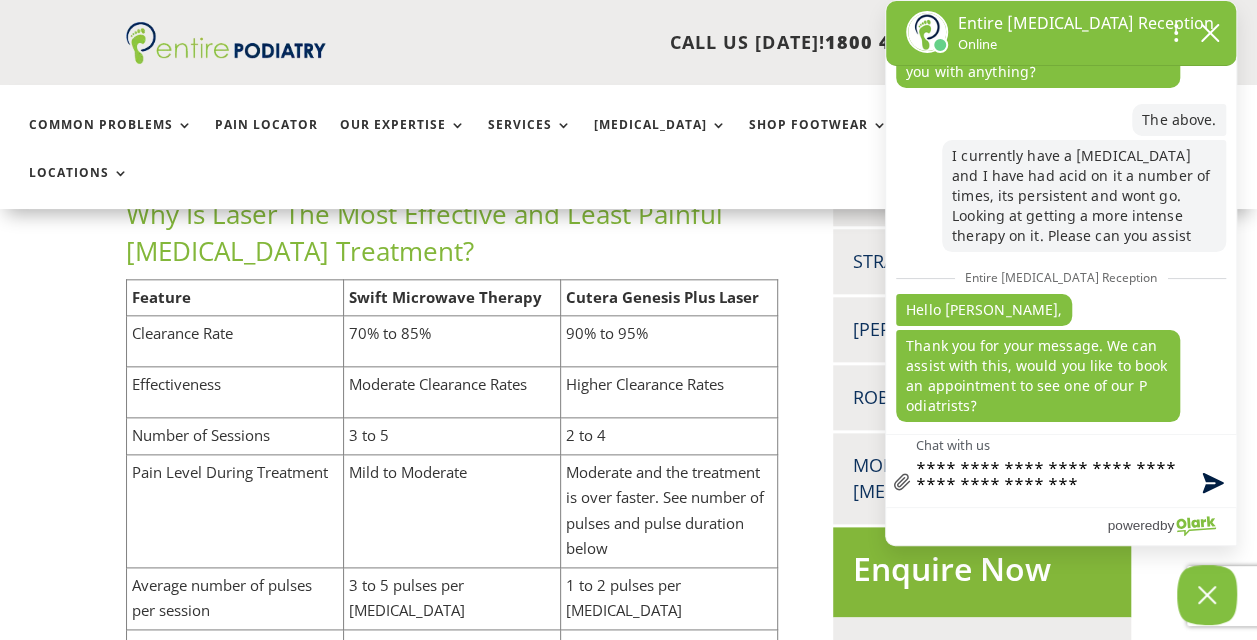 type on "**********" 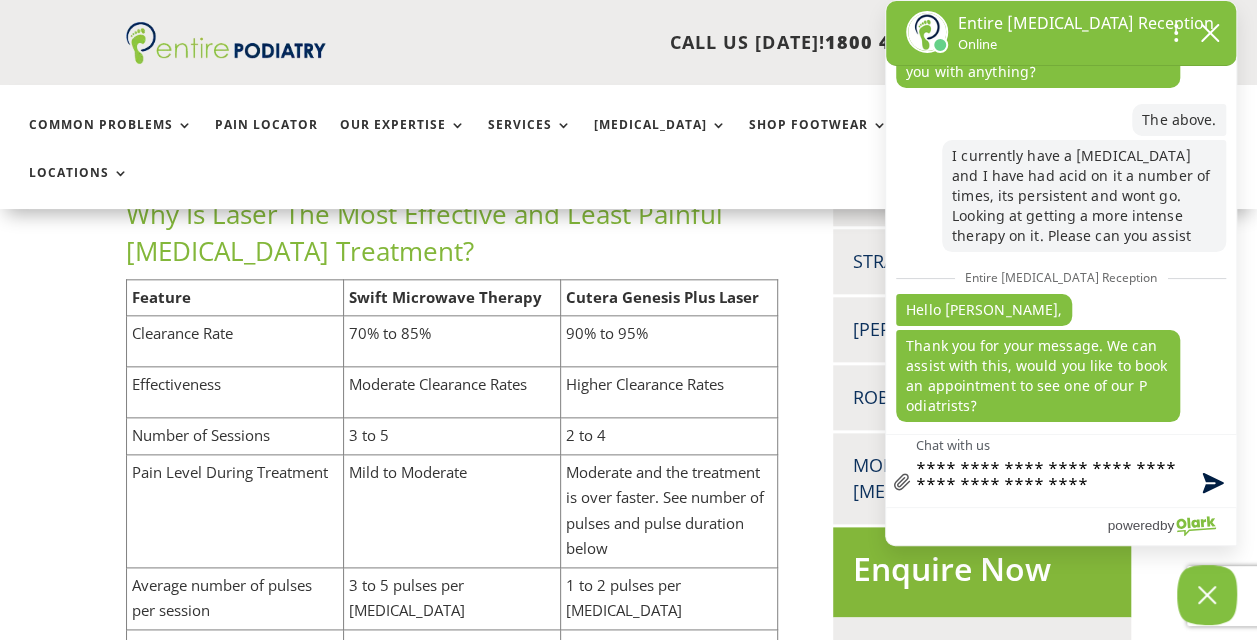 type on "**********" 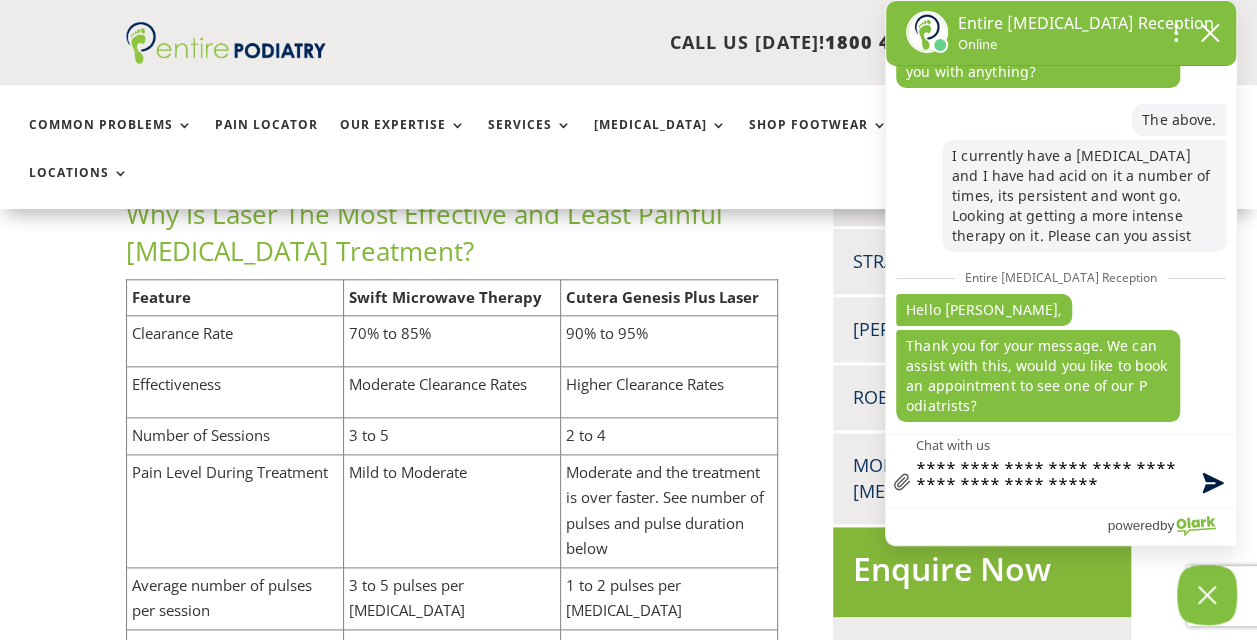 type on "**********" 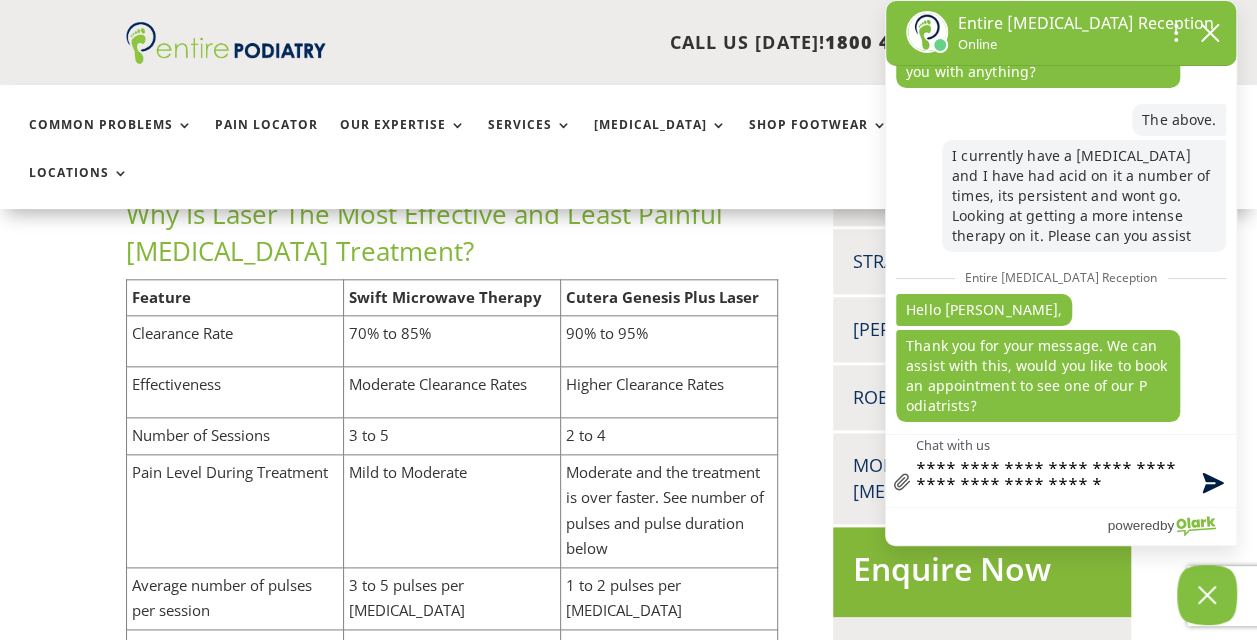 type on "**********" 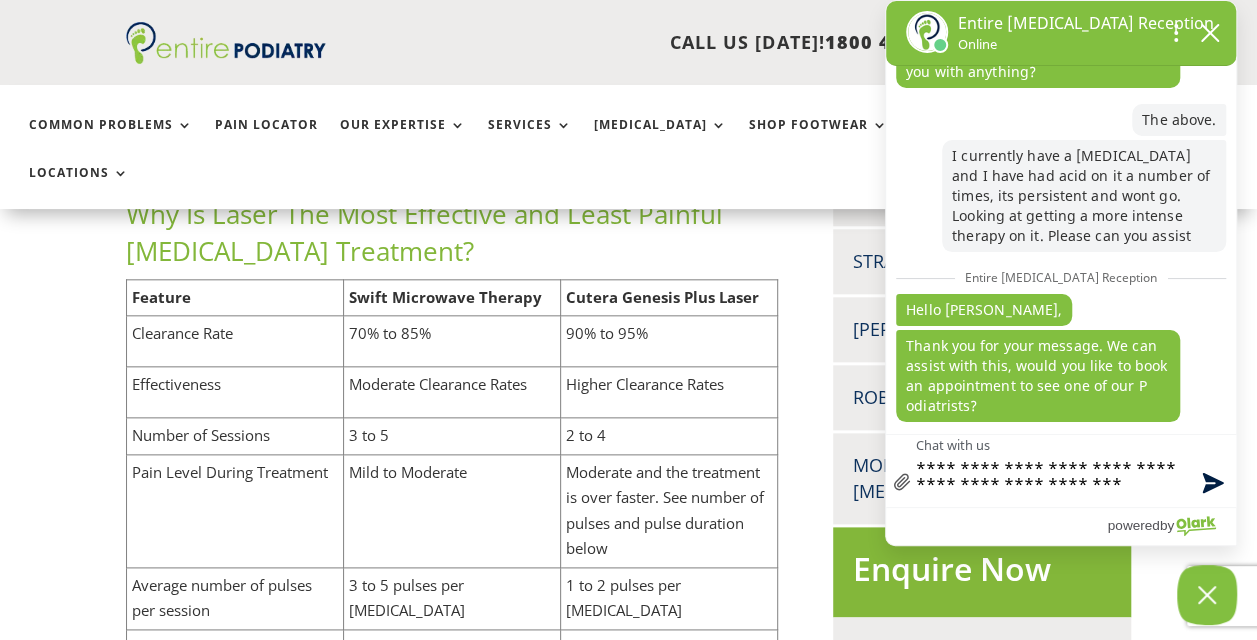 type on "**********" 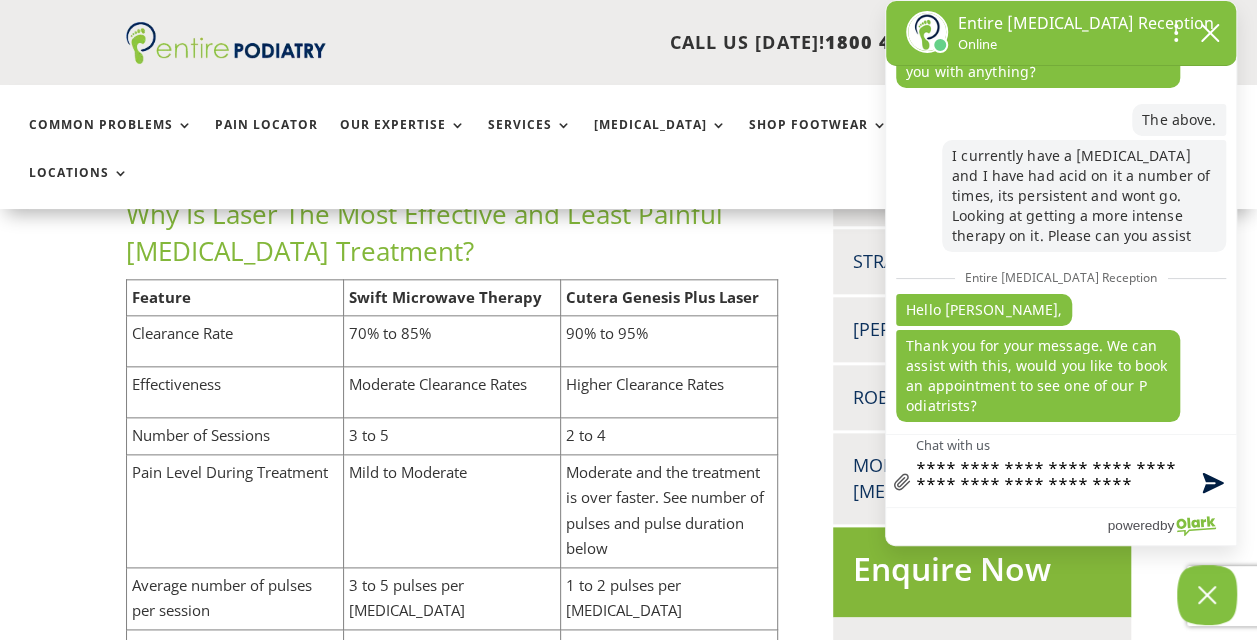 type on "**********" 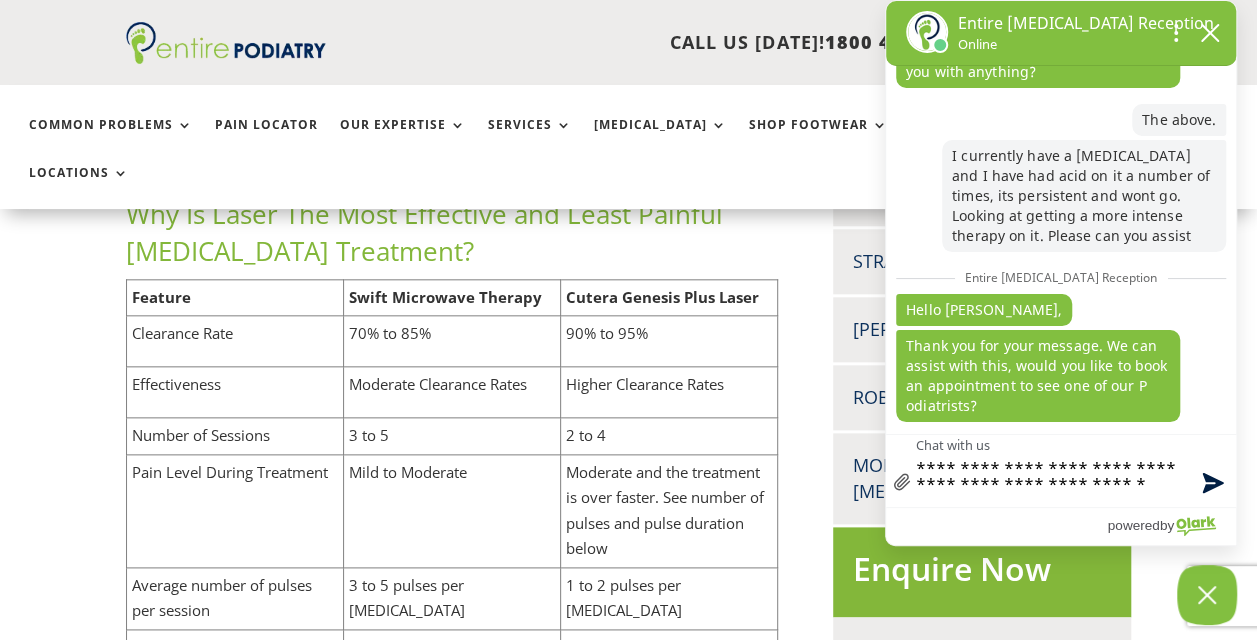 type on "**********" 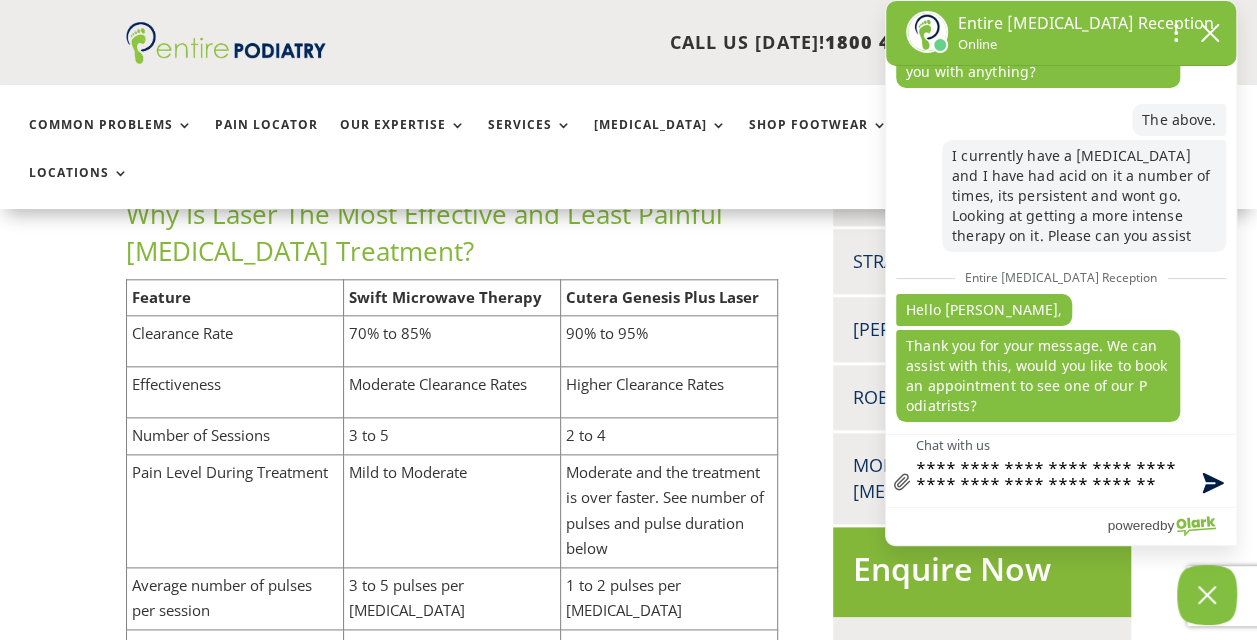 type on "**********" 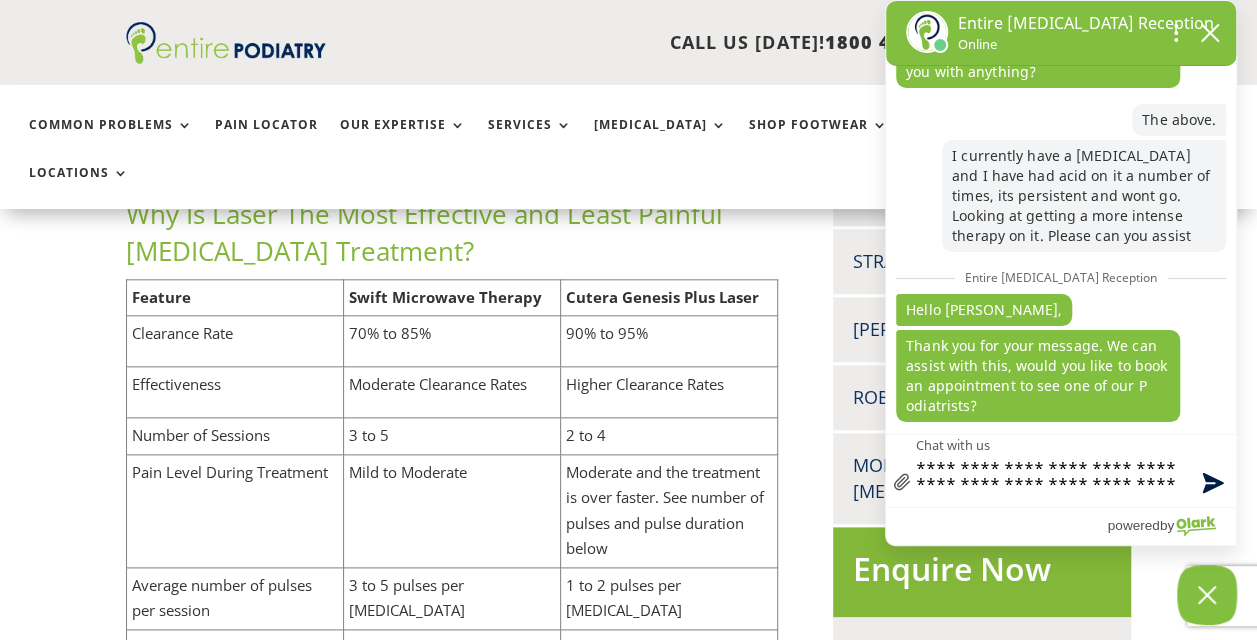type on "**********" 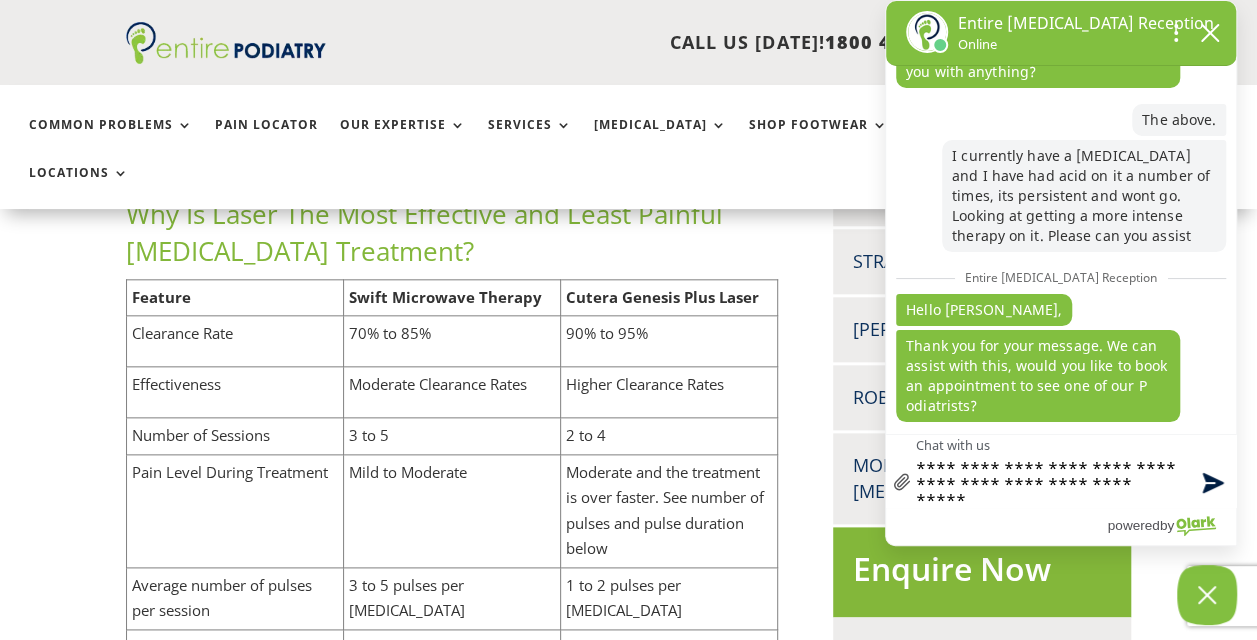 type on "**********" 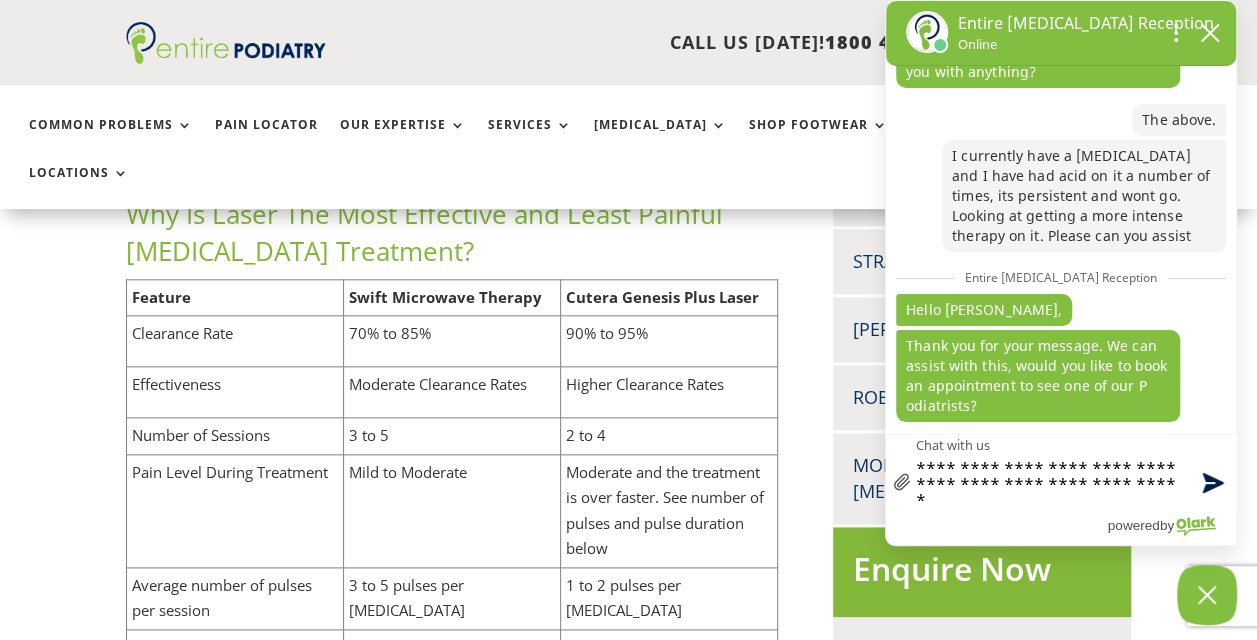 type on "**********" 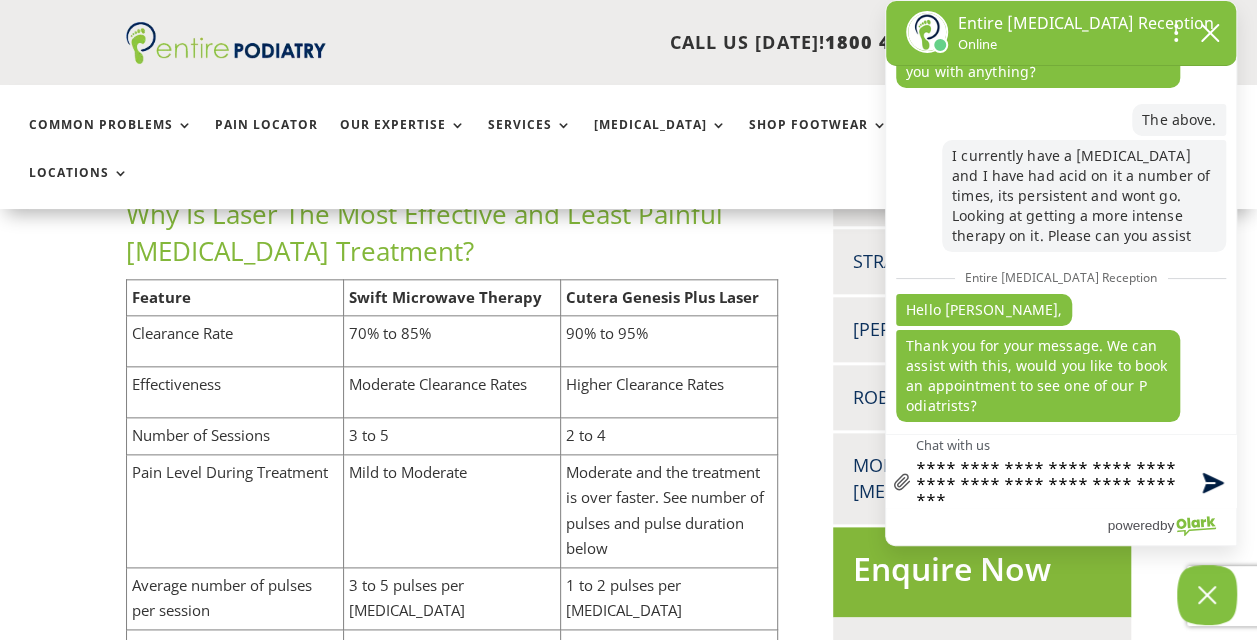 type on "**********" 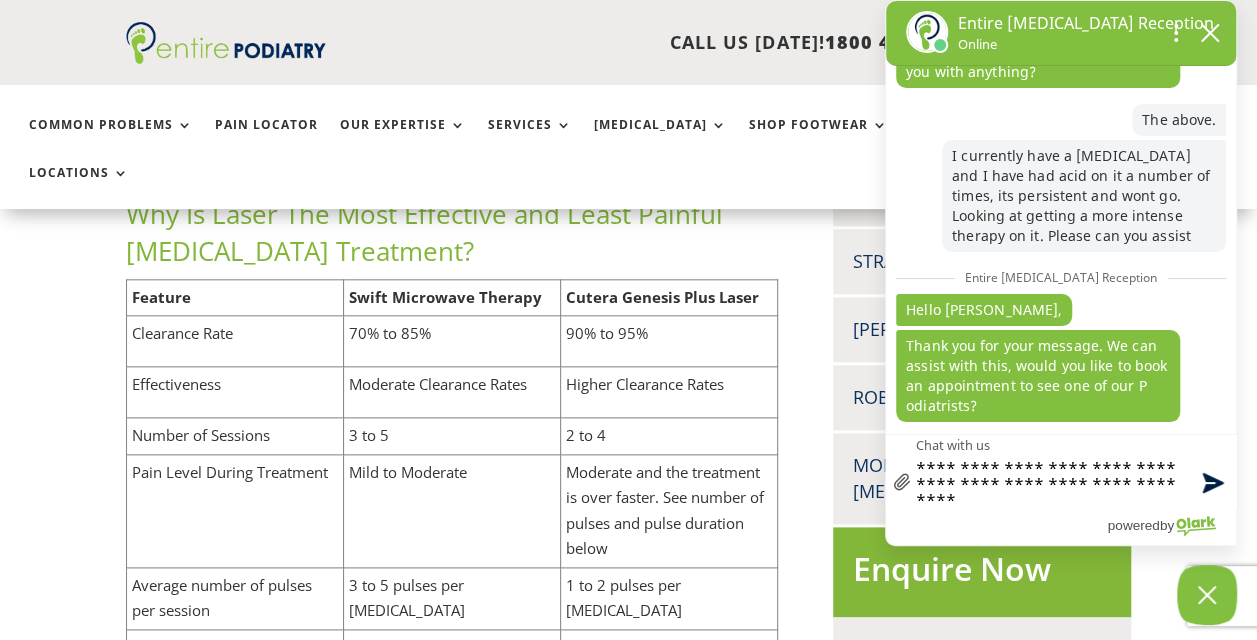 type on "**********" 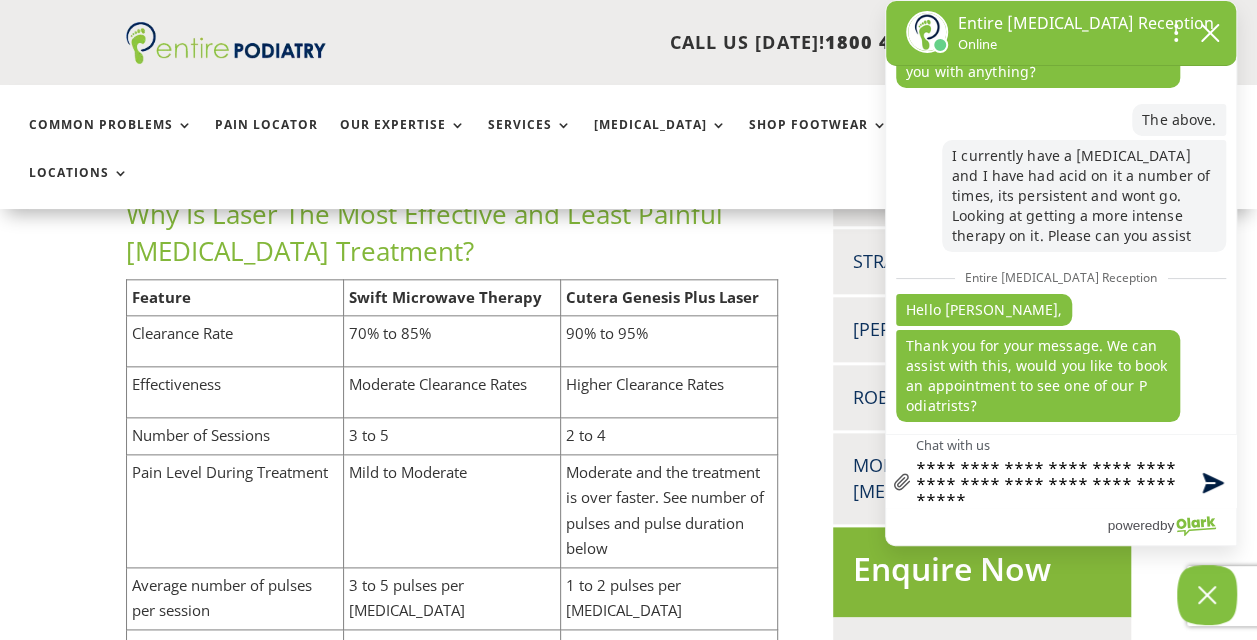 scroll, scrollTop: 4, scrollLeft: 0, axis: vertical 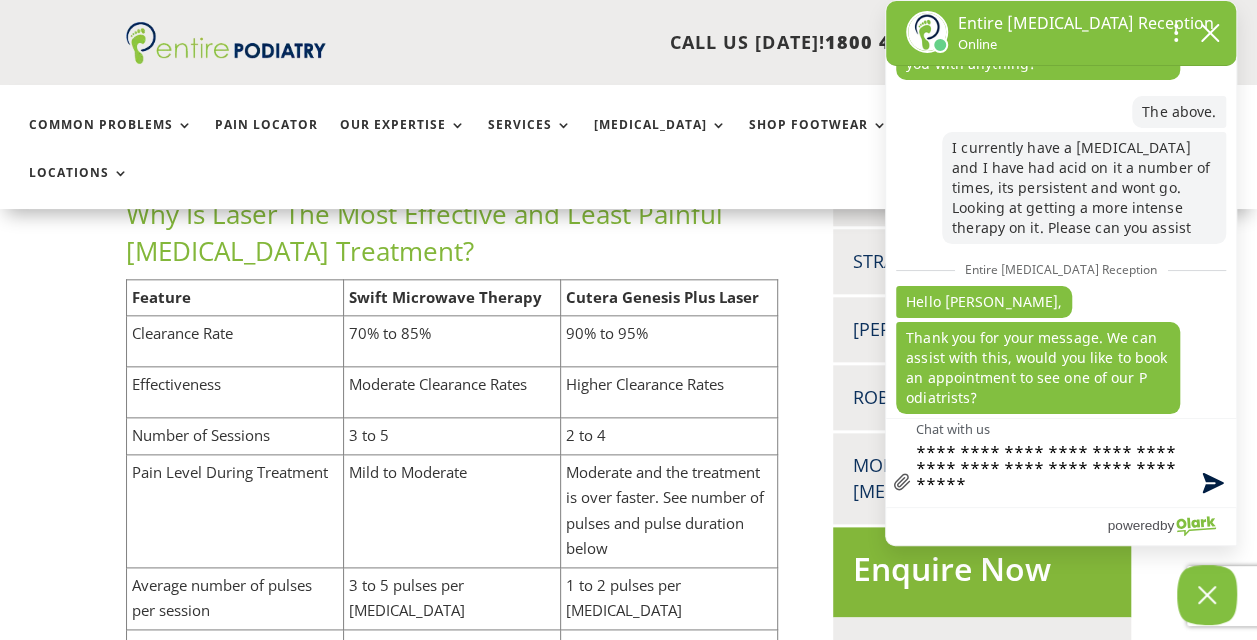 type on "**********" 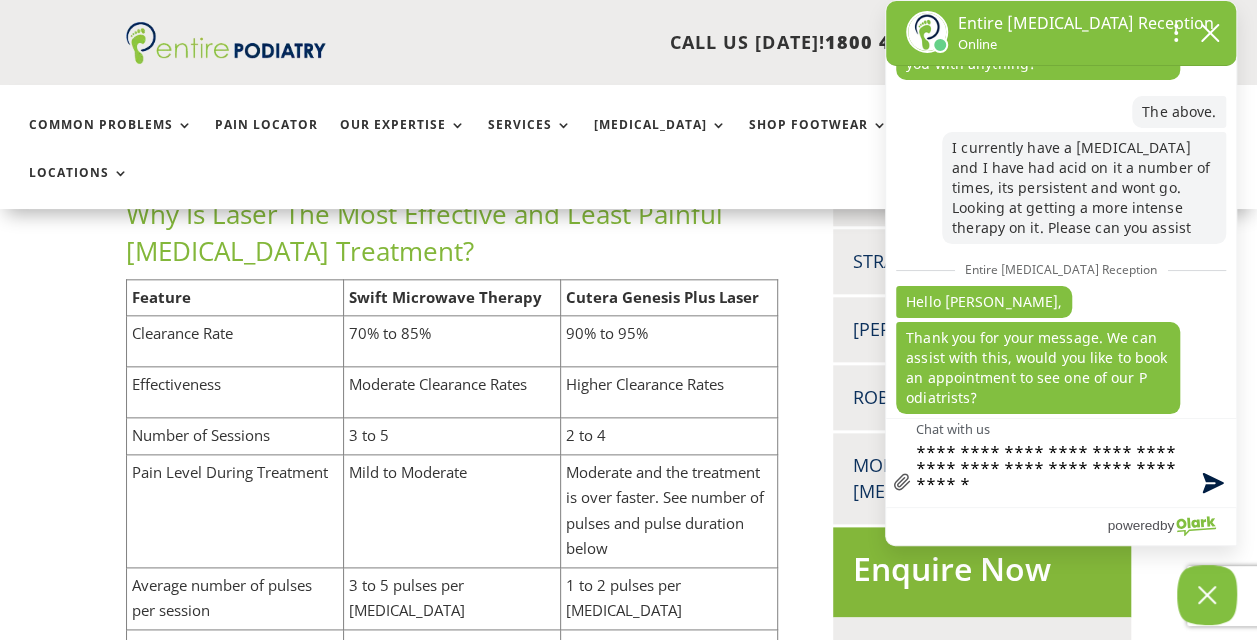 scroll, scrollTop: 194, scrollLeft: 0, axis: vertical 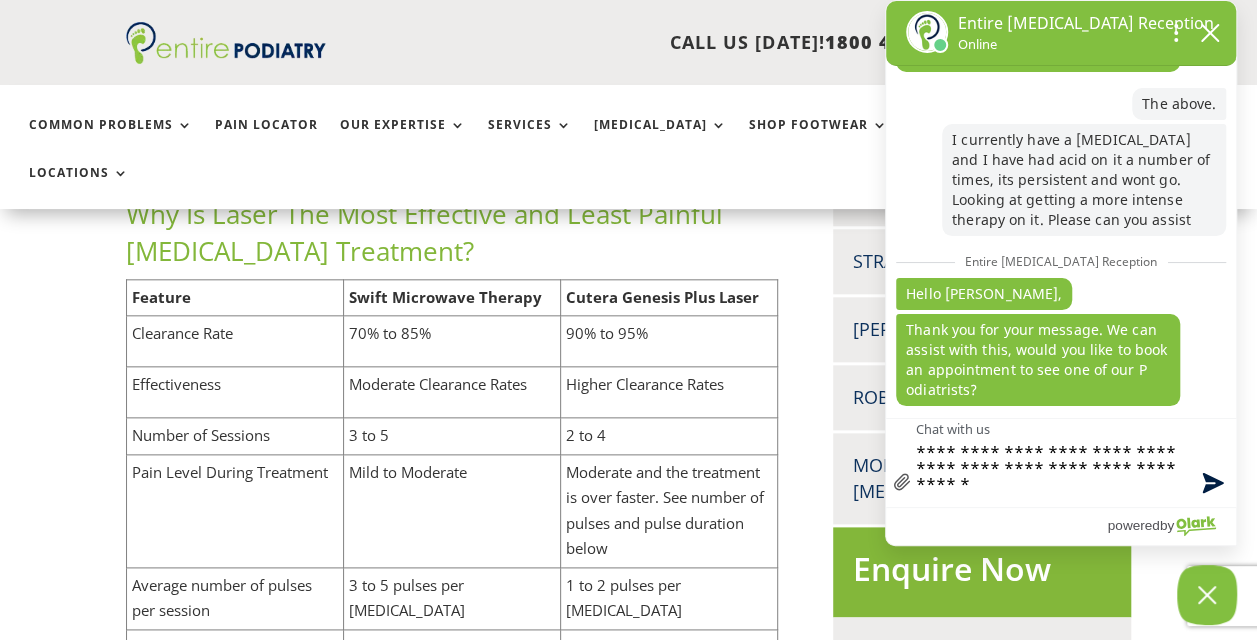 type on "**********" 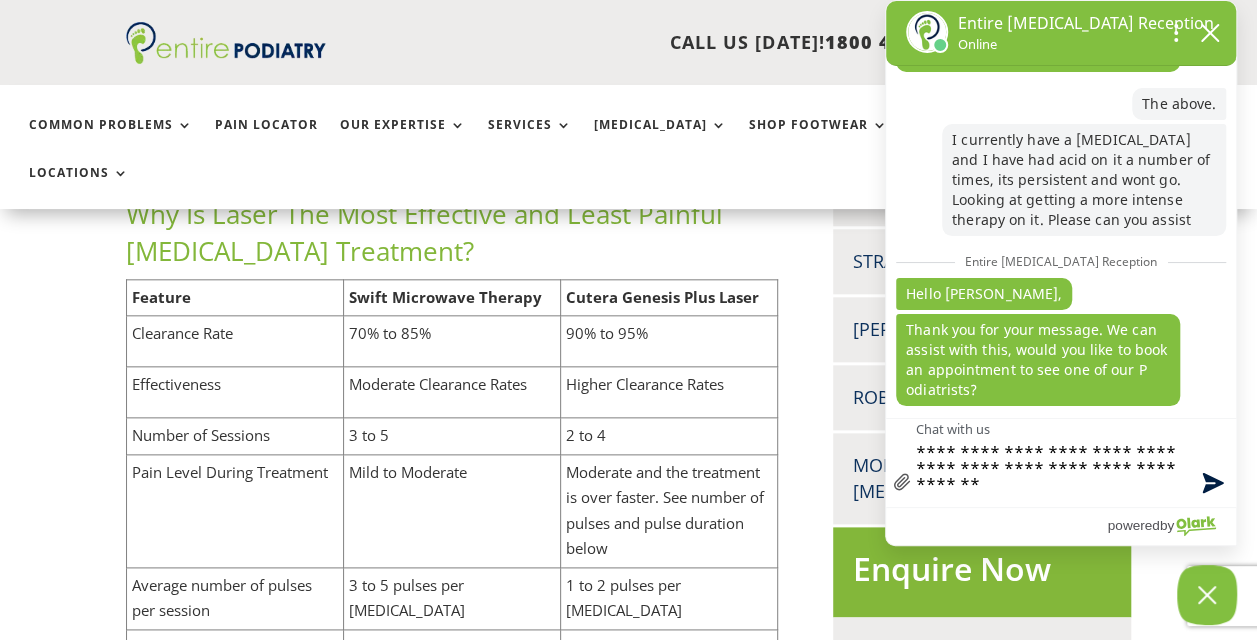 type on "**********" 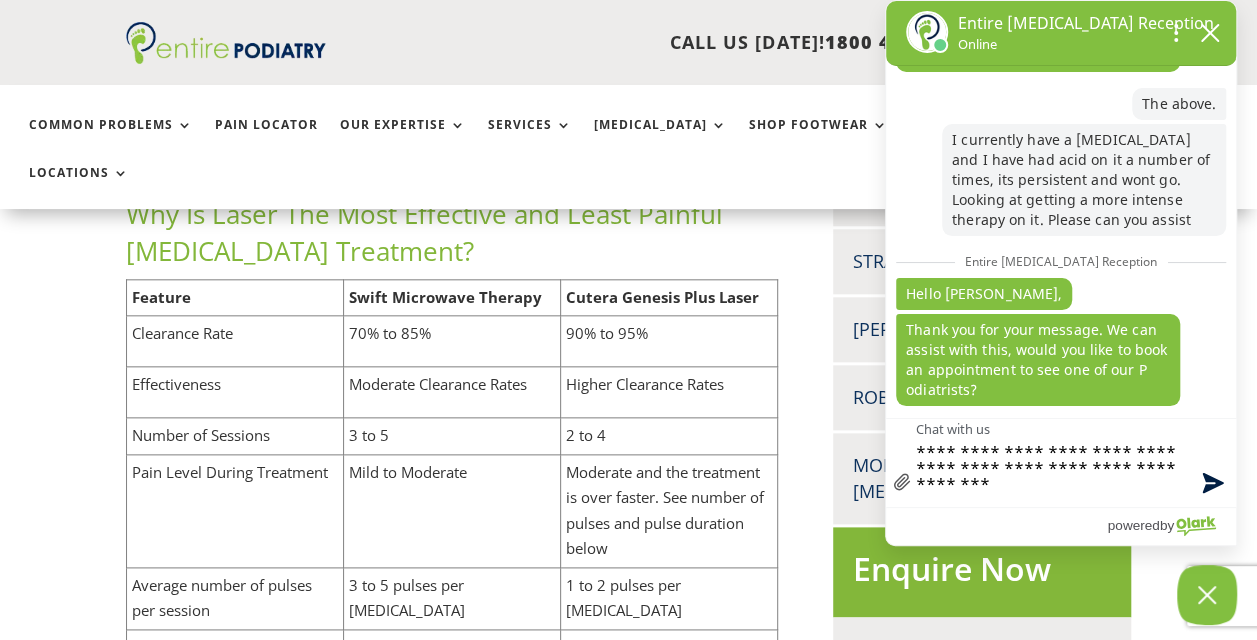 type on "**********" 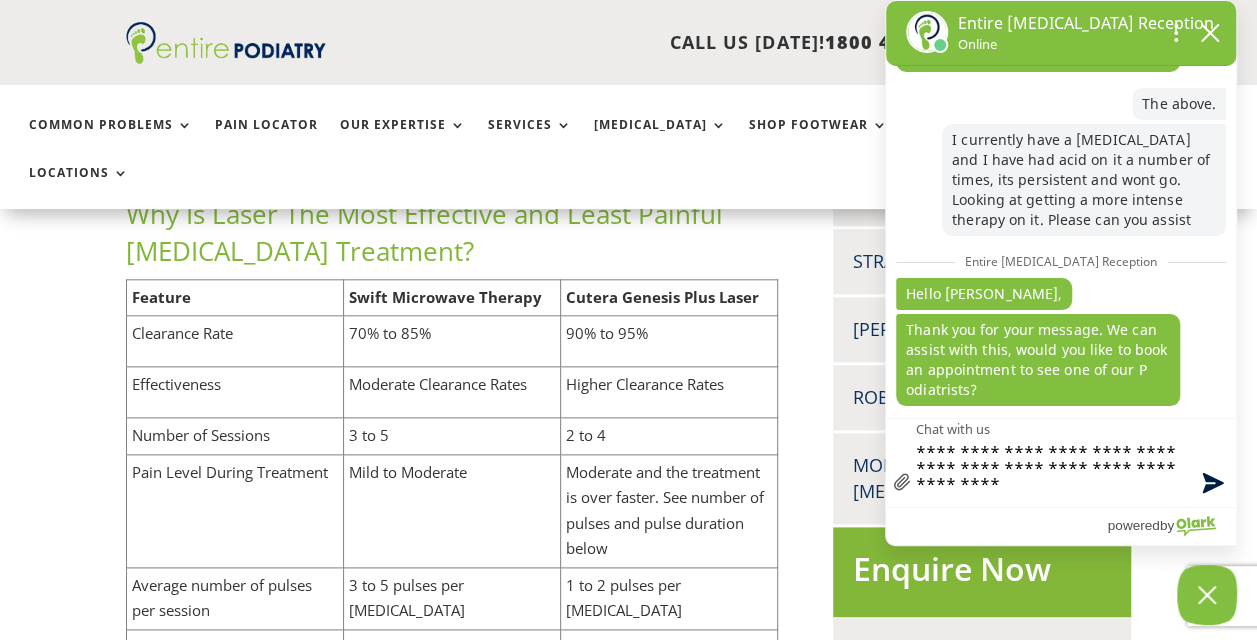 type on "**********" 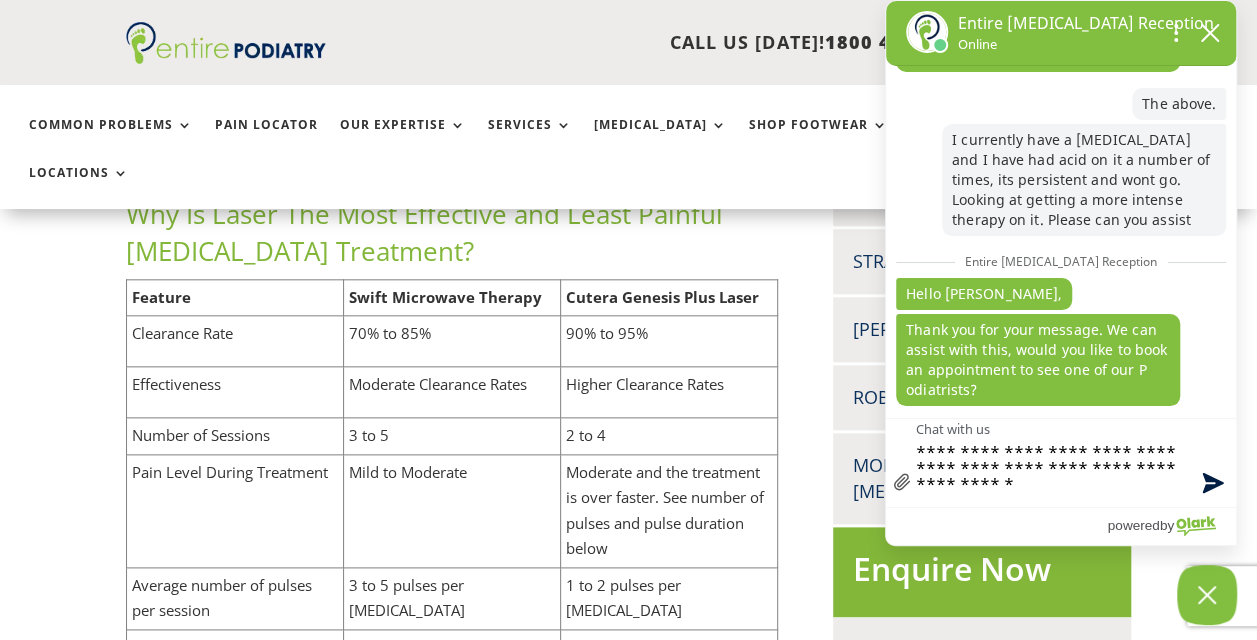 type on "**********" 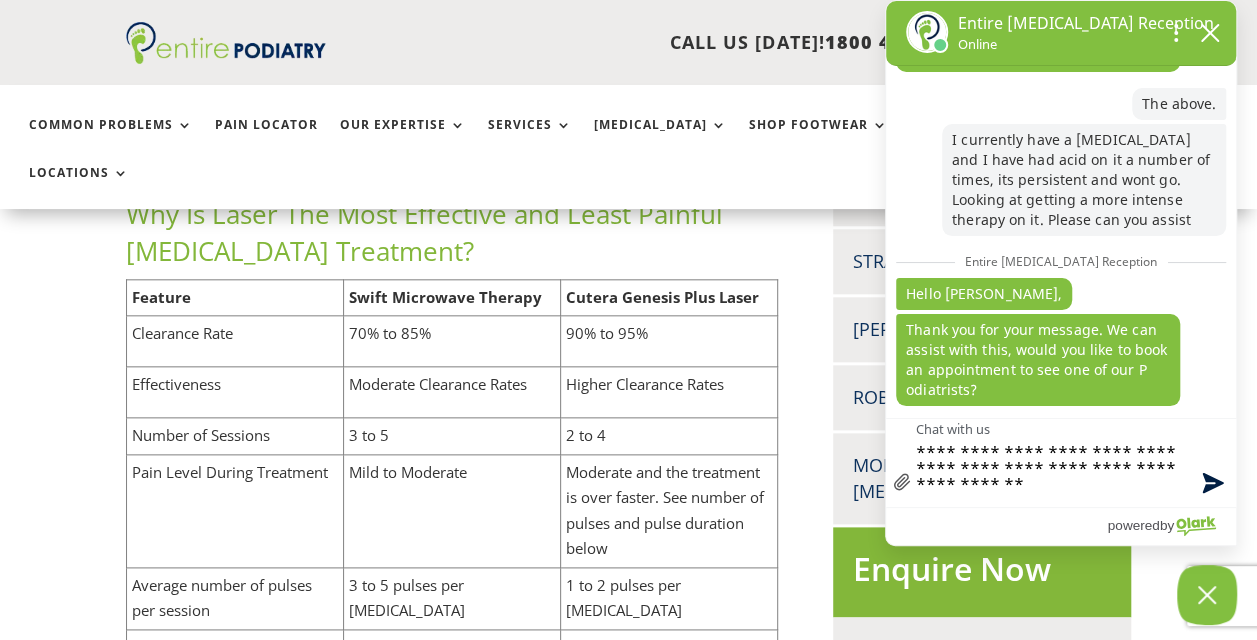 type on "**********" 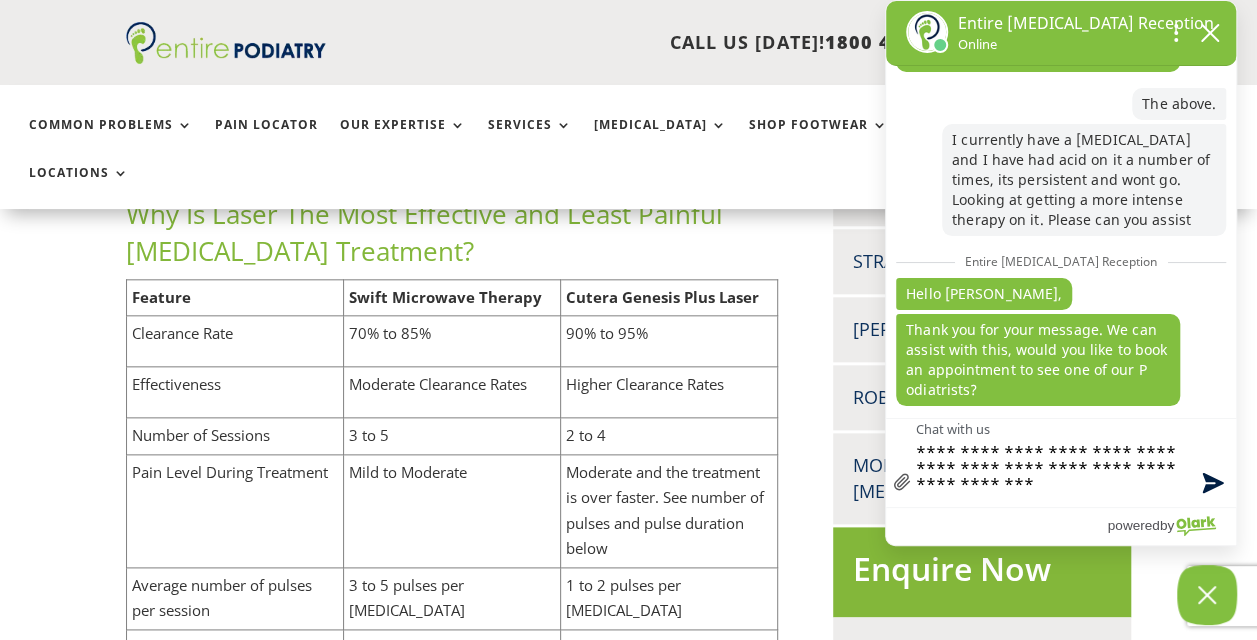 type on "**********" 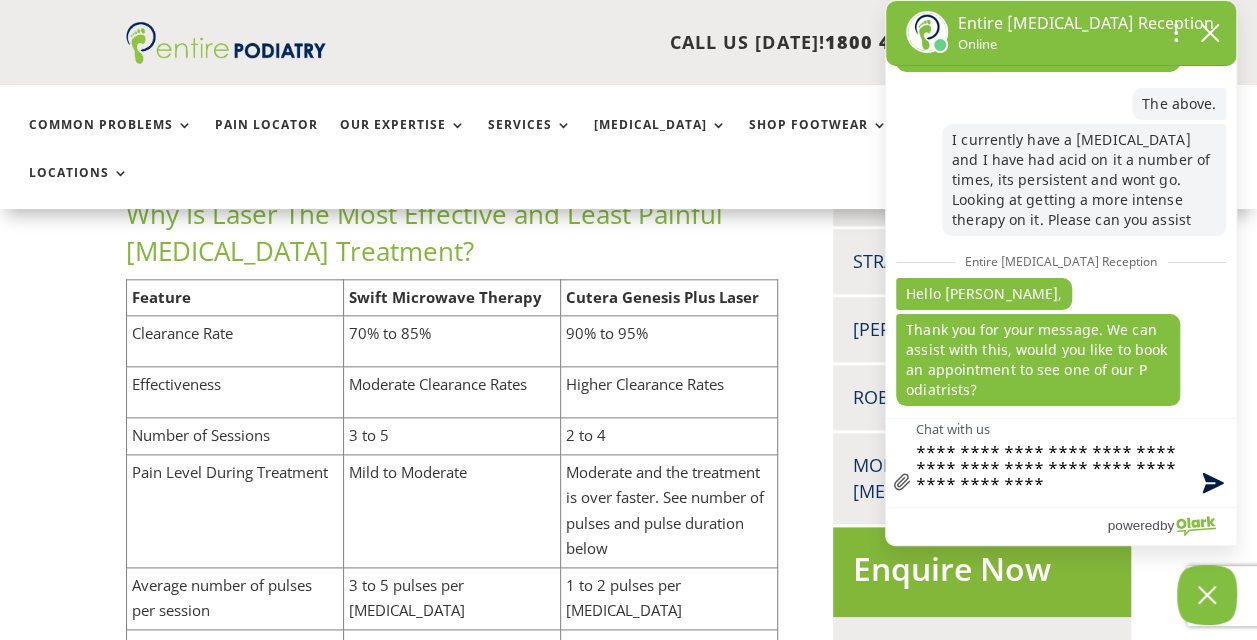 type on "**********" 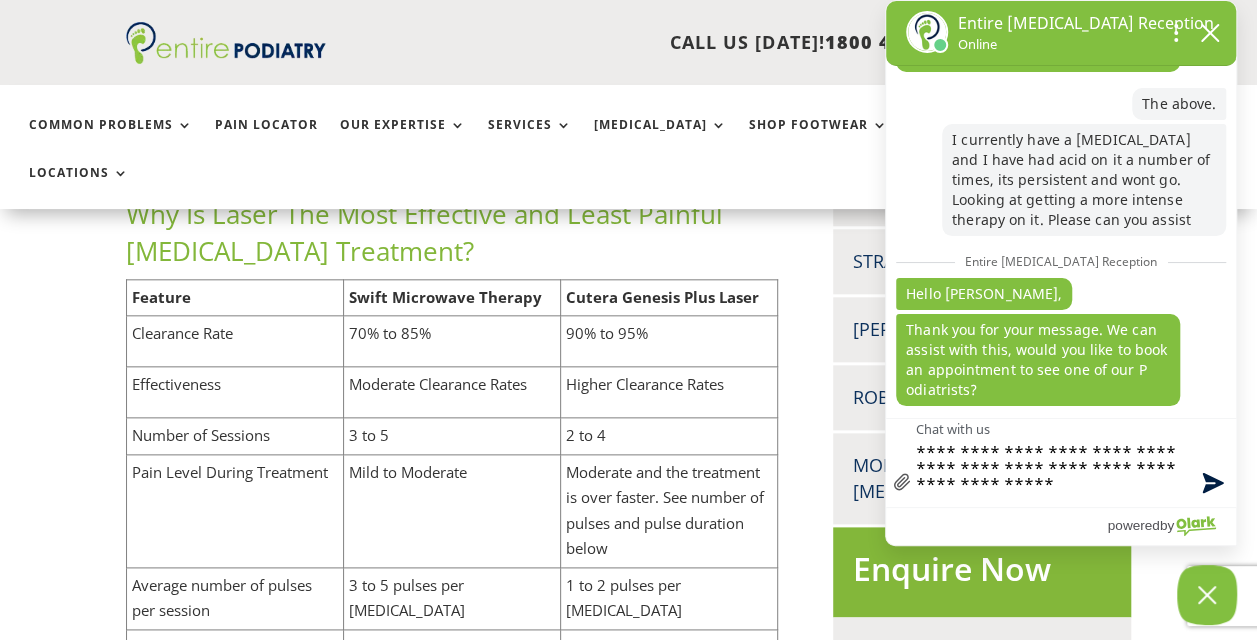 type on "**********" 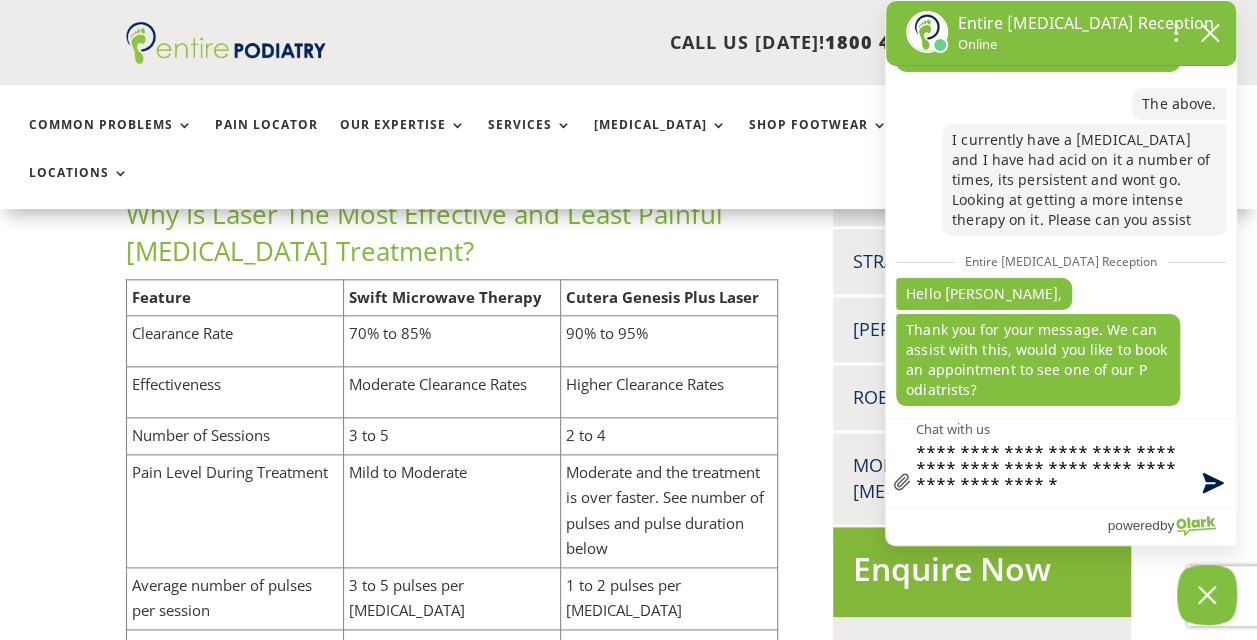type on "**********" 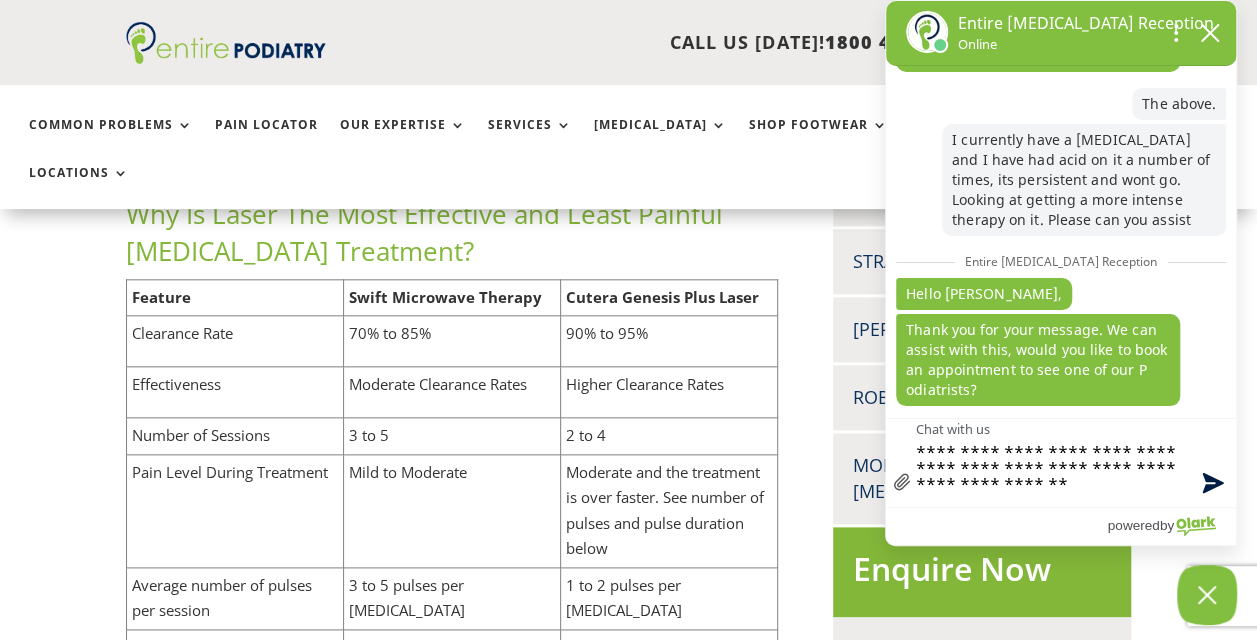 type on "**********" 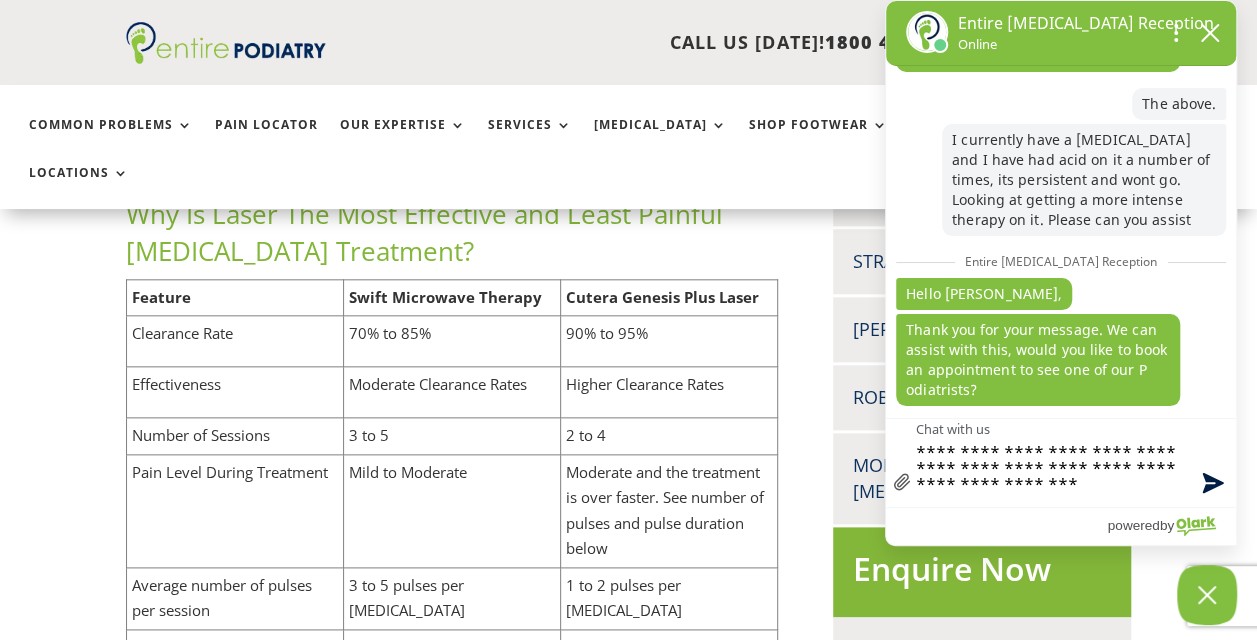 type on "**********" 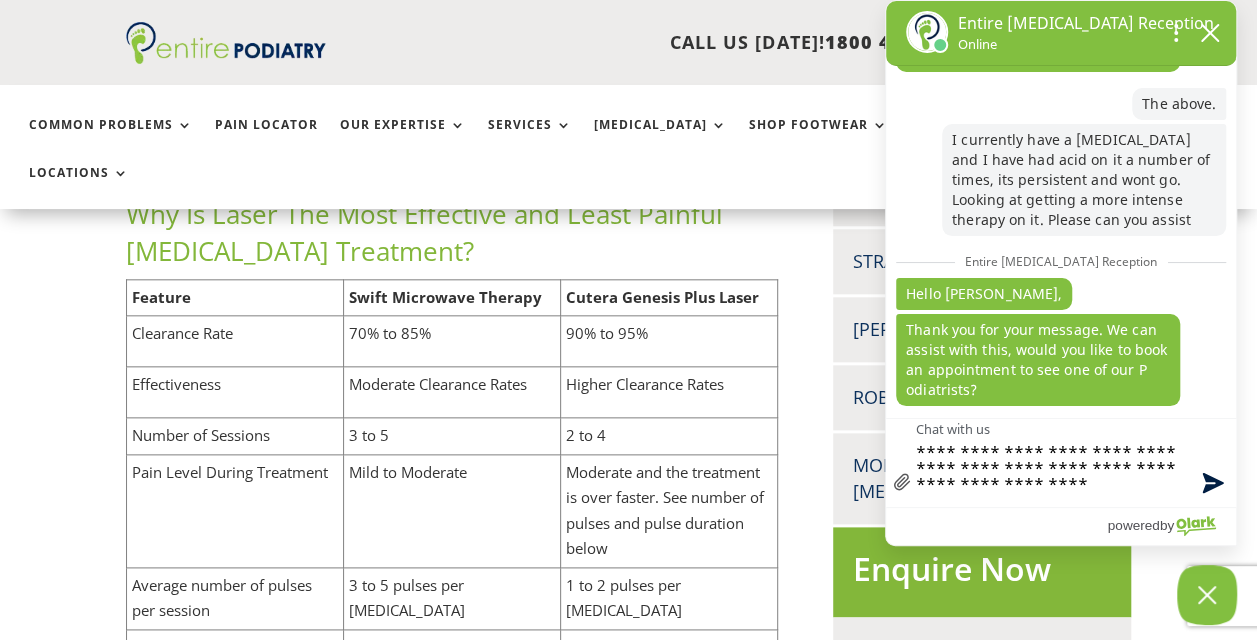 type on "**********" 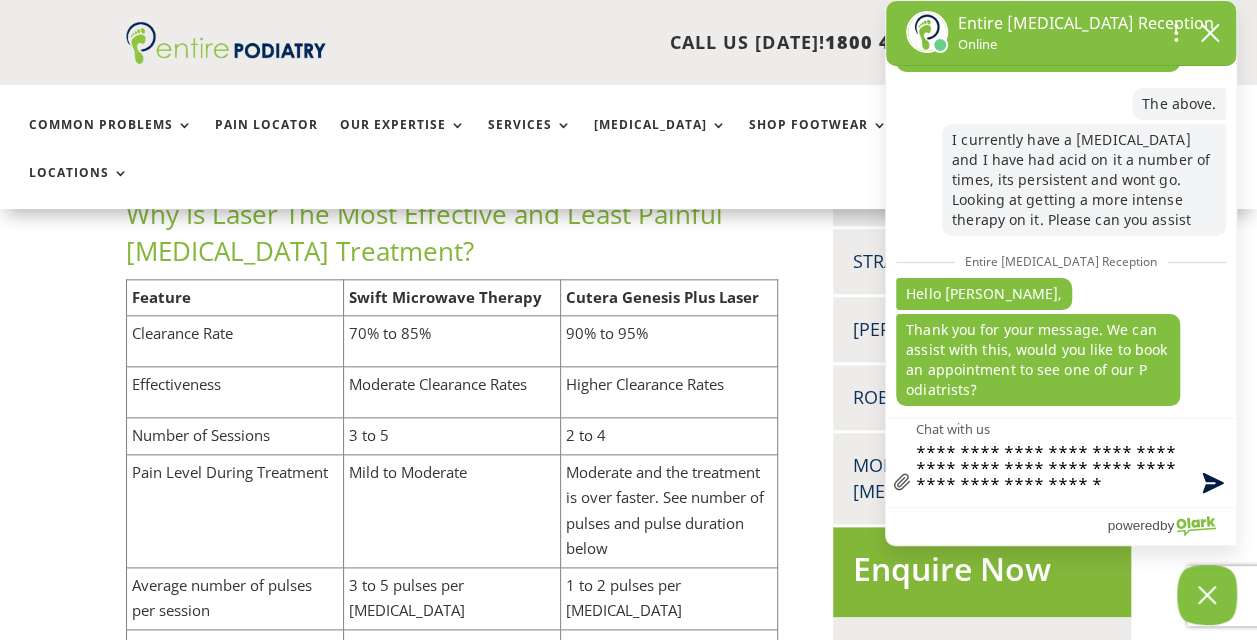 type on "**********" 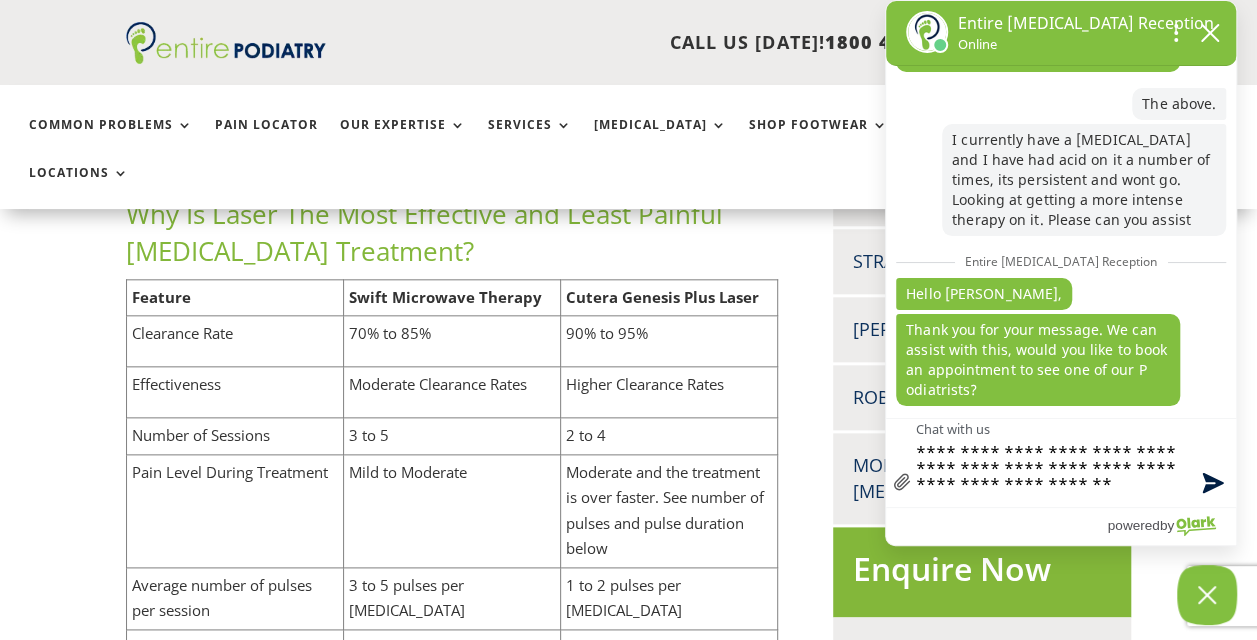 type on "**********" 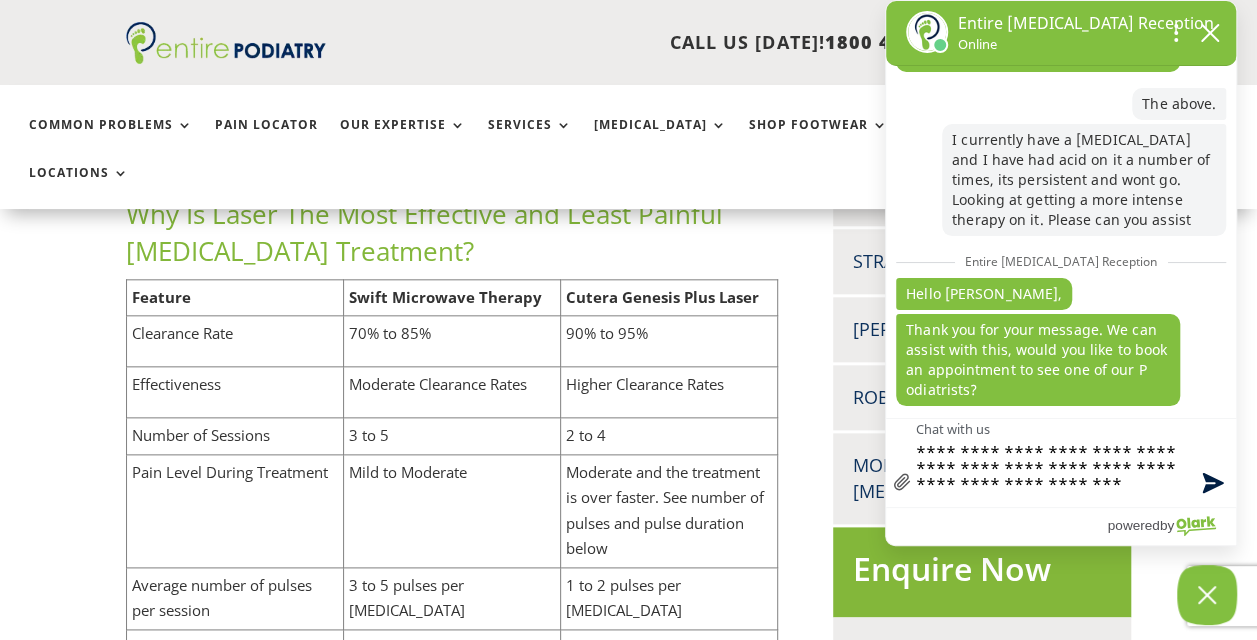 type on "**********" 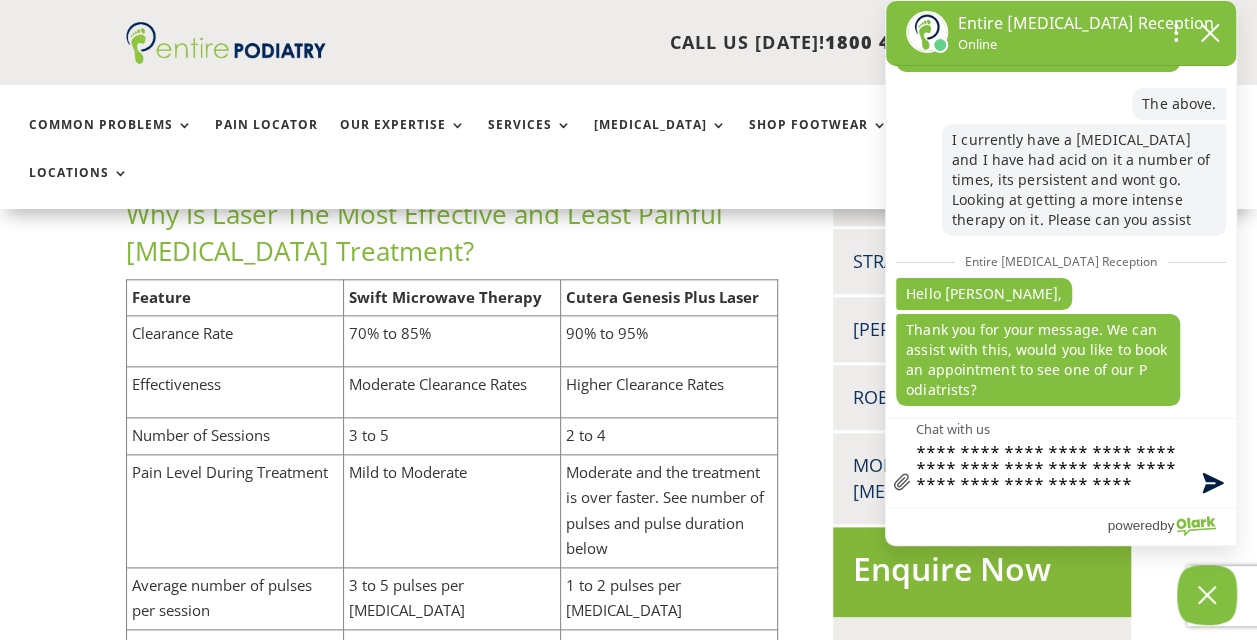 type on "**********" 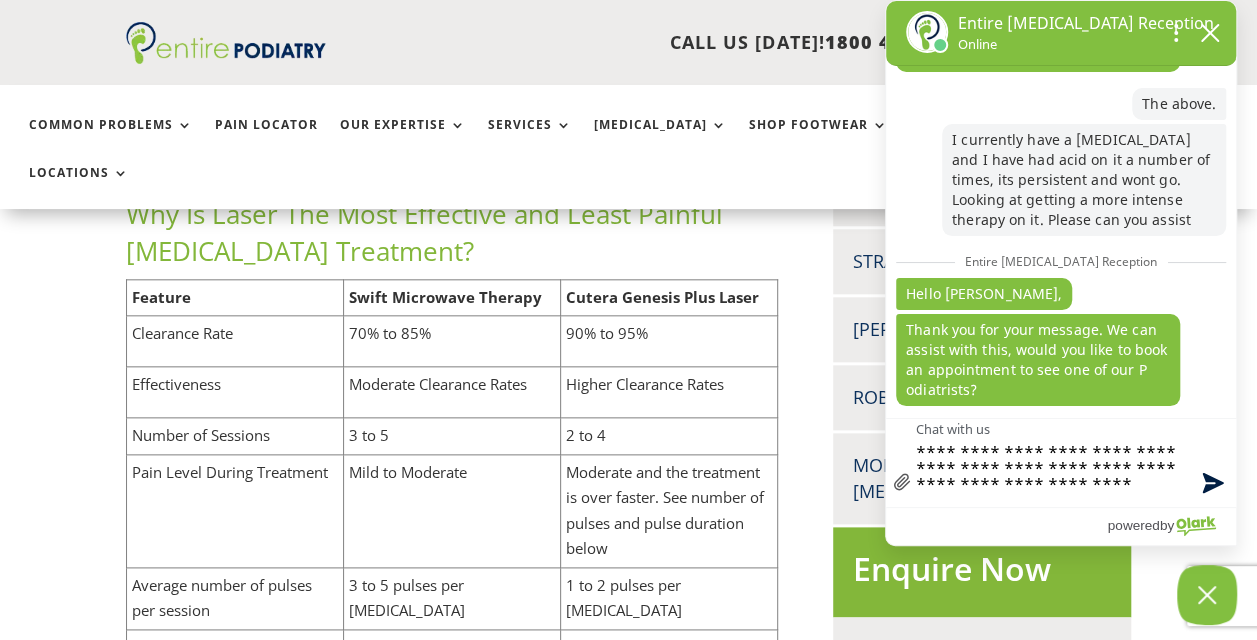 type on "**********" 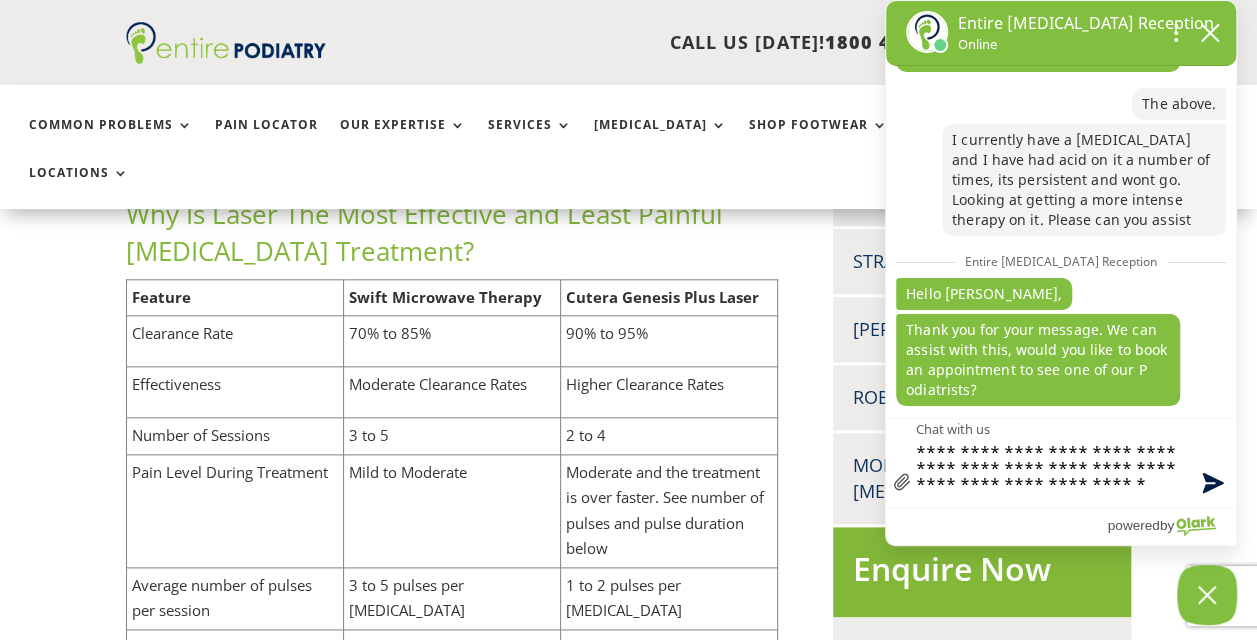type on "**********" 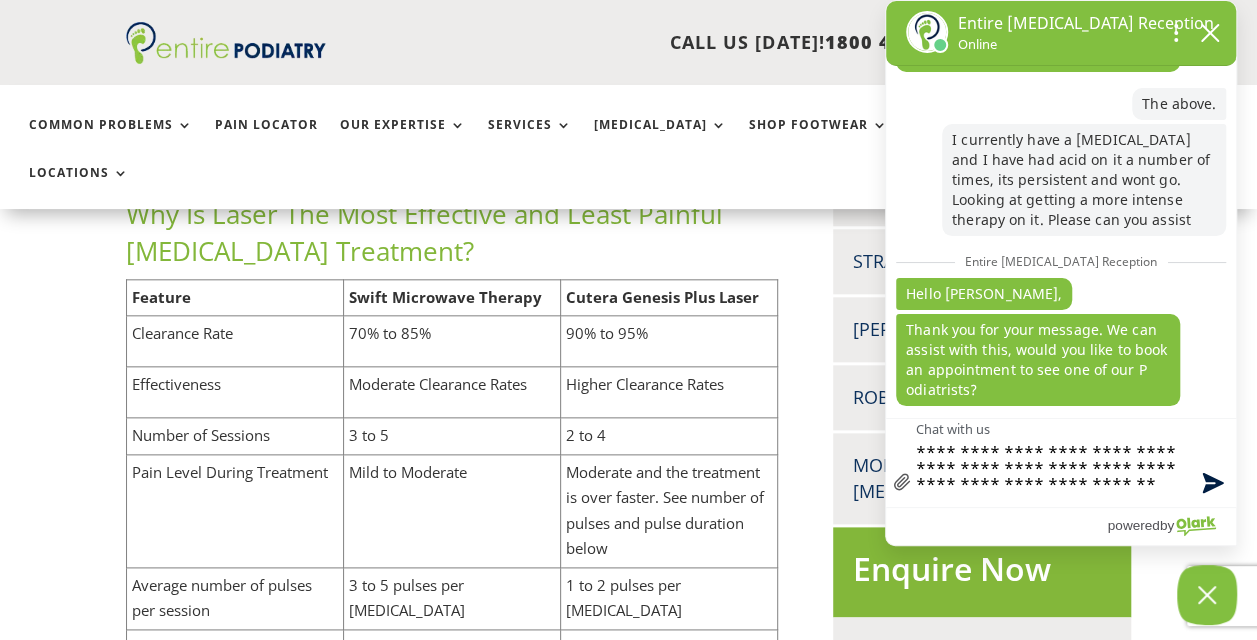 type on "**********" 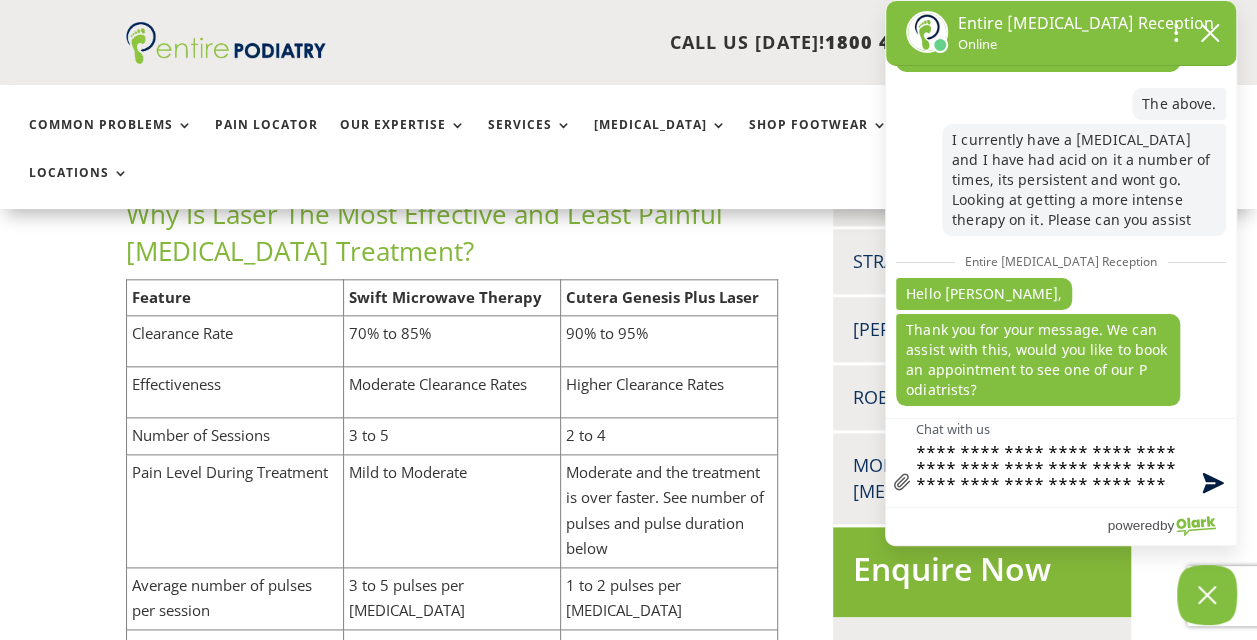type on "**********" 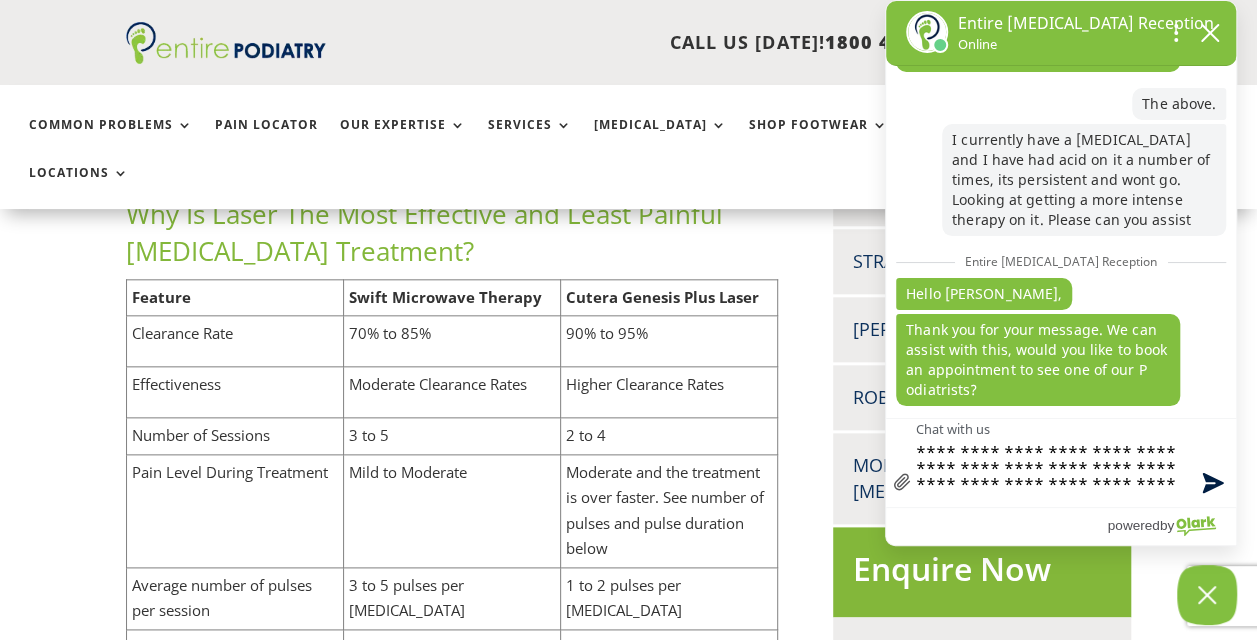type on "**********" 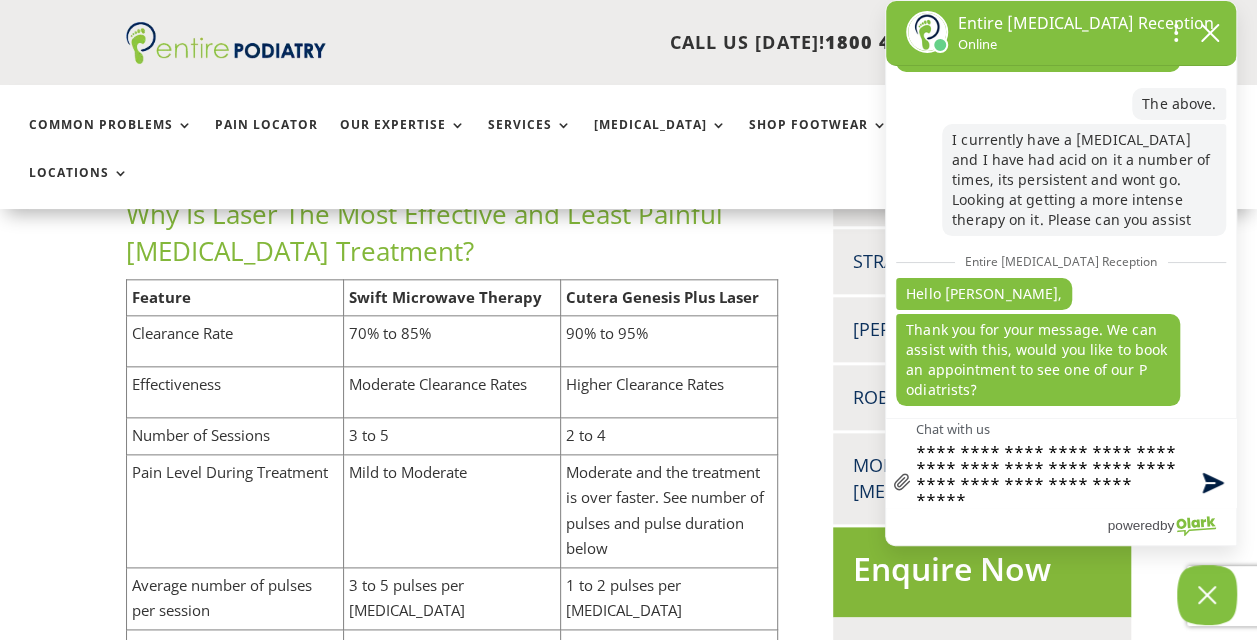 type on "**********" 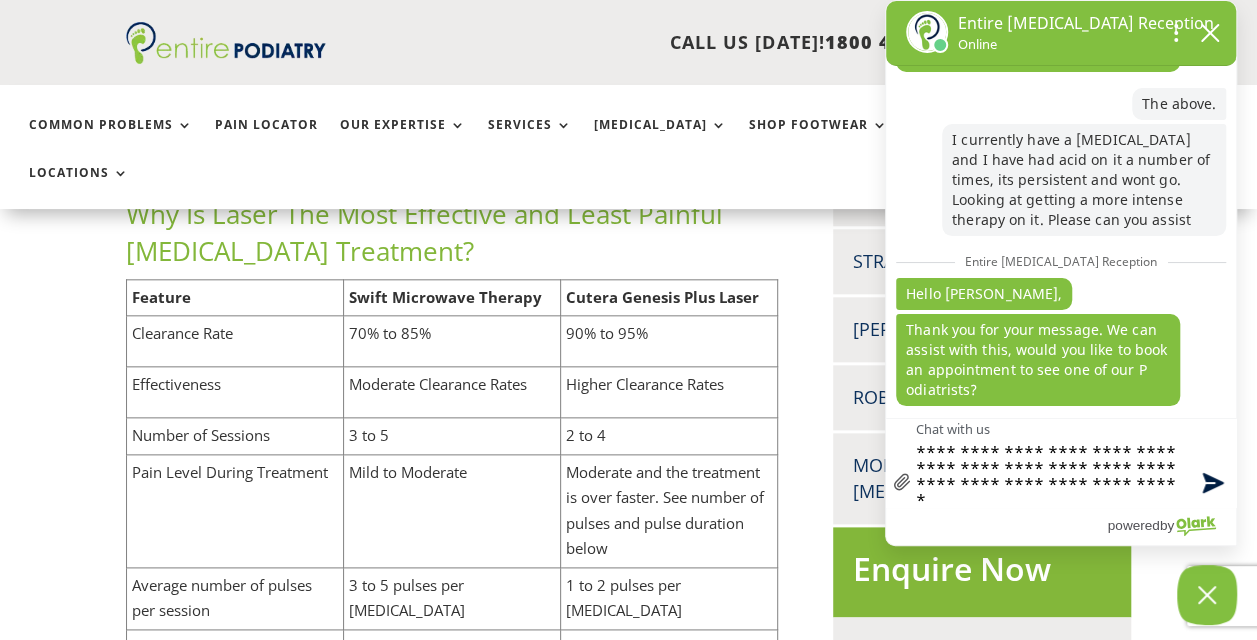 type on "**********" 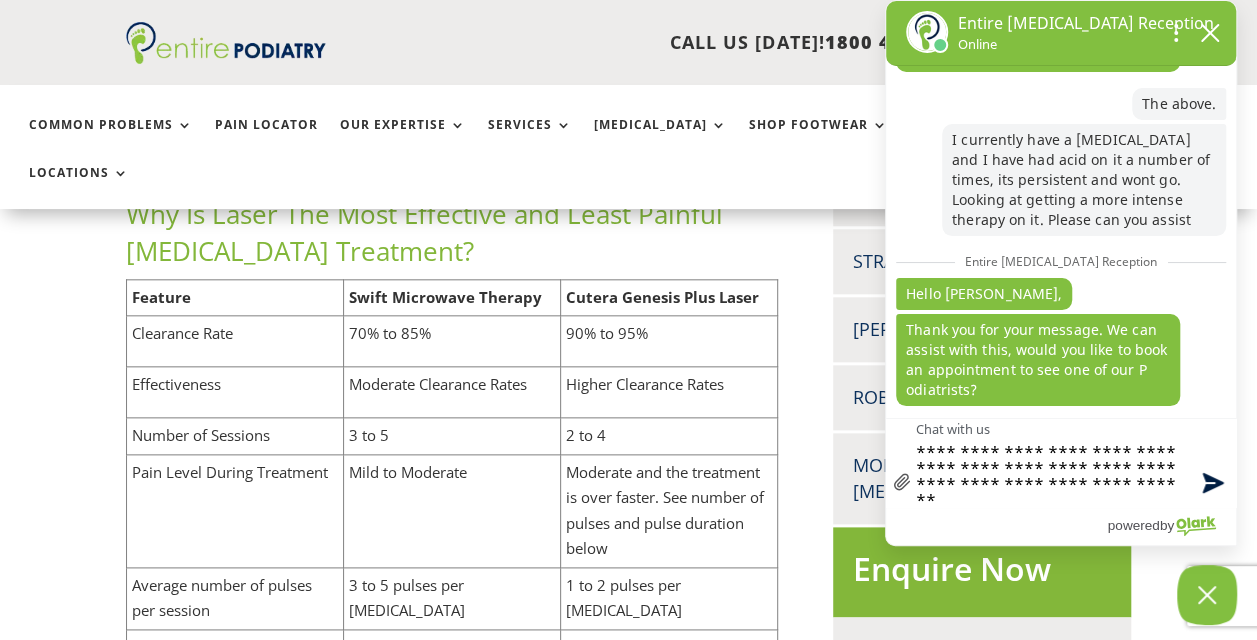 type on "**********" 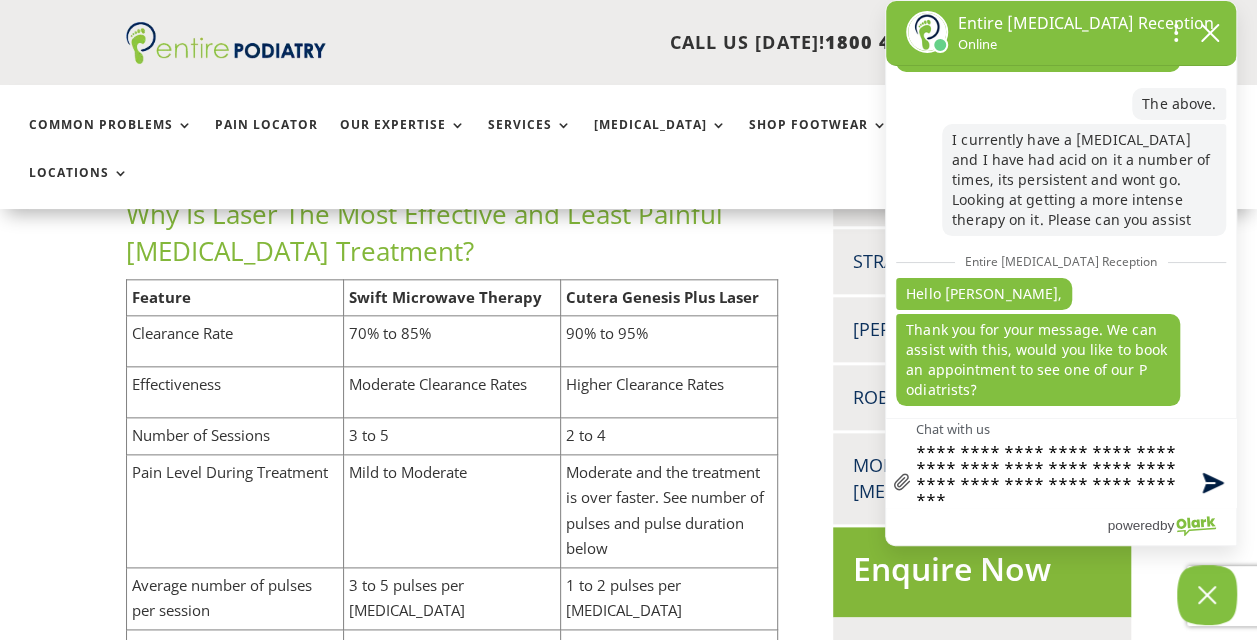 type on "**********" 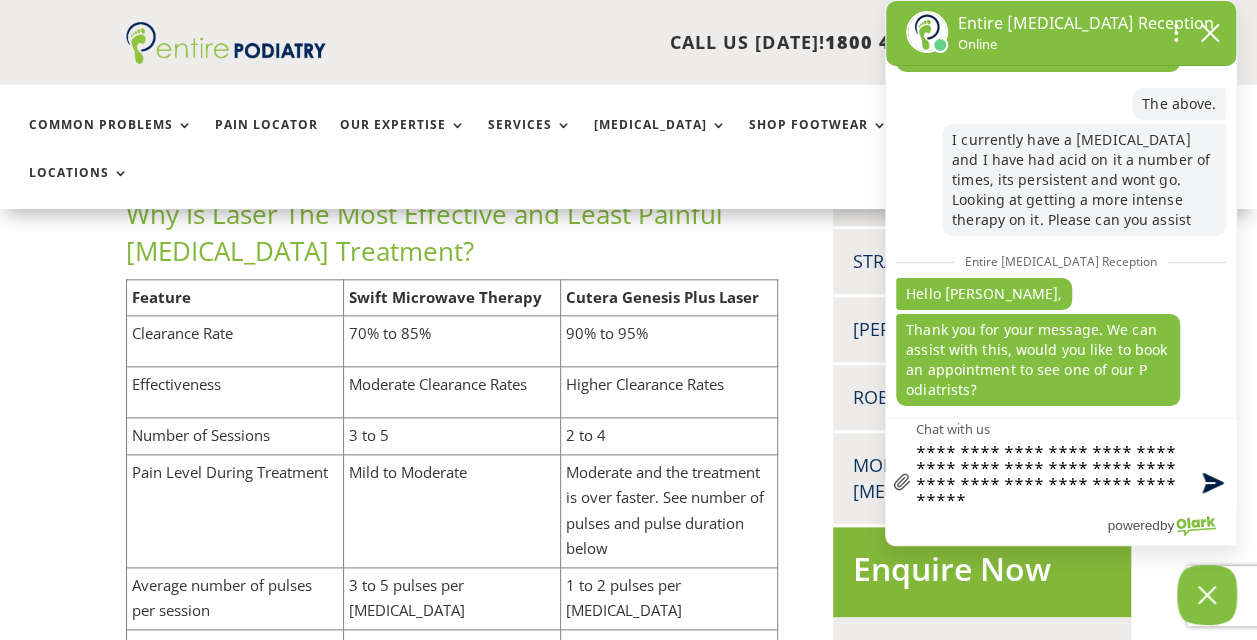 type on "**********" 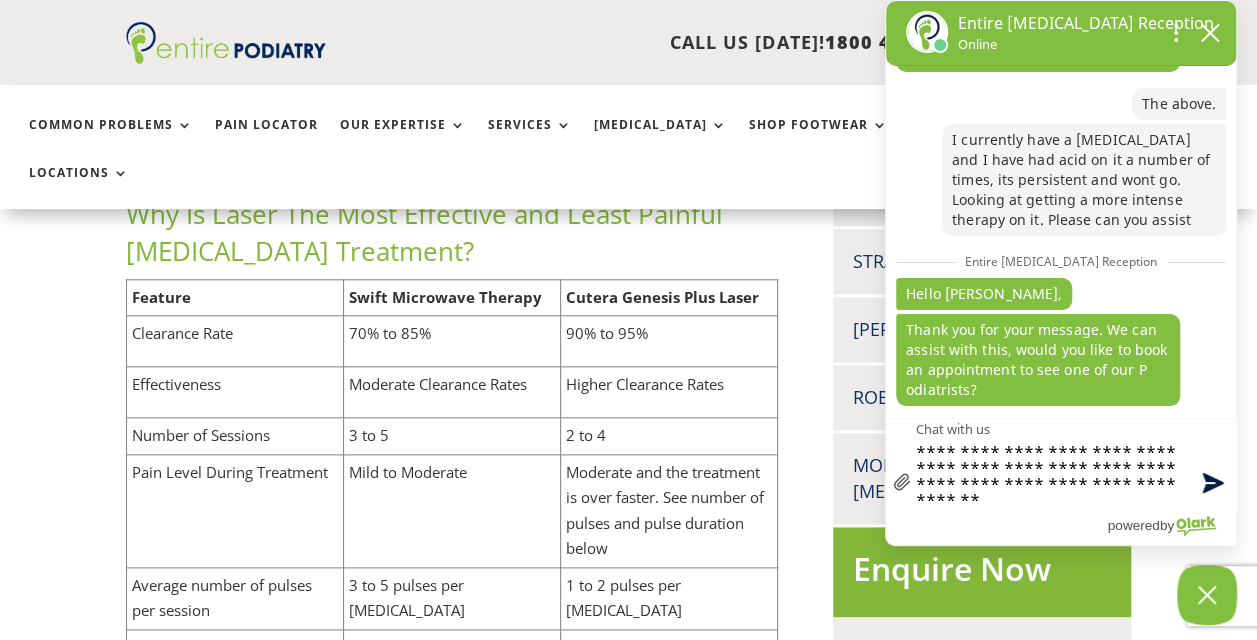 type on "**********" 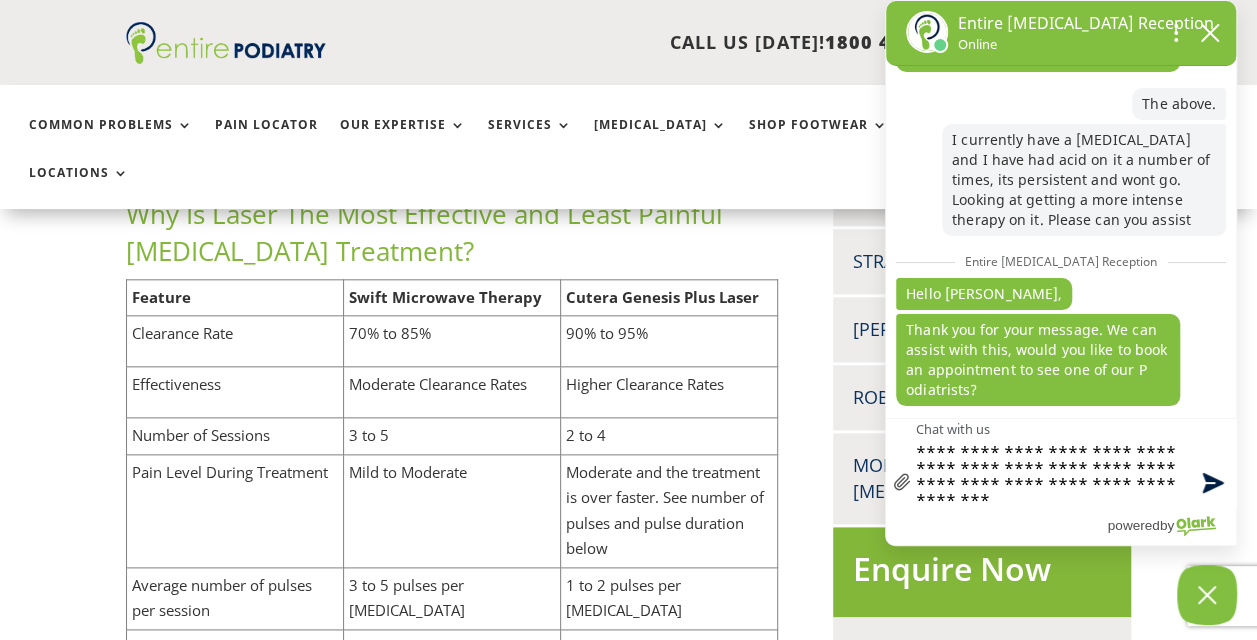 type on "**********" 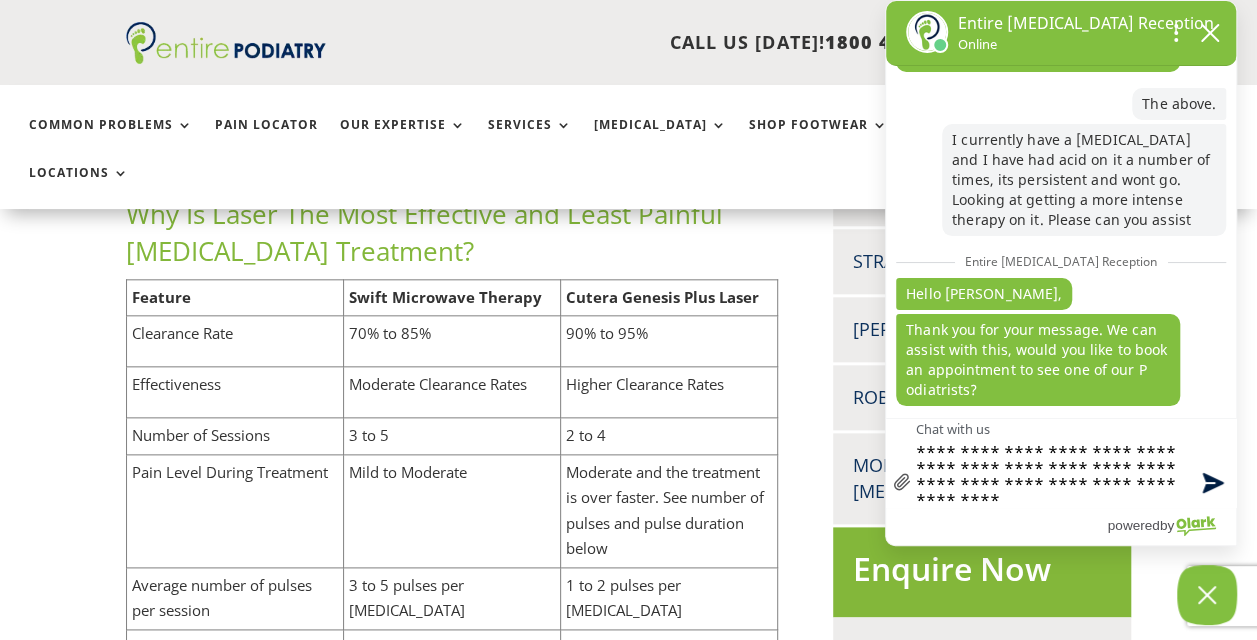scroll, scrollTop: 4, scrollLeft: 0, axis: vertical 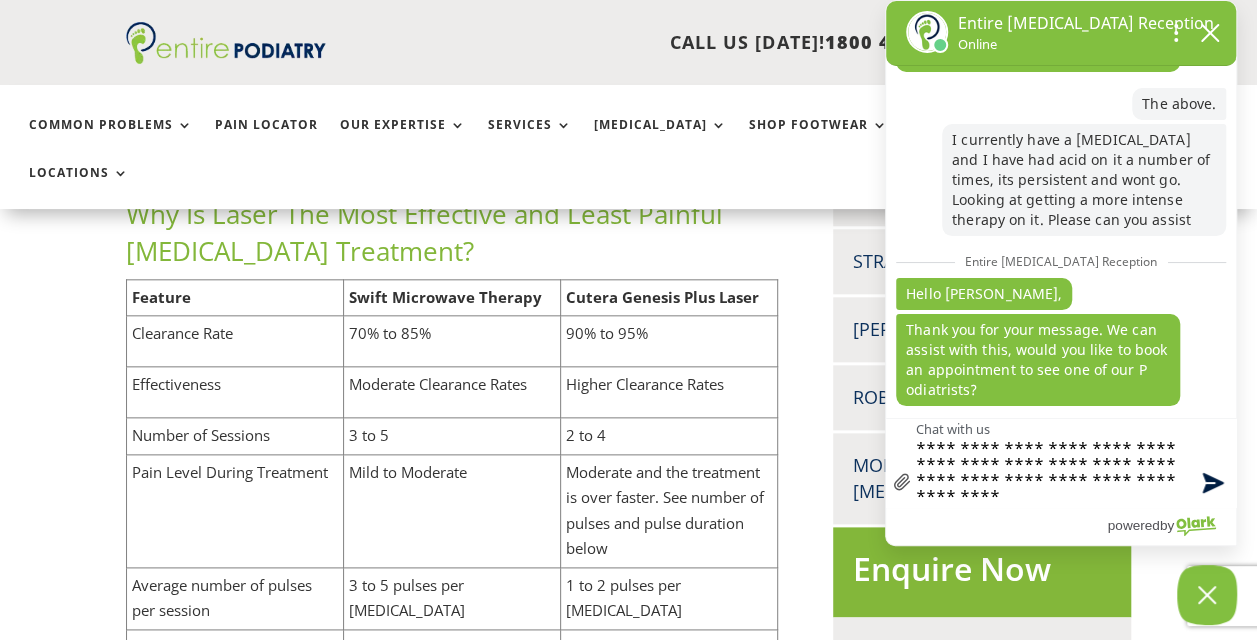 type on "**********" 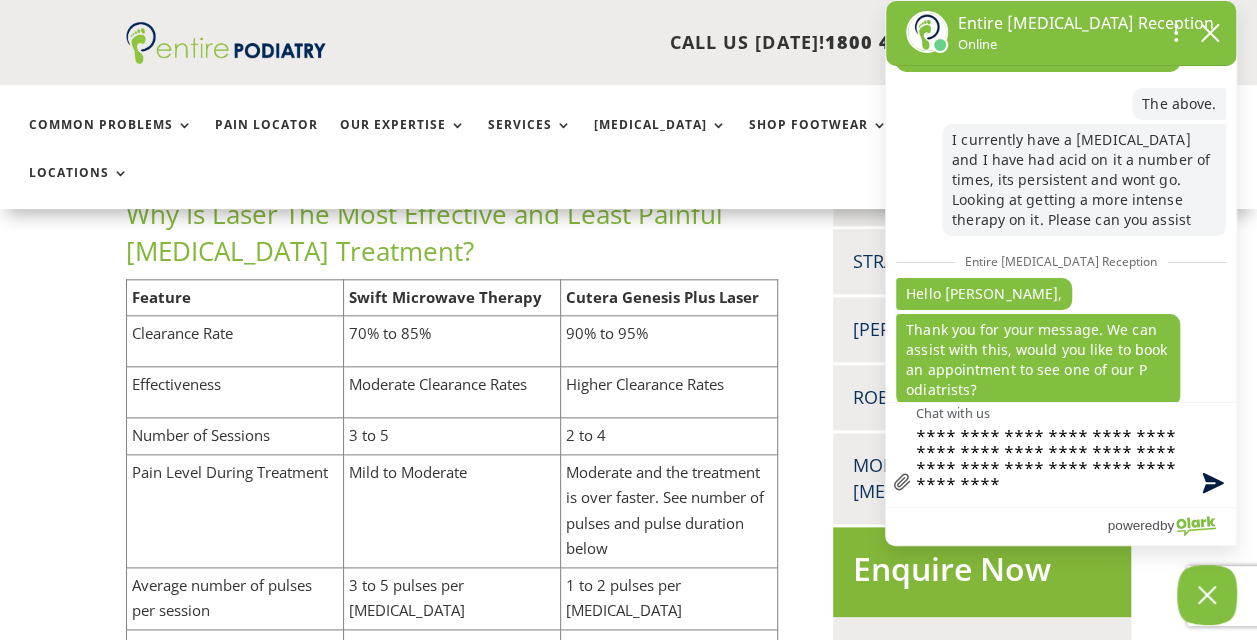 scroll, scrollTop: 0, scrollLeft: 0, axis: both 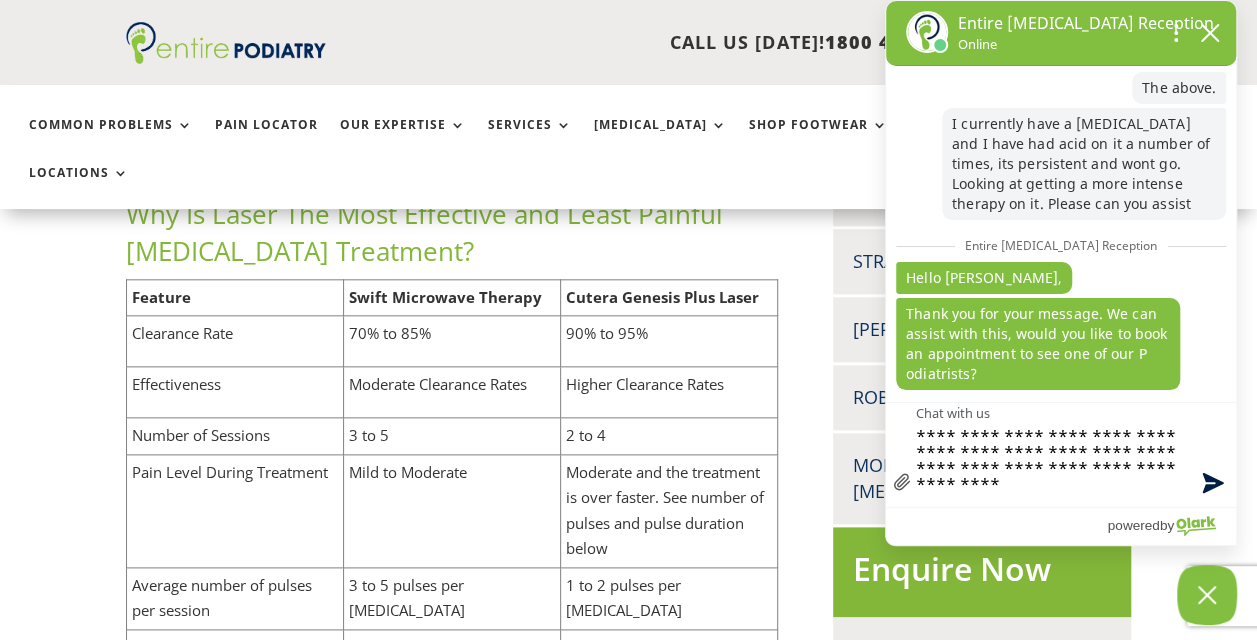type on "**********" 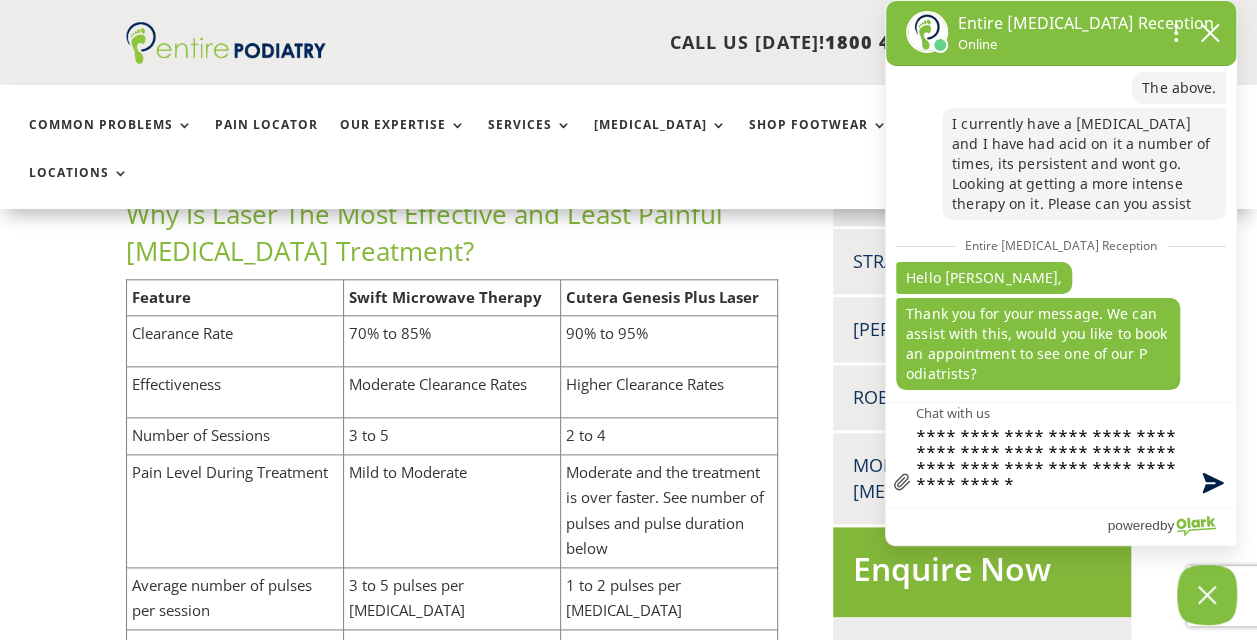 type on "**********" 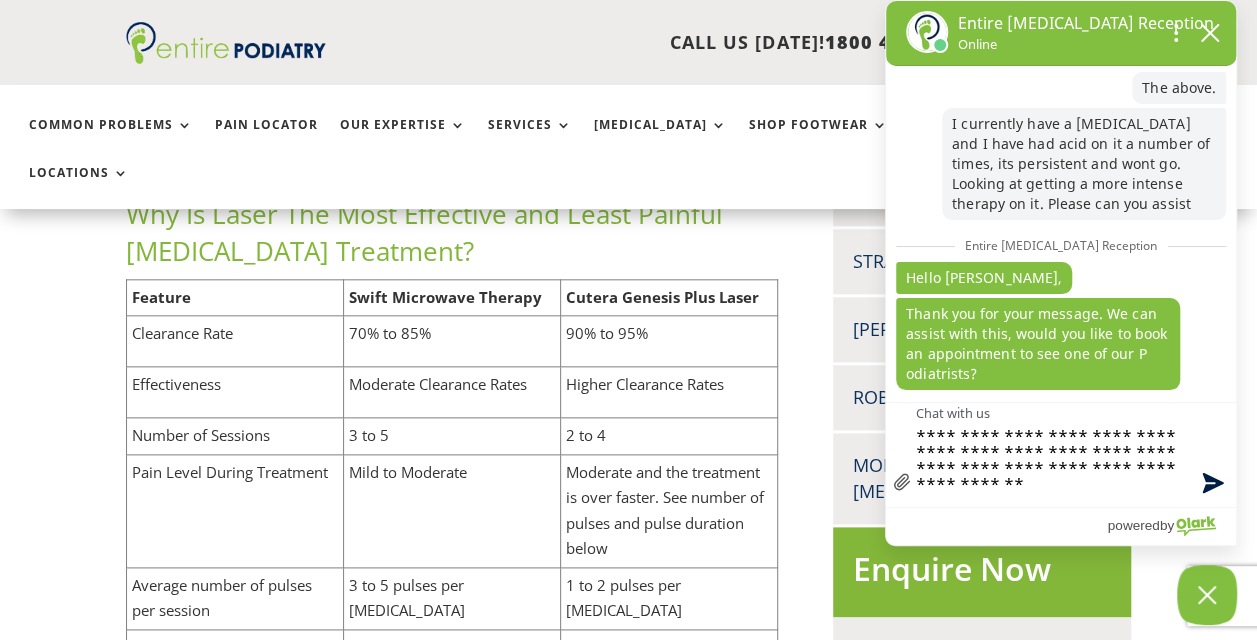 scroll, scrollTop: 210, scrollLeft: 0, axis: vertical 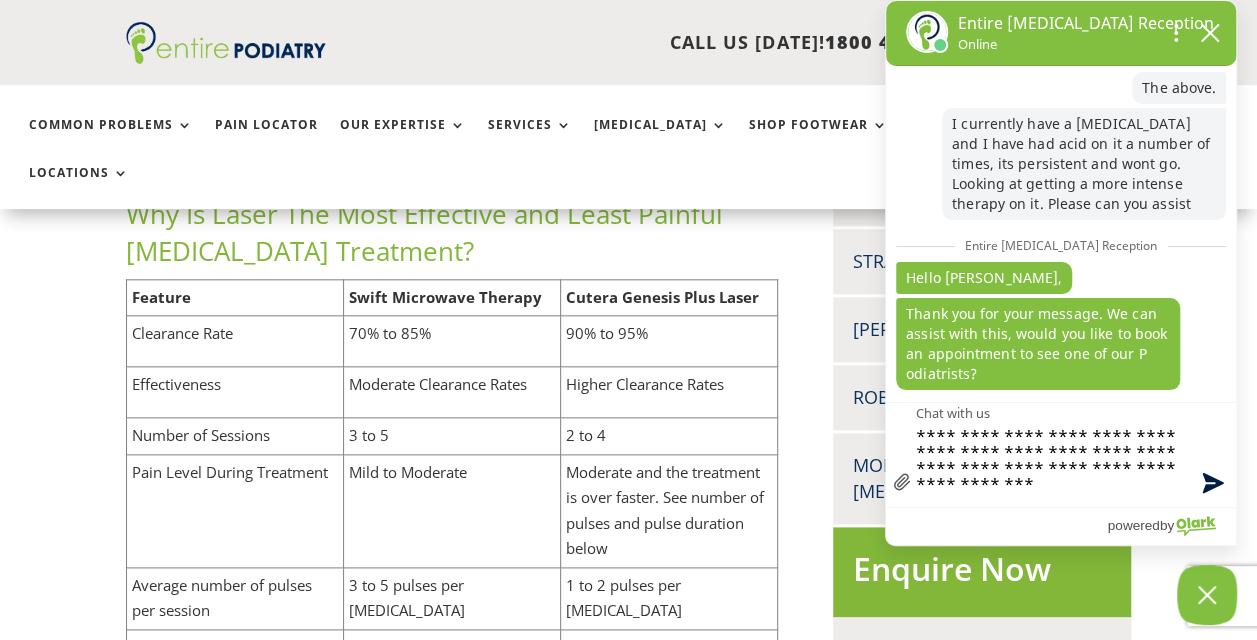 type on "**********" 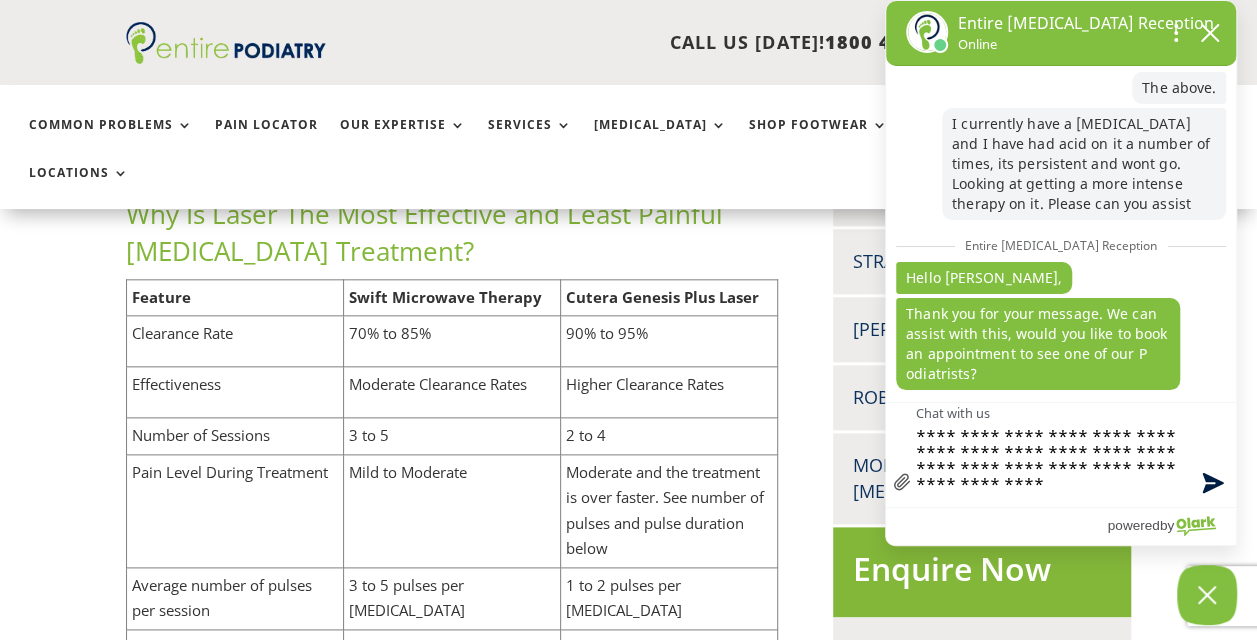 type on "**********" 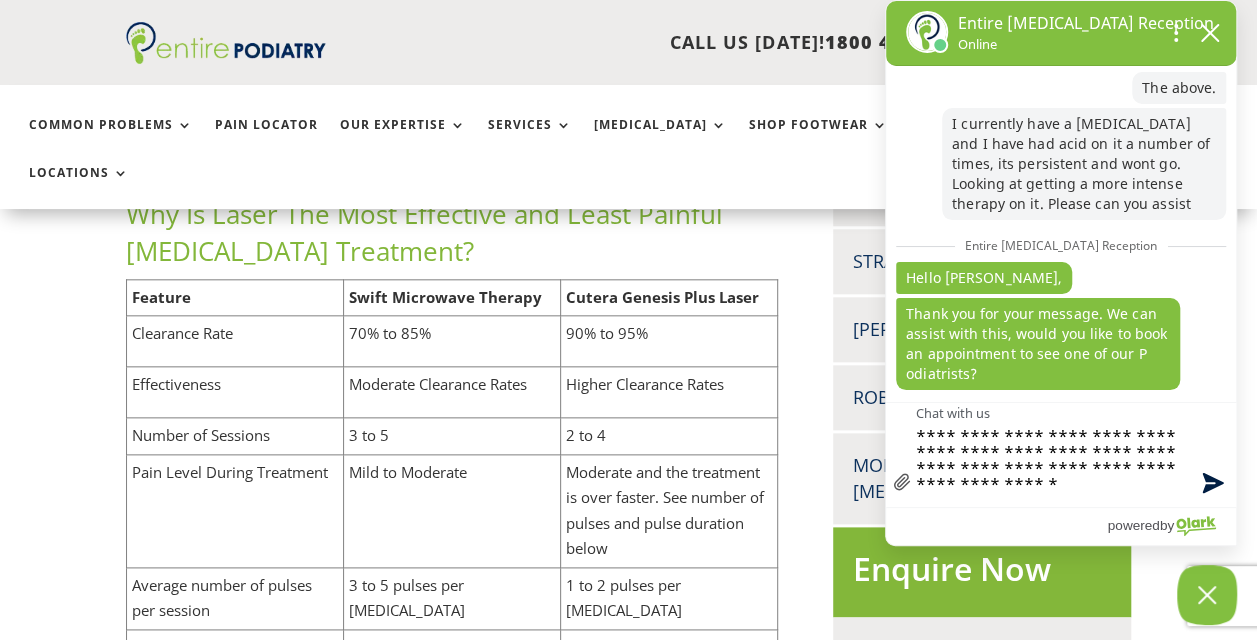 type on "**********" 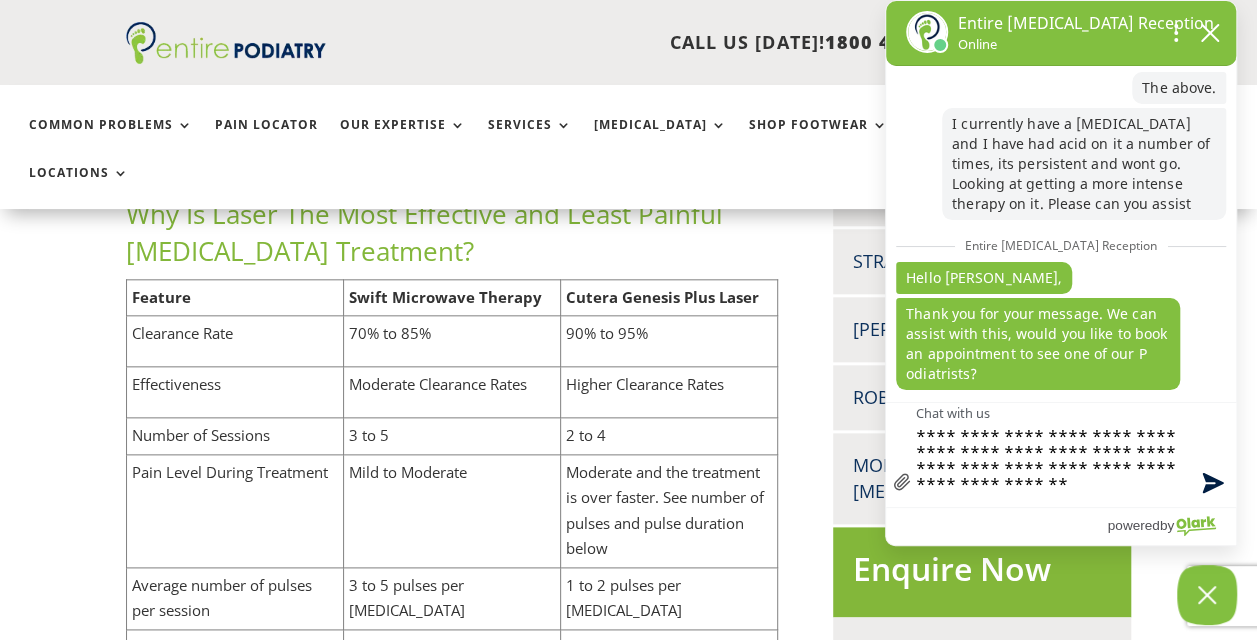 type 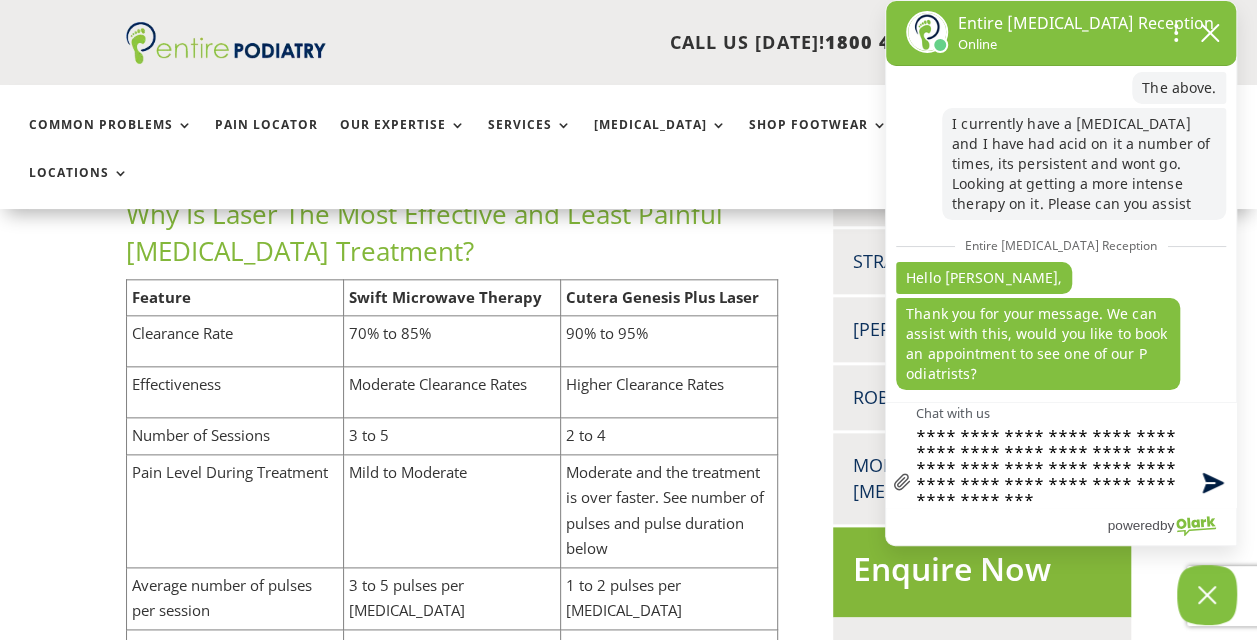 scroll, scrollTop: 4, scrollLeft: 0, axis: vertical 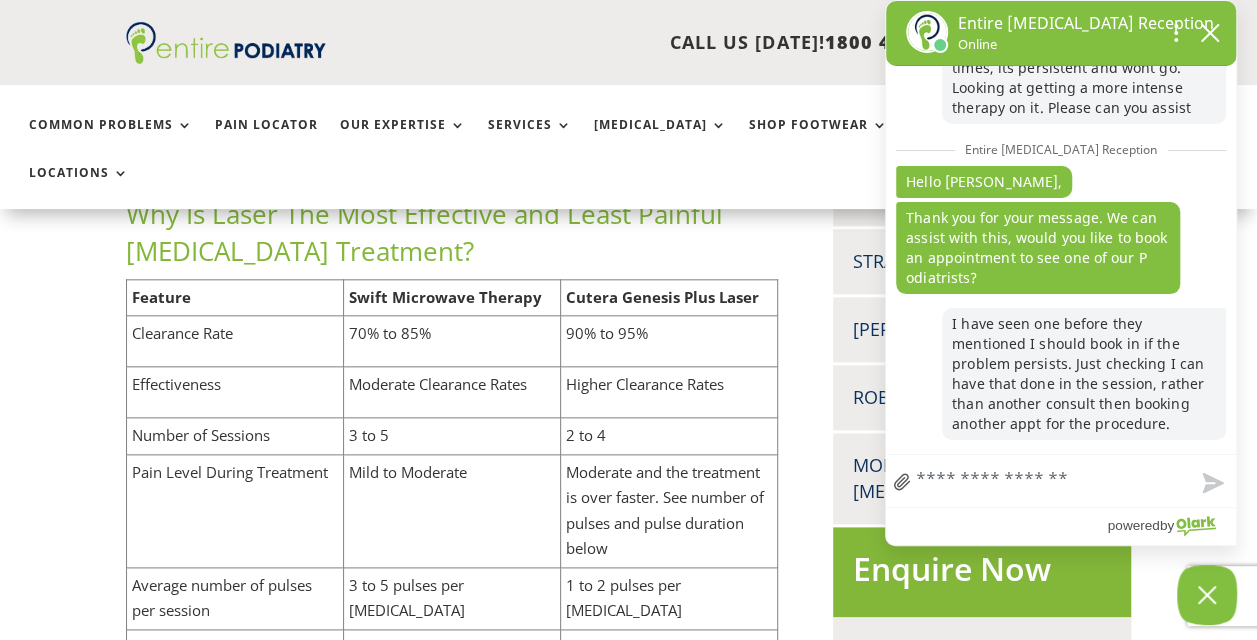 drag, startPoint x: 814, startPoint y: 292, endPoint x: 796, endPoint y: 264, distance: 33.286633 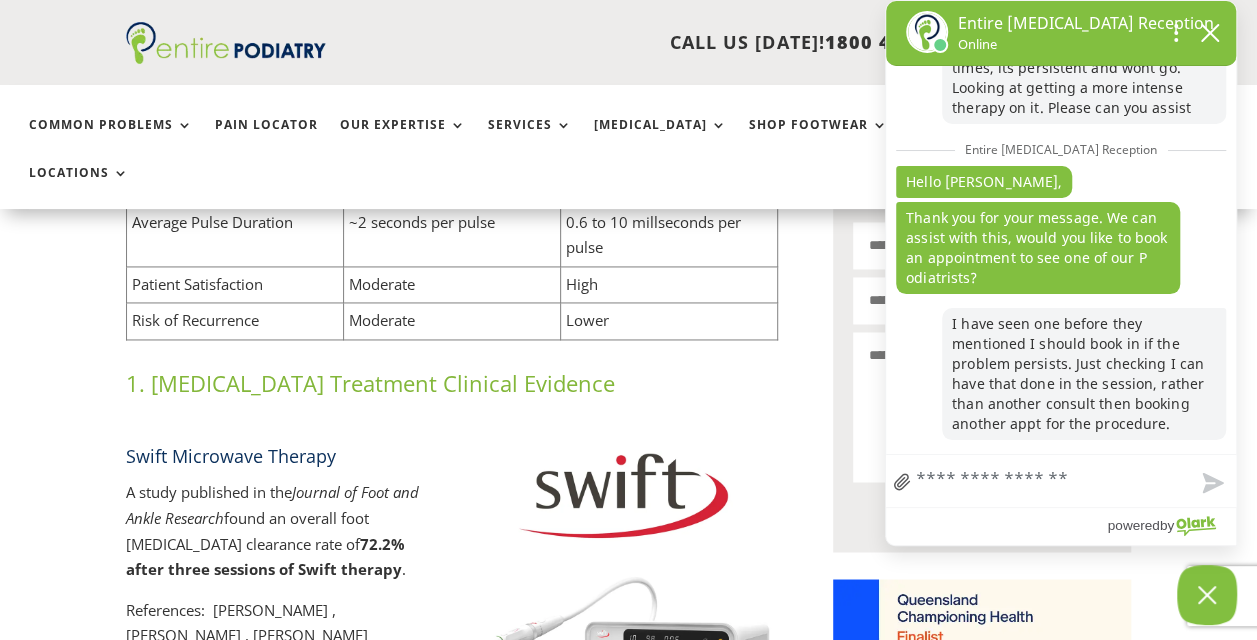 scroll, scrollTop: 1387, scrollLeft: 0, axis: vertical 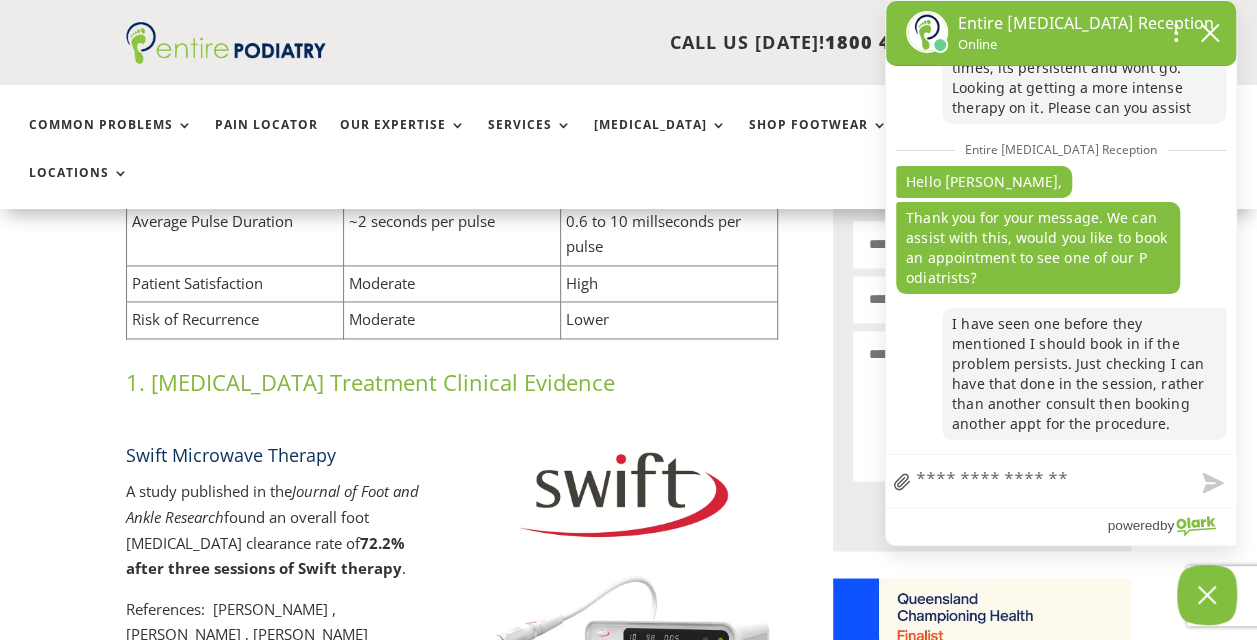 click at bounding box center (624, 561) 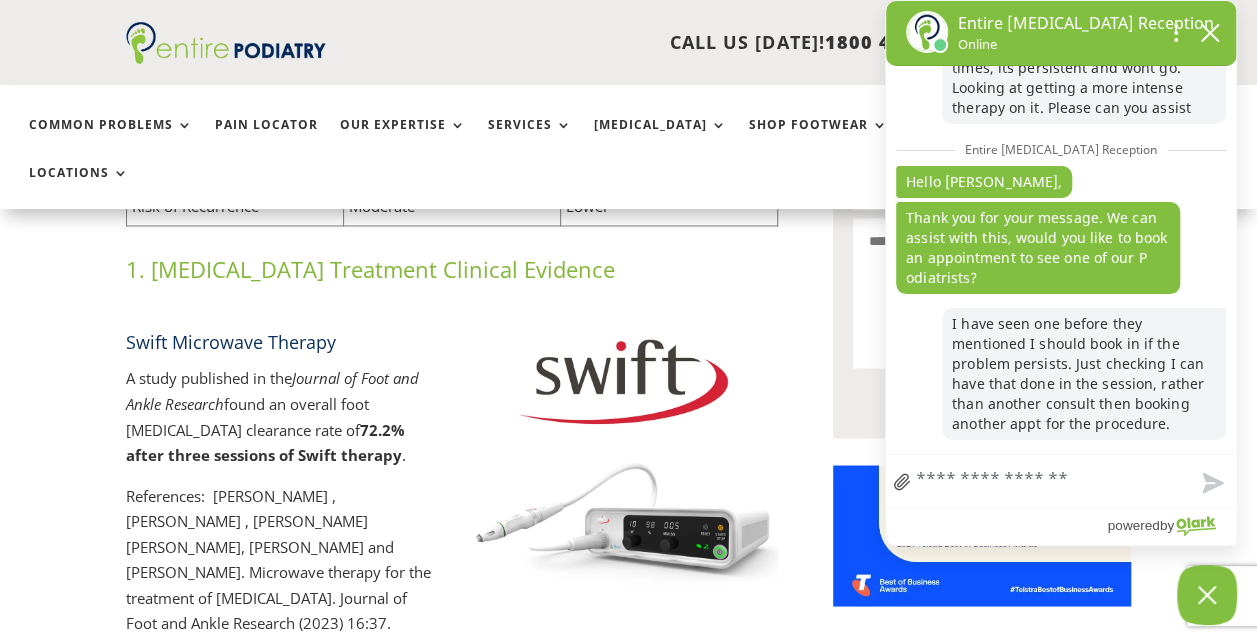 scroll, scrollTop: 1604, scrollLeft: 0, axis: vertical 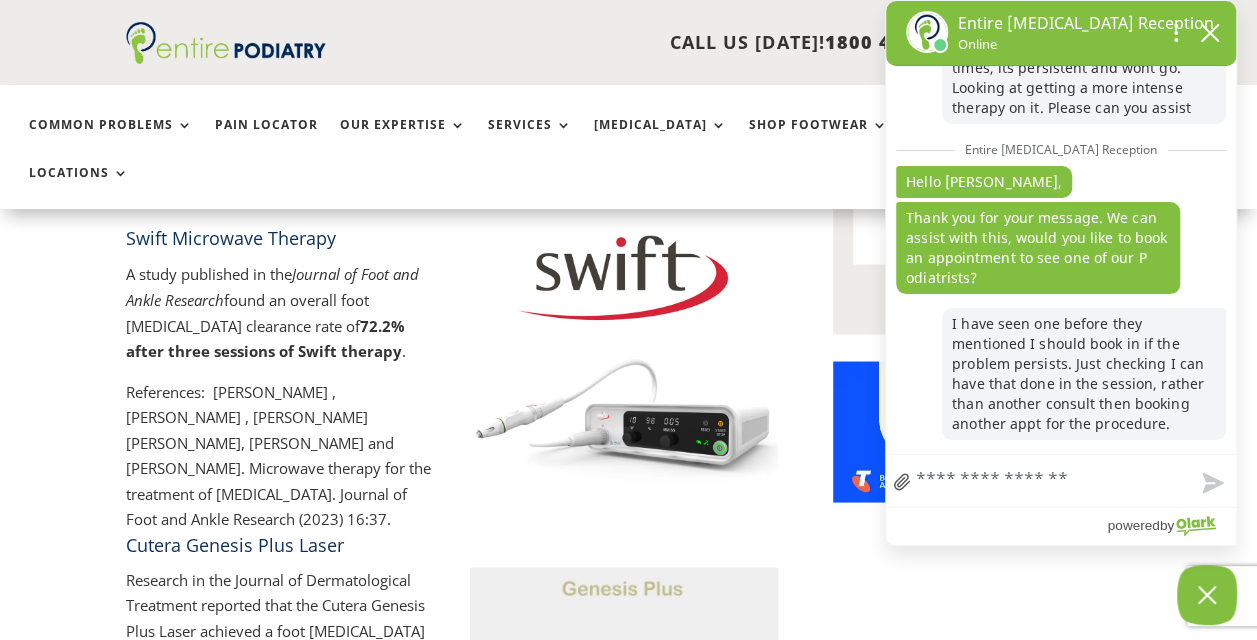 click on "Swift Microwave Therapy
A study published in the  Journal of Foot and Ankle Research  found an overall foot [MEDICAL_DATA] clearance rate of  72.2% after three sessions of Swift therapy .
References:    [PERSON_NAME] , [PERSON_NAME] , [PERSON_NAME] [PERSON_NAME], [PERSON_NAME] and [PERSON_NAME]. Microwave therapy for the treatment of [MEDICAL_DATA]. Journal of Foot and Ankle Research (2023) 16:37." at bounding box center [452, 360] 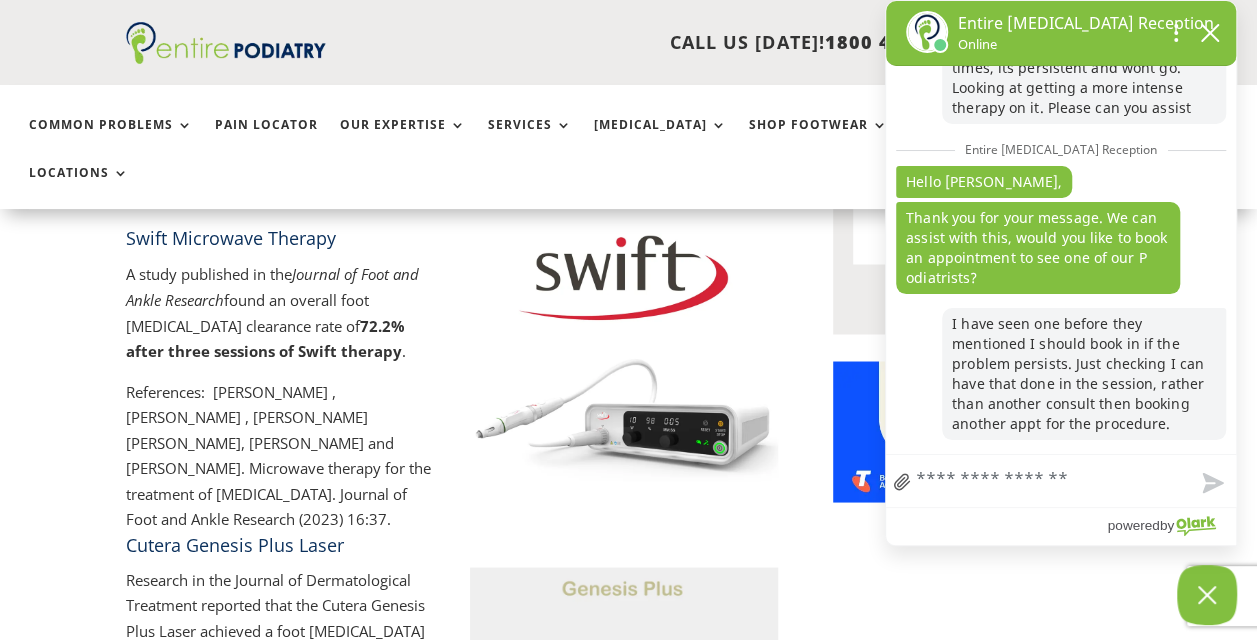 scroll, scrollTop: 394, scrollLeft: 0, axis: vertical 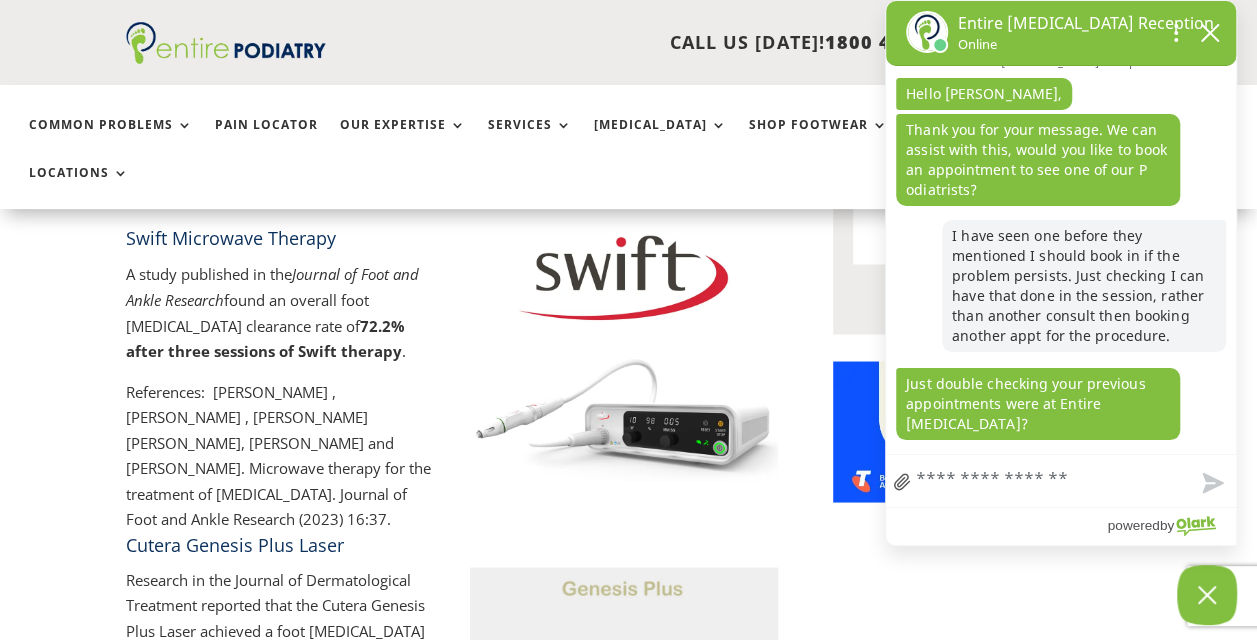 click on "Chat with us" at bounding box center [1061, 481] 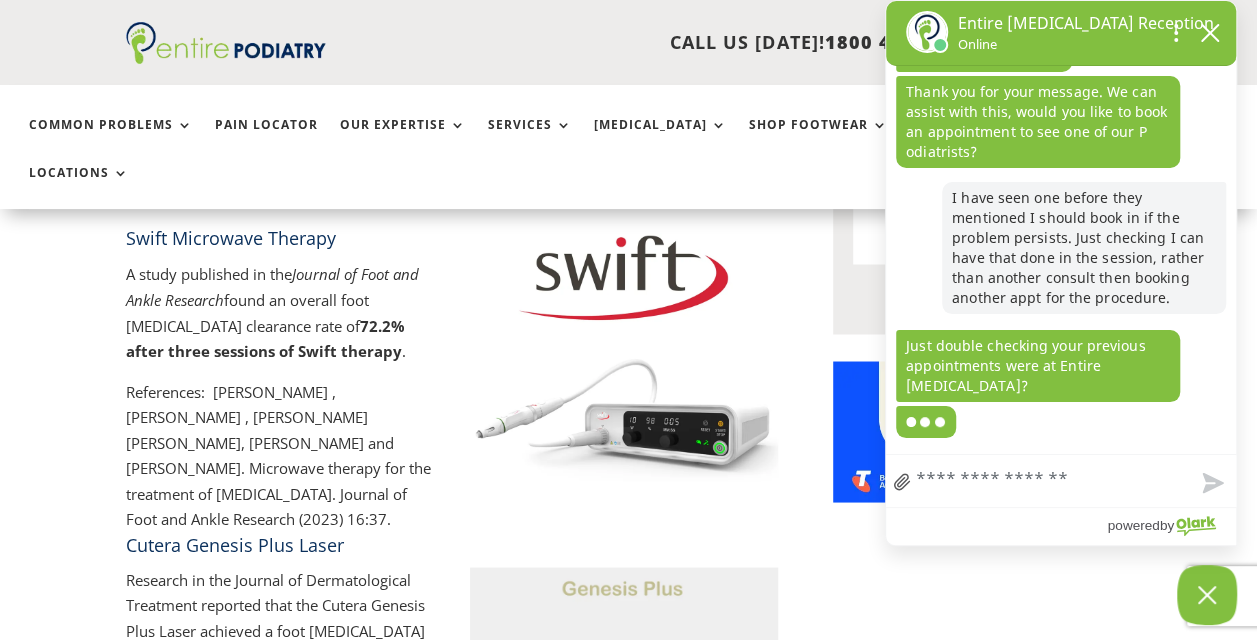 scroll, scrollTop: 430, scrollLeft: 0, axis: vertical 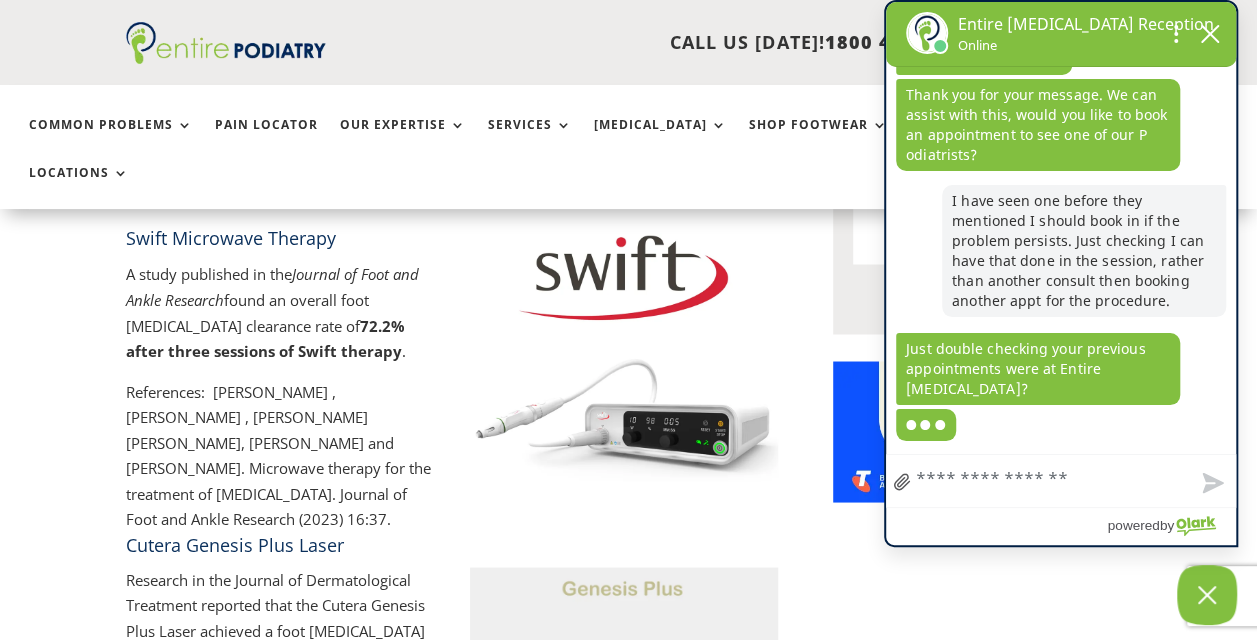 click on "I have seen one before they mentioned I should book in if the problem persists. Just checking I can have that done in the session, rather than another consult then booking another appt for the procedure." at bounding box center (1084, 251) 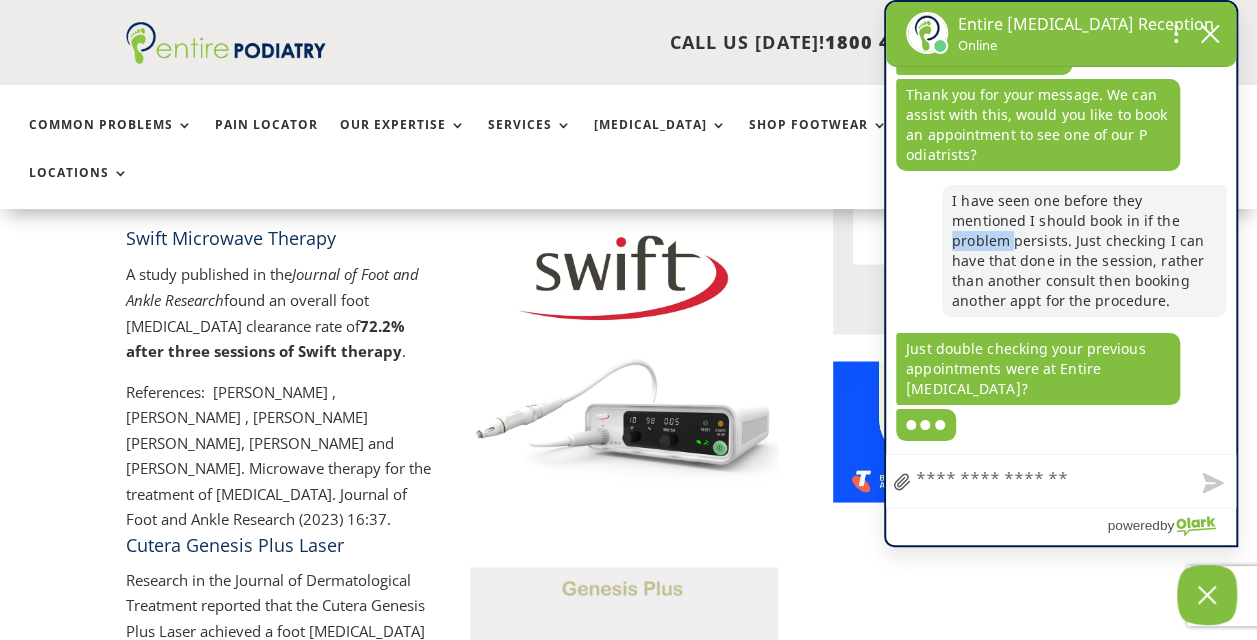 click on "I have seen one before they mentioned I should book in if the problem persists. Just checking I can have that done in the session, rather than another consult then booking another appt for the procedure." at bounding box center [1084, 251] 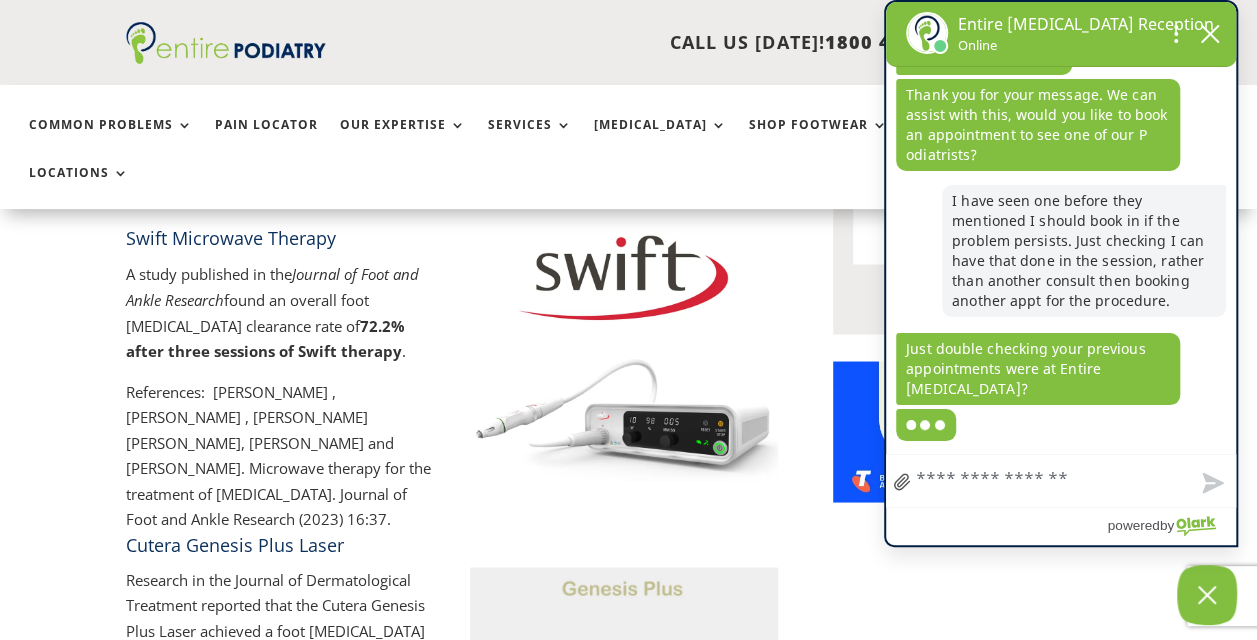 scroll, scrollTop: 432, scrollLeft: 0, axis: vertical 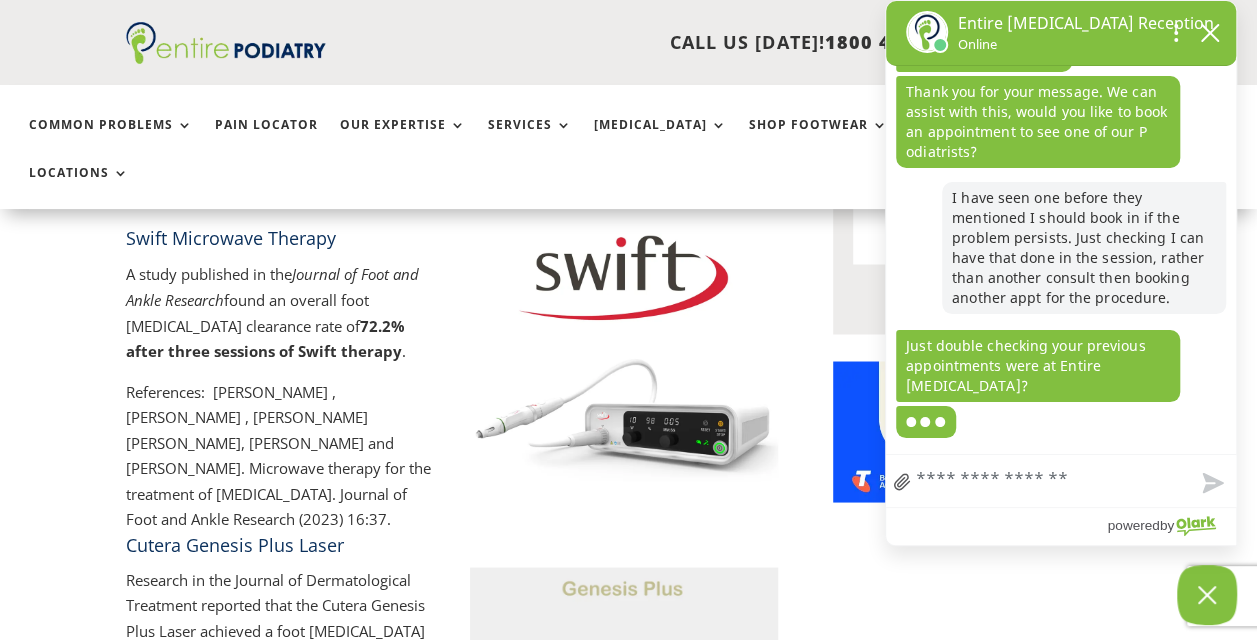 click on "Chat with us" at bounding box center [1061, 481] 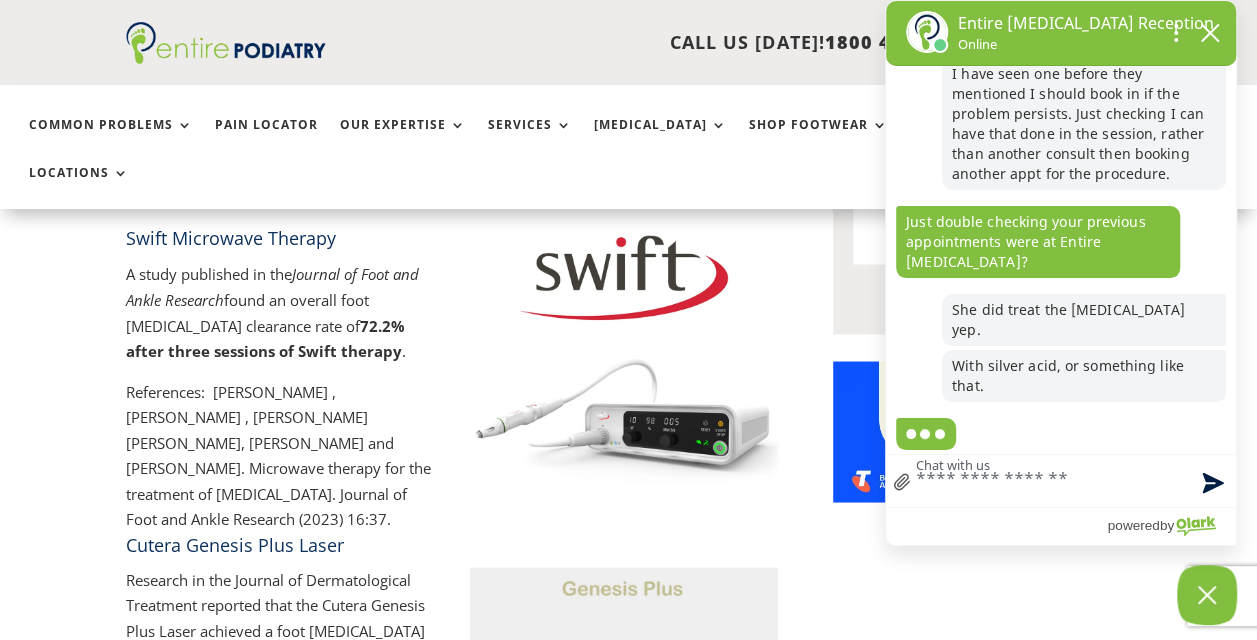 scroll, scrollTop: 546, scrollLeft: 0, axis: vertical 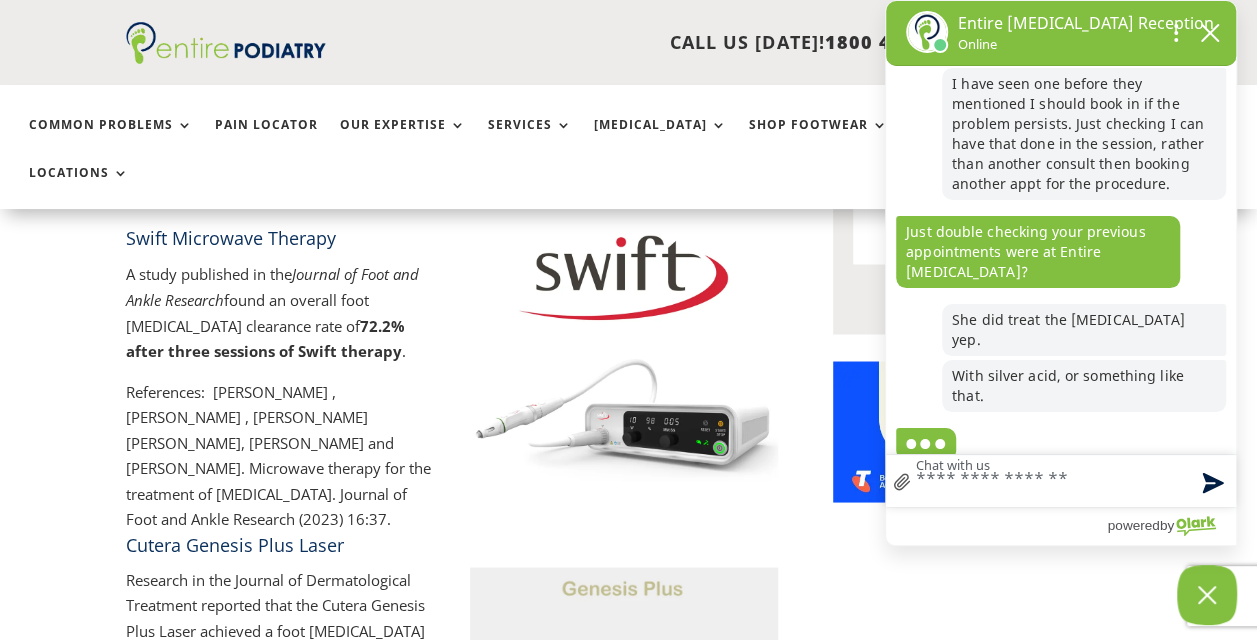 click on "A Comparative Analysis Of [MEDICAL_DATA] Treatments
[MEDICAL_DATA], caused by the [MEDICAL_DATA] (HPV), can be a persistent and challenging condition to treat.    Two popular methods for [MEDICAL_DATA] removal are the  Cutera Genesis Plus laser  and the  Swift microwave [MEDICAL_DATA] therapy . This article will explore why Cutera Genesis Plus lasers are more effective in treating [MEDICAL_DATA] compared to Swift microwave devices.
We will compare the two treatments, firstly in the table below and then in more detail across four key criteria:
Clinical evidence
Energy delivery
Pain and discomfort
Total energy delivery
Or, you can  skip straight to our conclusion  at the end.
Why Is Laser The Most Effective and Least Painful [MEDICAL_DATA] Treatment?
Feature
Swift Microwave Therapy
Cutera Genesis Plus Laser" at bounding box center (629, 1949) 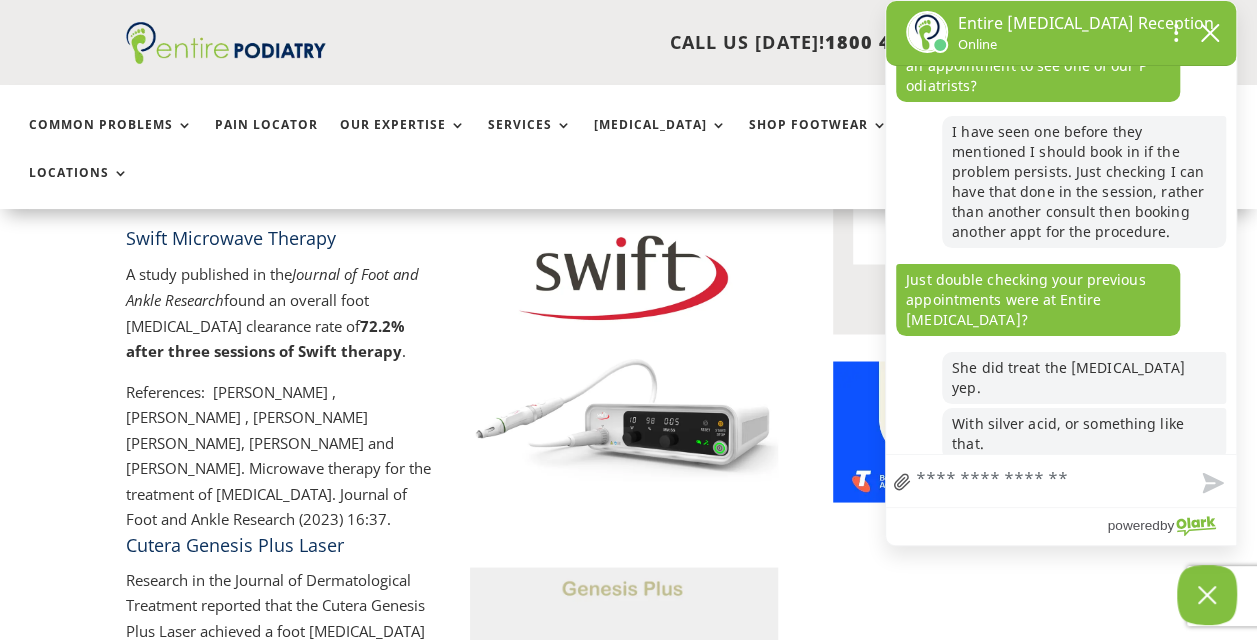 scroll, scrollTop: 546, scrollLeft: 0, axis: vertical 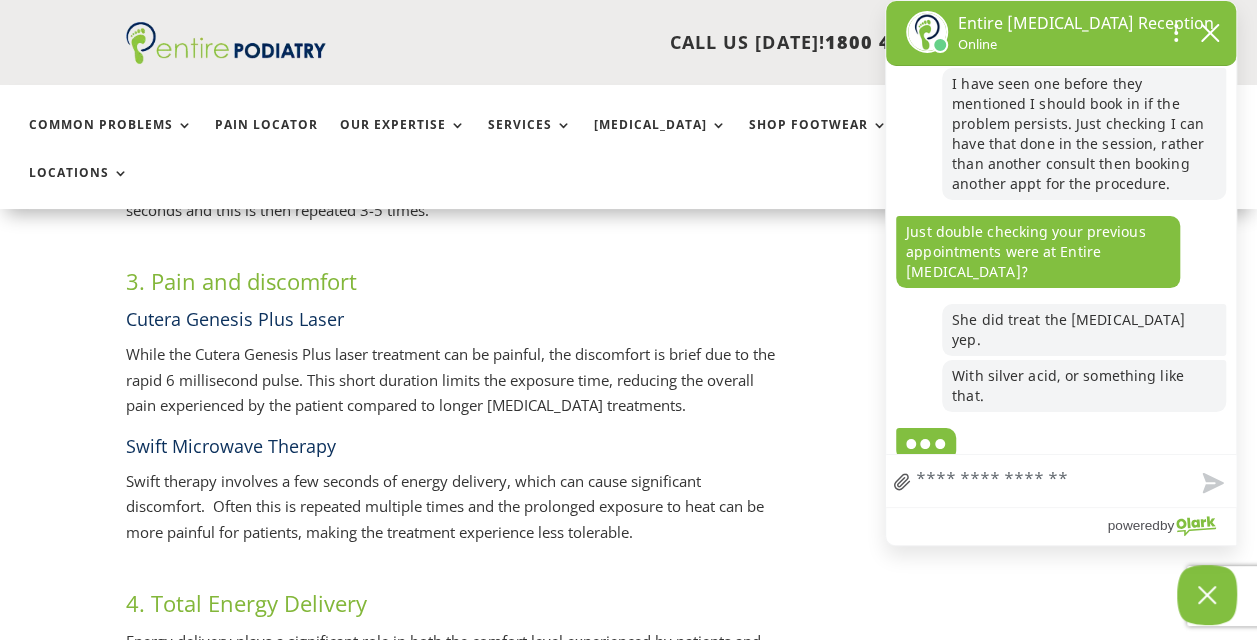 click on "2. Mechanism of Energy Delivery
Cutera Genesis Plus Laser
The Cutera Genesis Plus laser delivers a high-intensity burst of energy in a very short time frame. It uses a 1064 nm ND:YAG wavelength to penetrate deep into the skin, targeting the vascular supply of [MEDICAL_DATA].
The energy delivered by the Cutera Genesis Plus laser is high, concentrated and focused. It delivers energy pulses in a little as 6 milliseconds (0.006 seconds), ensuring rapid and precise heating of the [MEDICAL_DATA] tissue.   This high-intensity, short duration burst of energy leads to the coagulation of blood vessels feeding the [MEDICAL_DATA], effectively destroying the [MEDICAL_DATA] tissue and removing [MEDICAL_DATA] from feet.
Swift Microwave [MEDICAL_DATA] Therapy
It rapidly heats the infected tissue to 42-45ºC over 2 seconds and this is then repeated 3-5 times.
3. Pain and discomfort
Cutera Genesis Plus Laser
Swift Microwave Therapy" at bounding box center (452, 858) 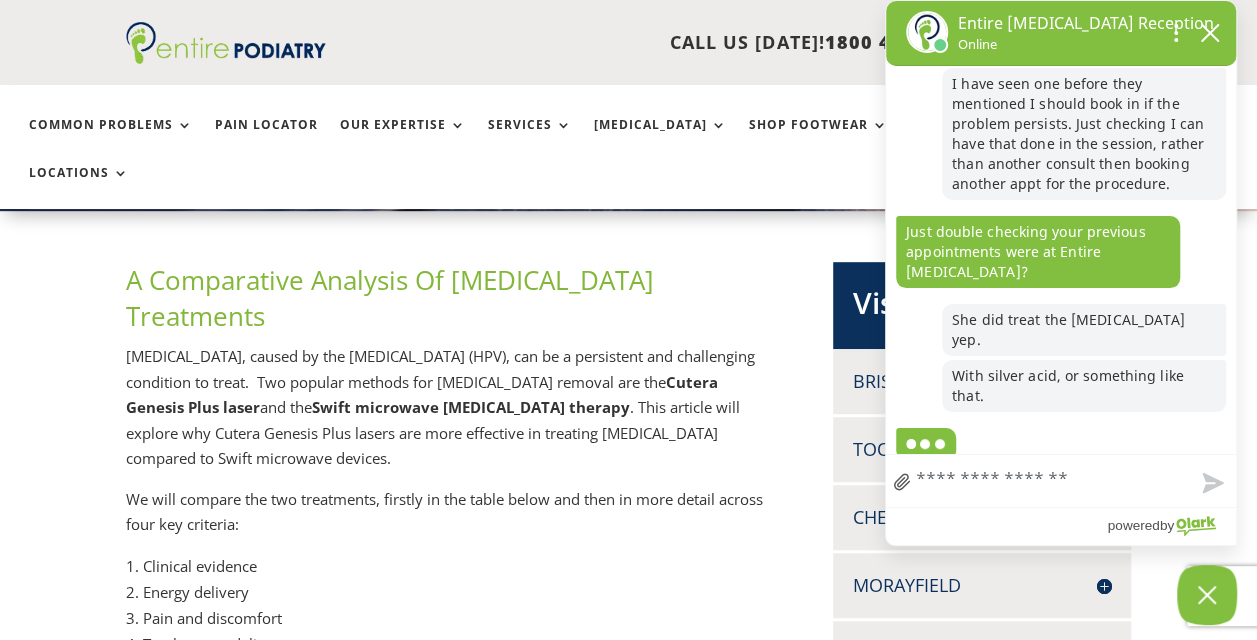 scroll, scrollTop: 429, scrollLeft: 0, axis: vertical 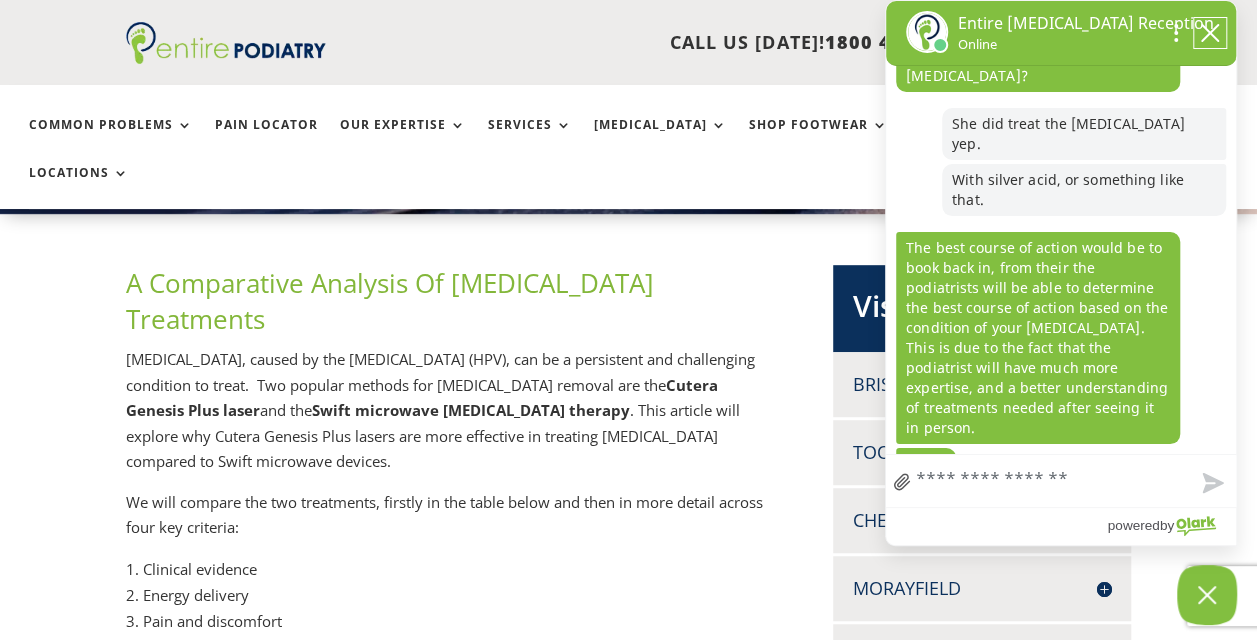 click 